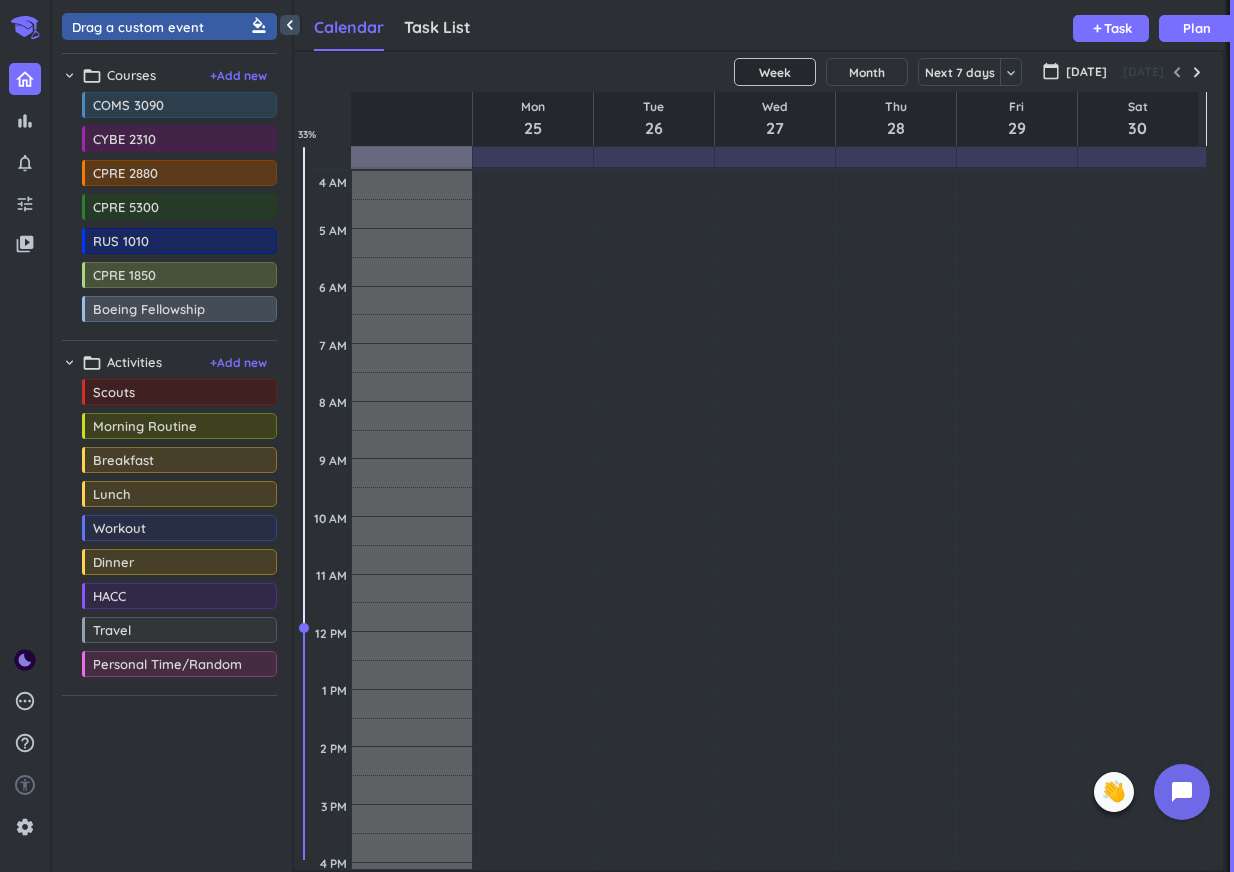 scroll, scrollTop: 0, scrollLeft: 0, axis: both 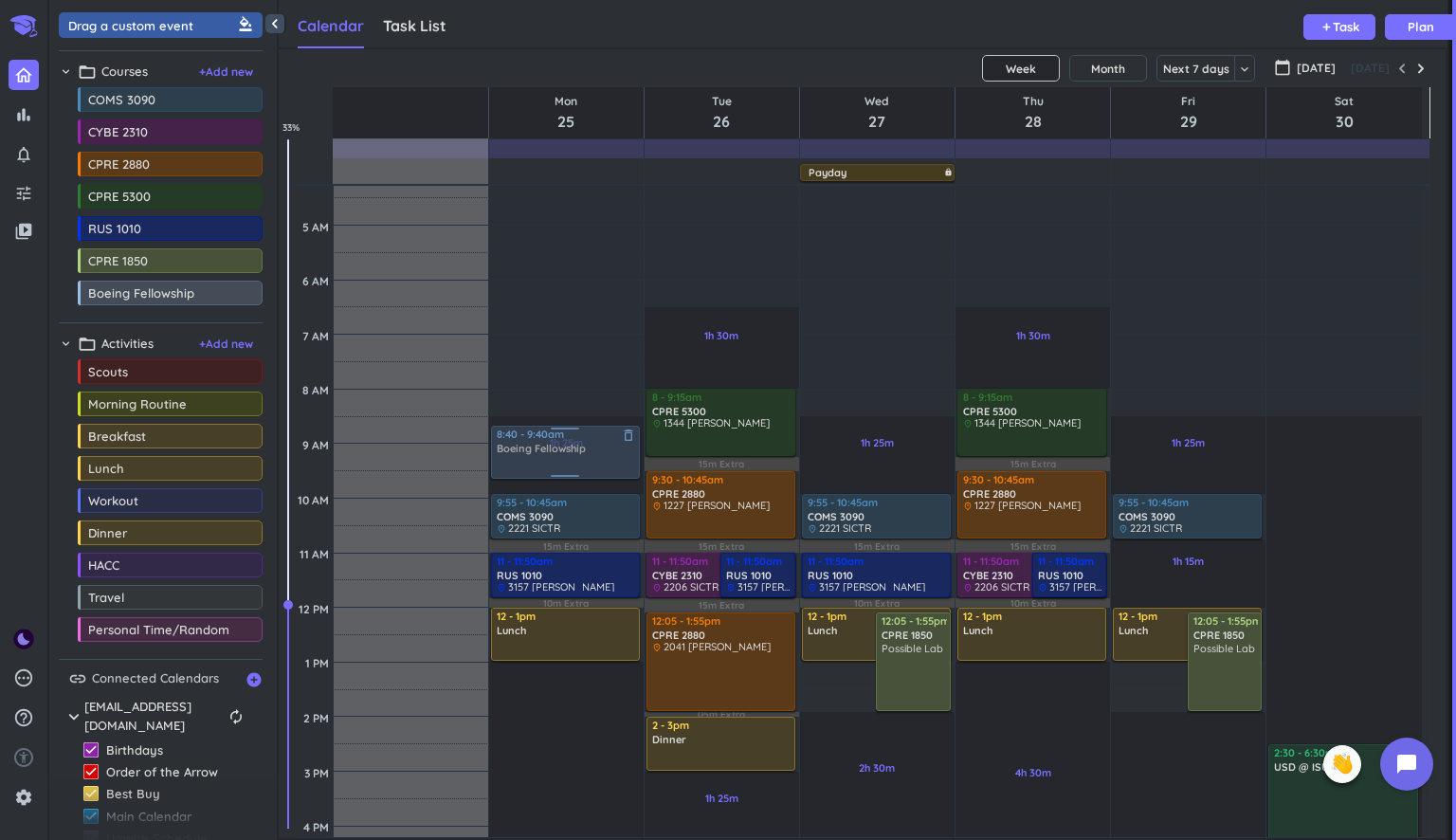 drag, startPoint x: 163, startPoint y: 293, endPoint x: 564, endPoint y: 425, distance: 422.16703 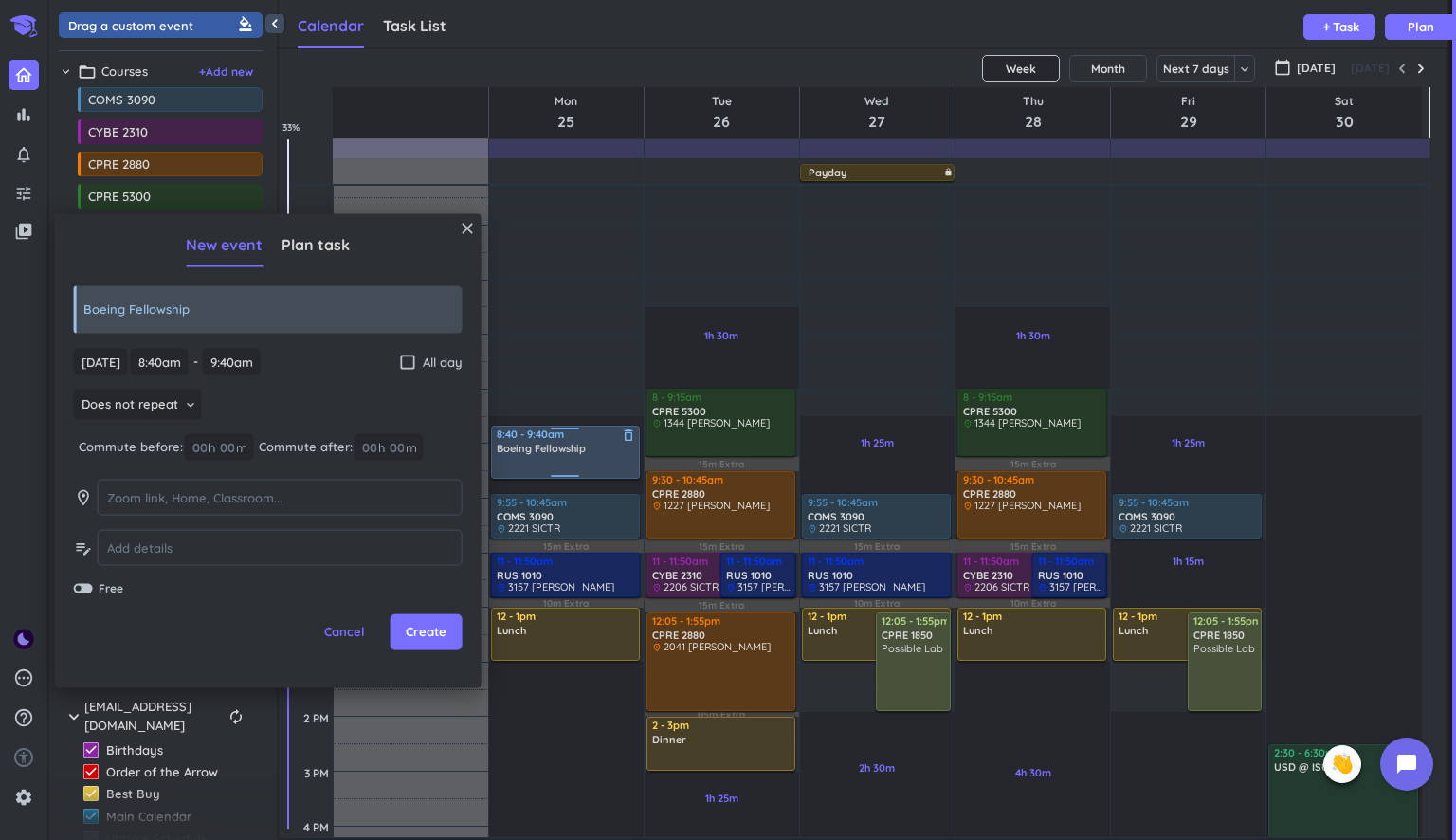 click on "delete_outline" at bounding box center (628, 435) 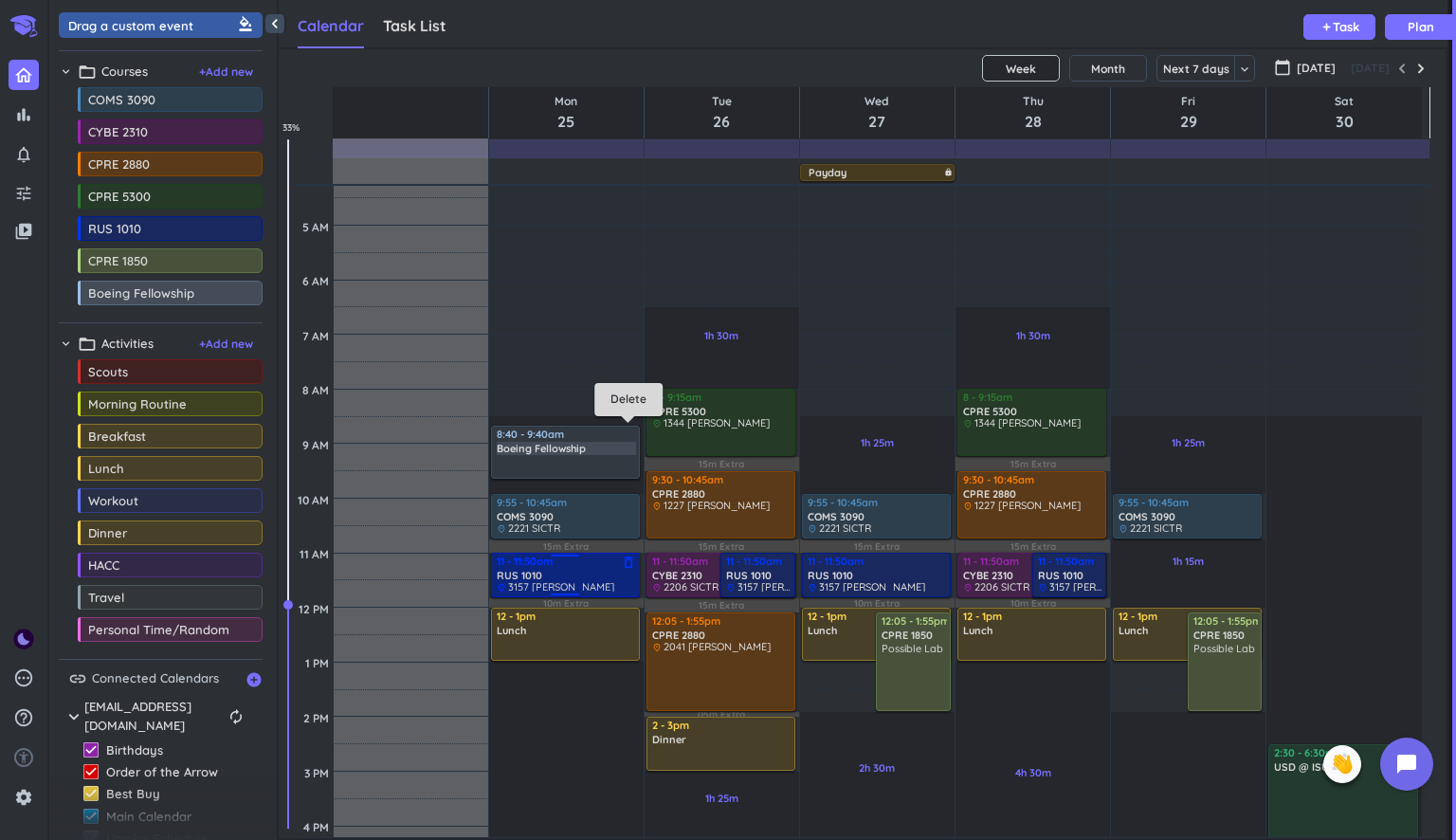 click on "8:40 - 9:40am Boeing Fellowship delete_outline" at bounding box center (565, 452) 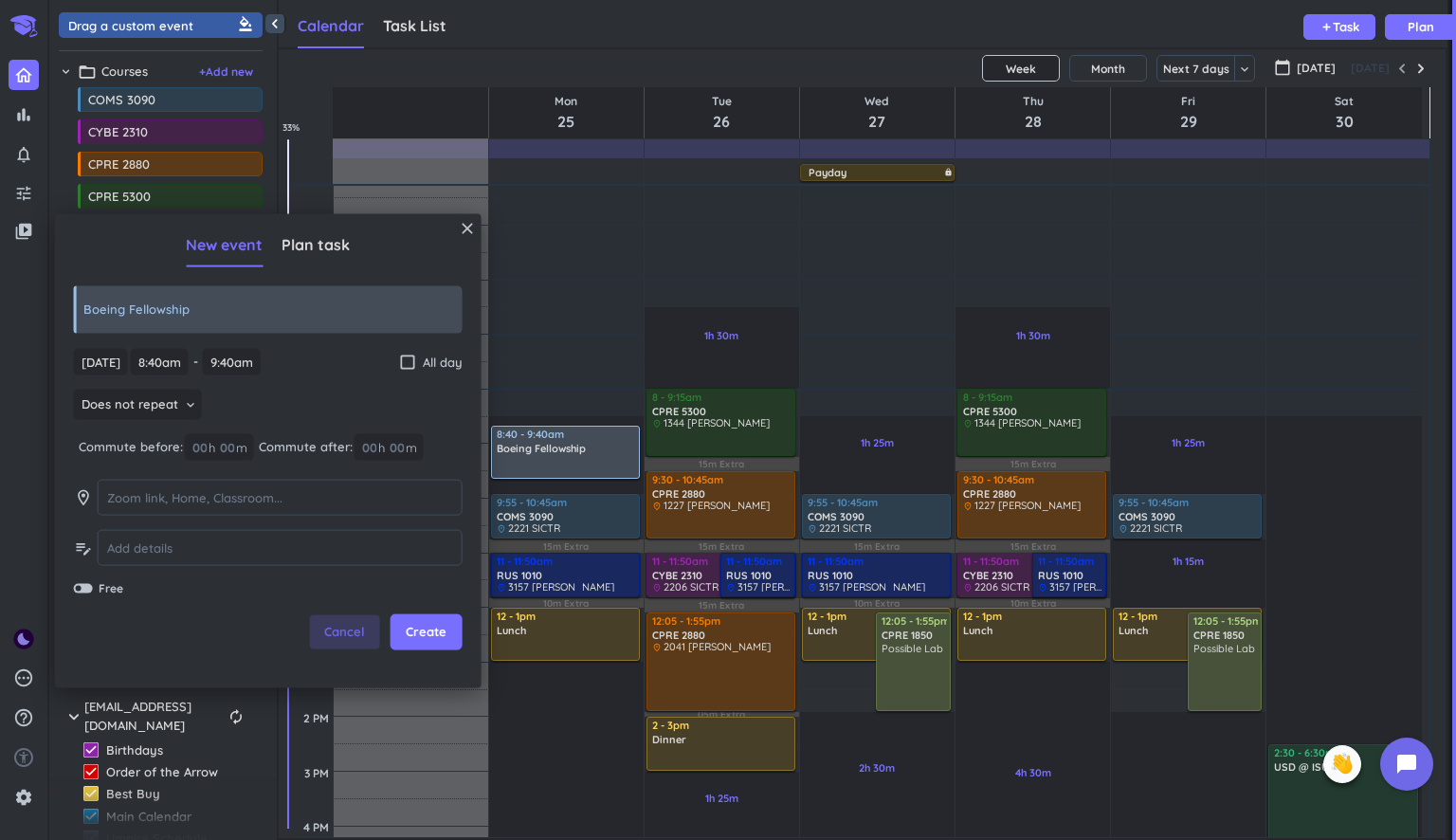 click on "Cancel" at bounding box center (344, 632) 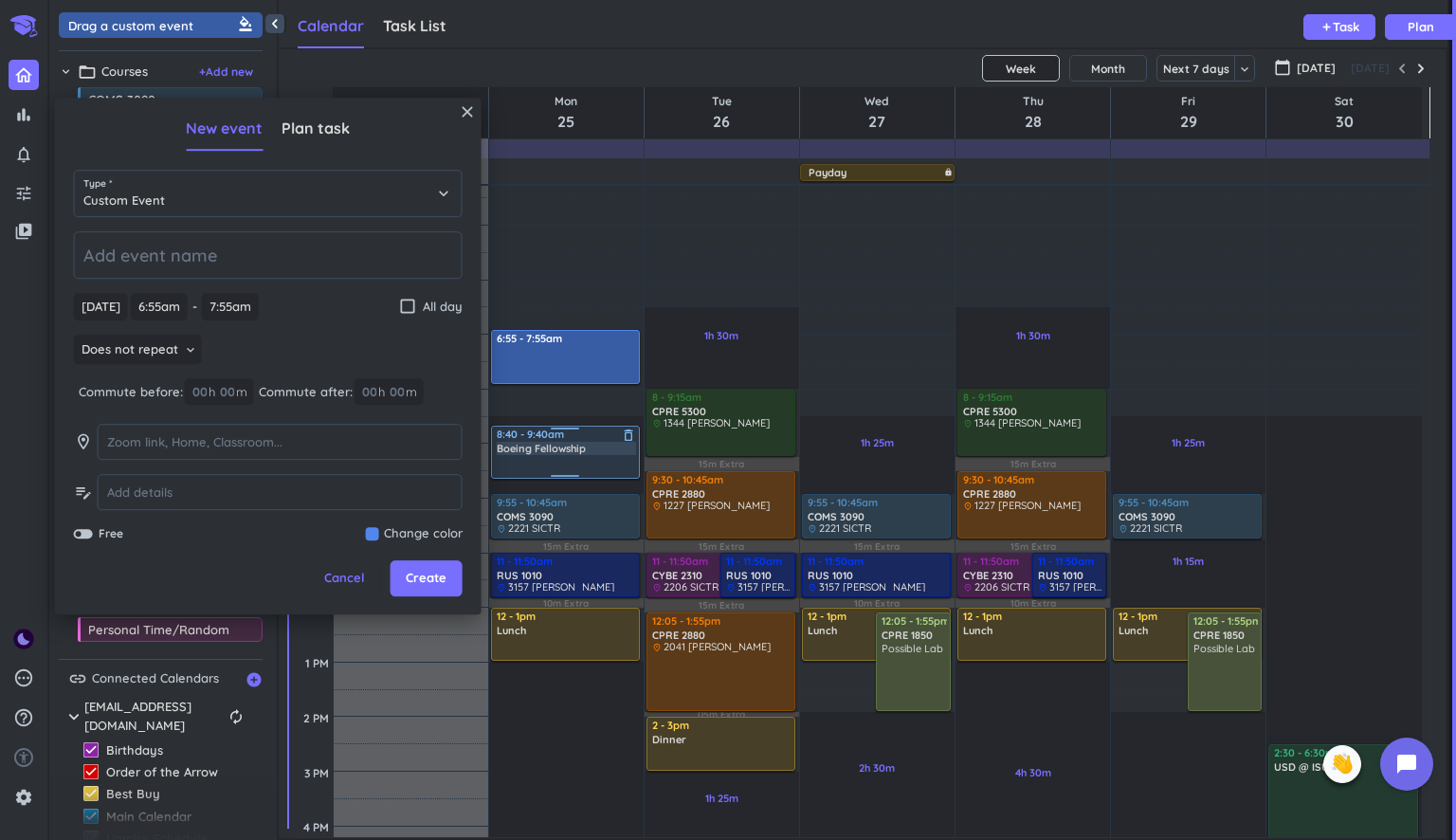 click on "8:40 - 9:40am Boeing Fellowship delete_outline" at bounding box center [565, 452] 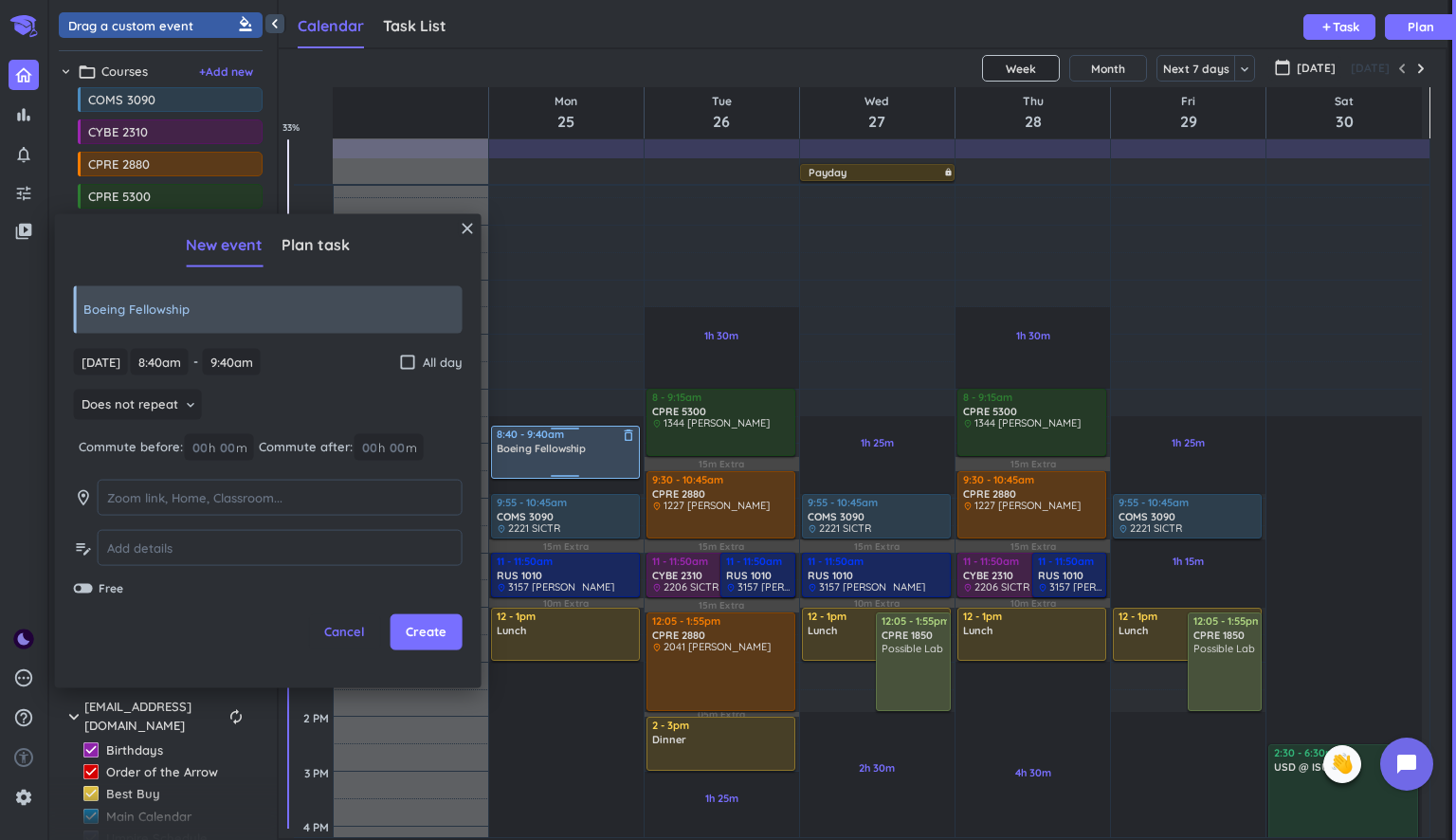 click on "delete_outline" at bounding box center [628, 435] 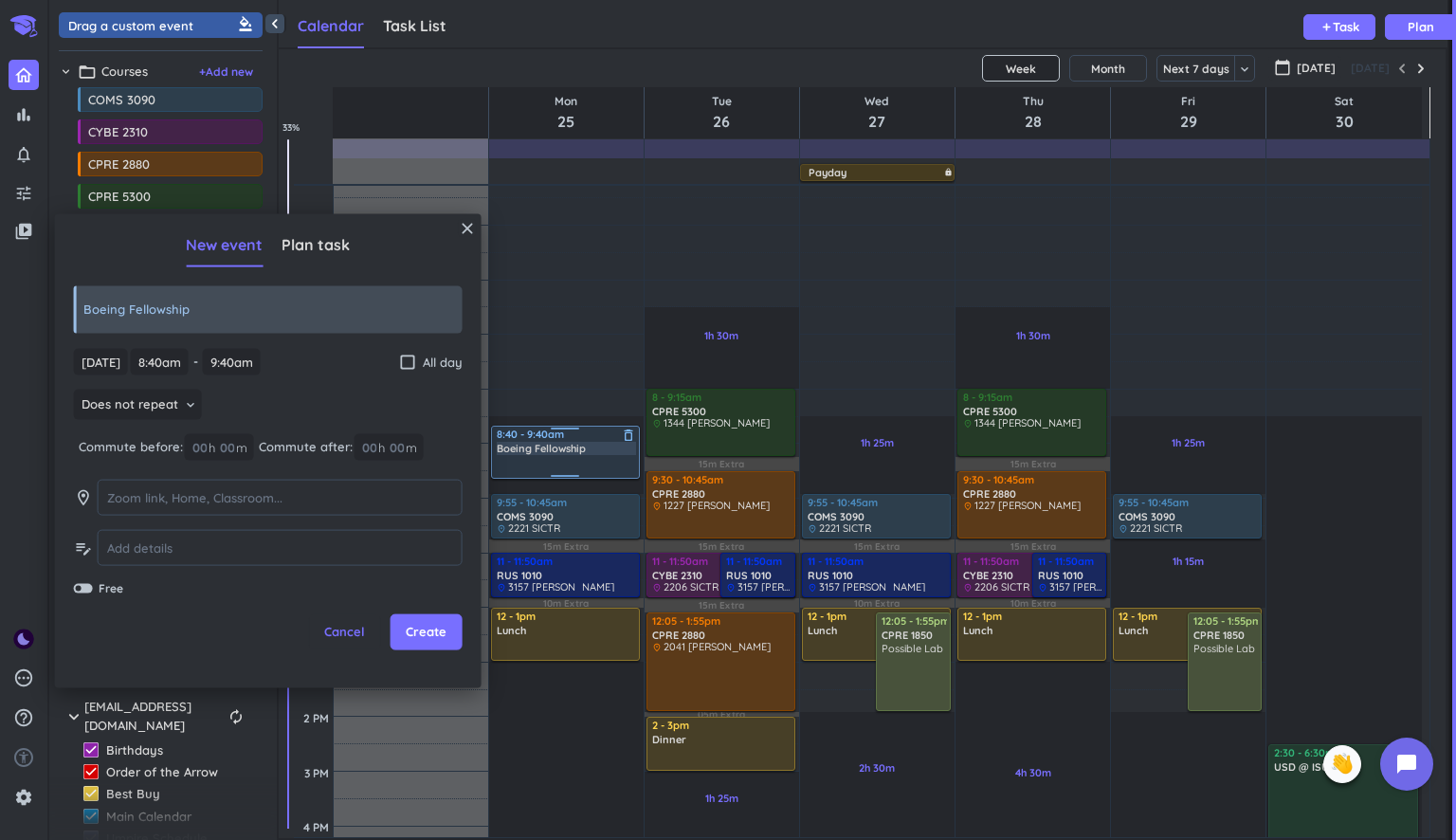 click on "8:40 - 9:40am Boeing Fellowship delete_outline" at bounding box center [565, 452] 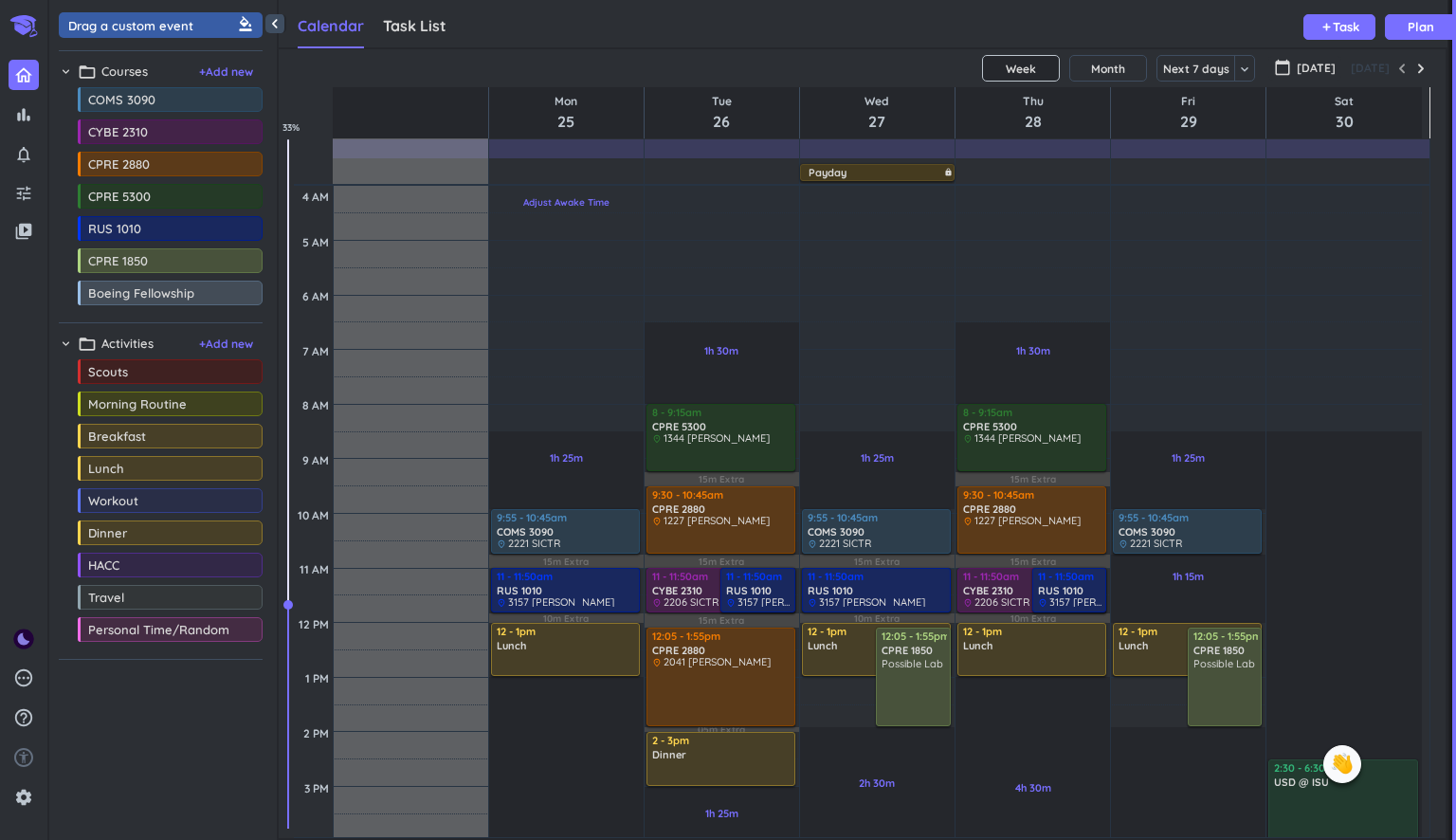 scroll, scrollTop: 0, scrollLeft: 0, axis: both 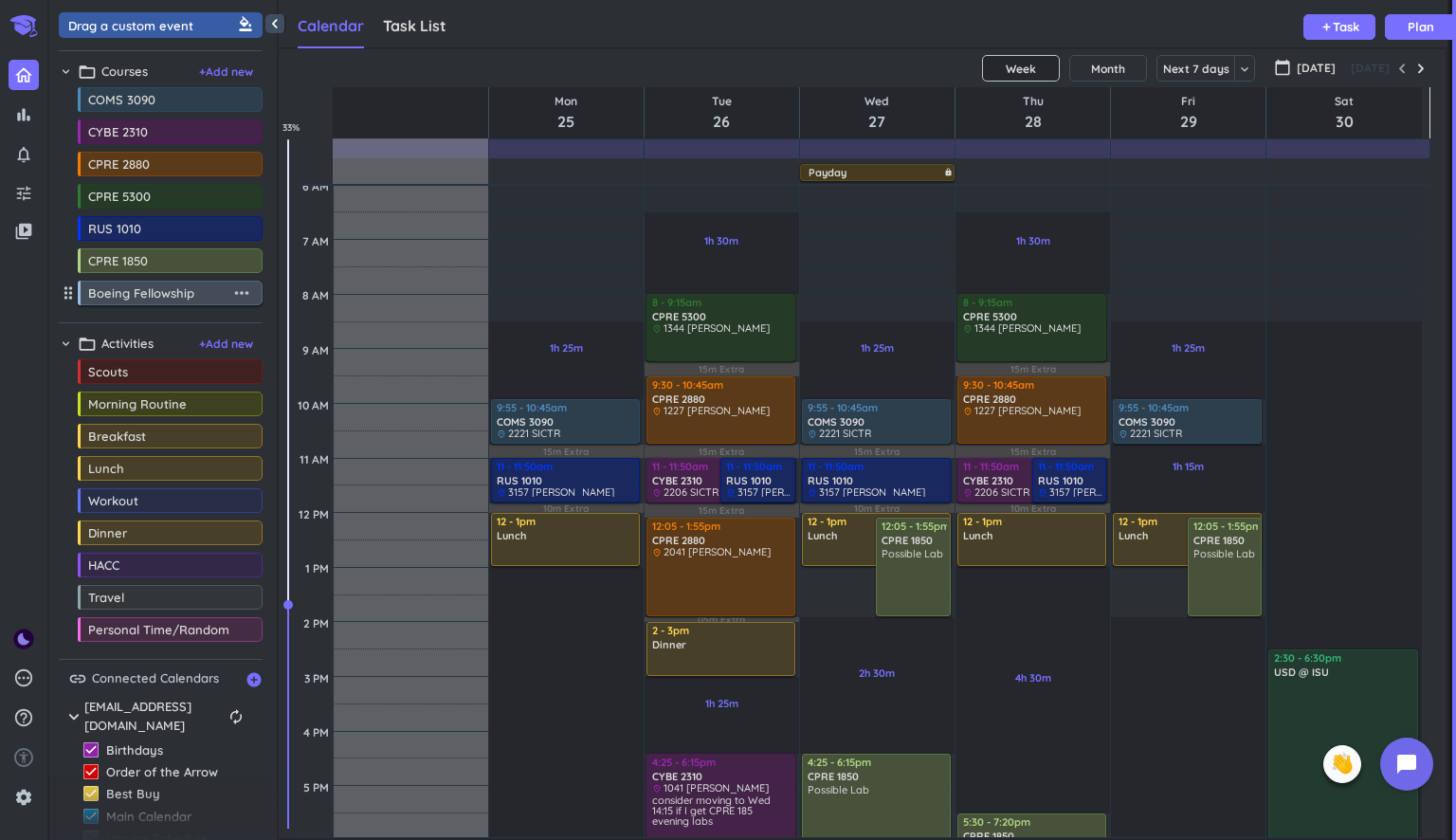 click on "more_horiz" at bounding box center [242, 293] 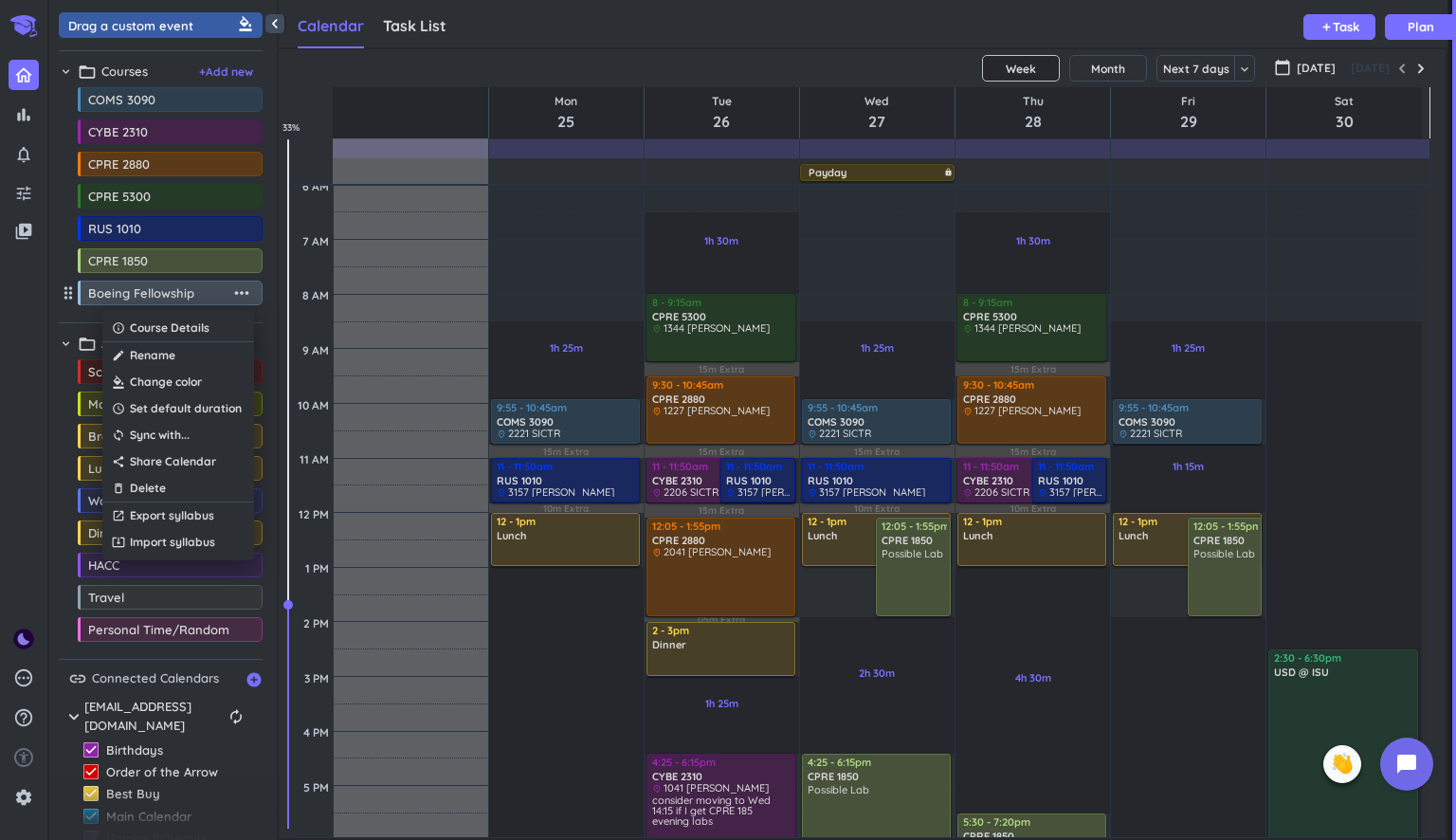 click at bounding box center (178, 382) 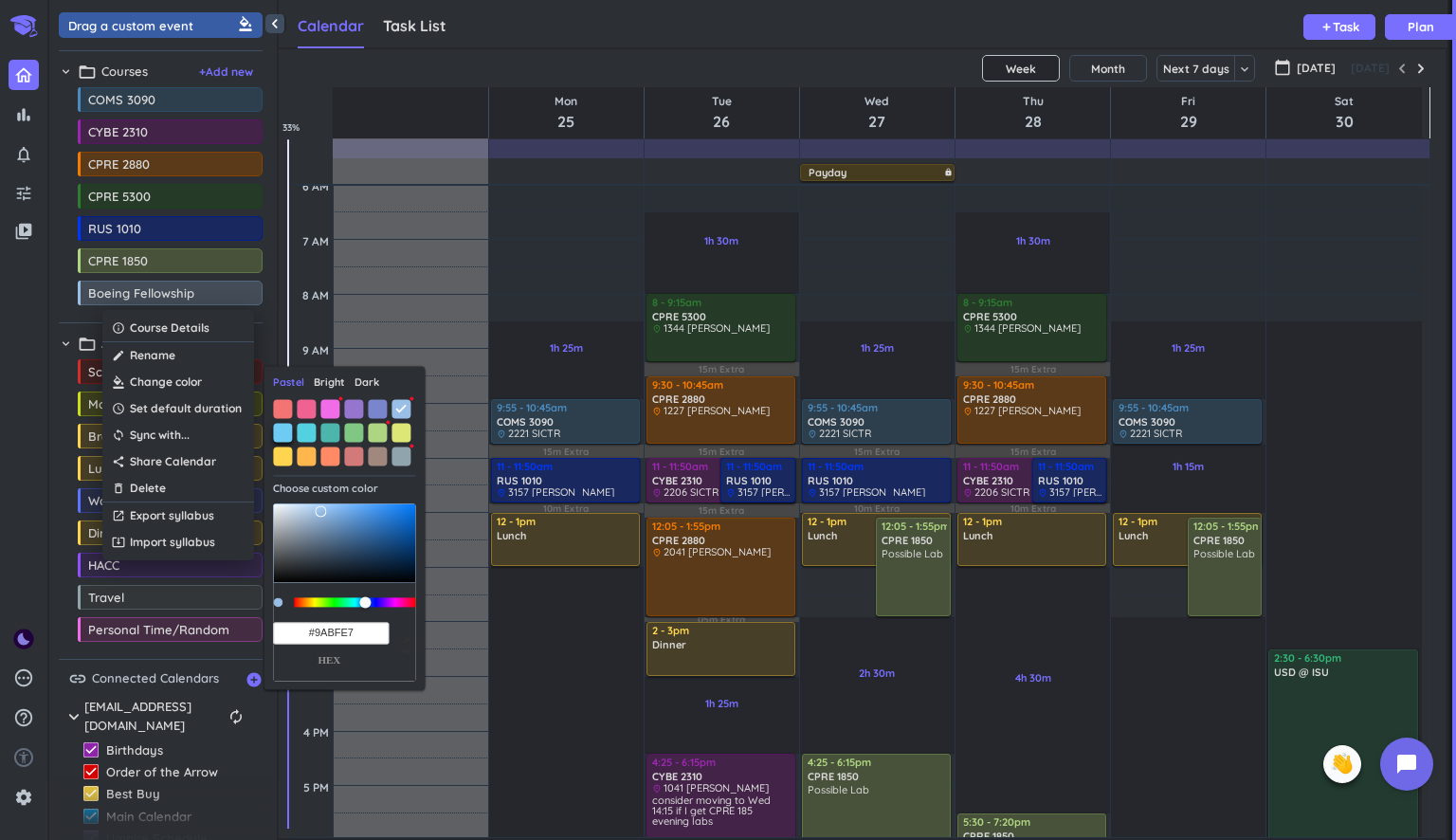 click at bounding box center [282, 432] 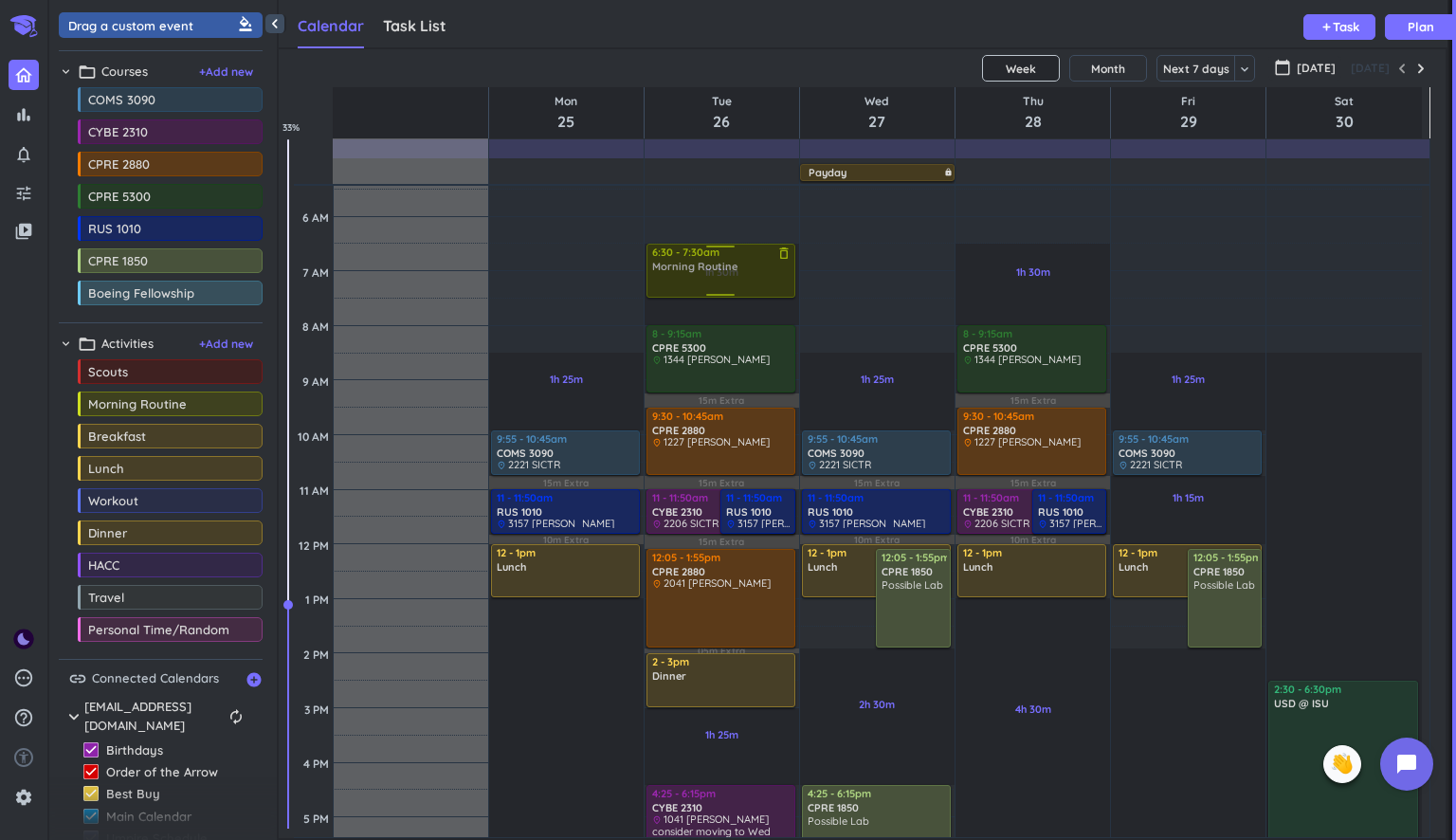 scroll, scrollTop: 27, scrollLeft: 0, axis: vertical 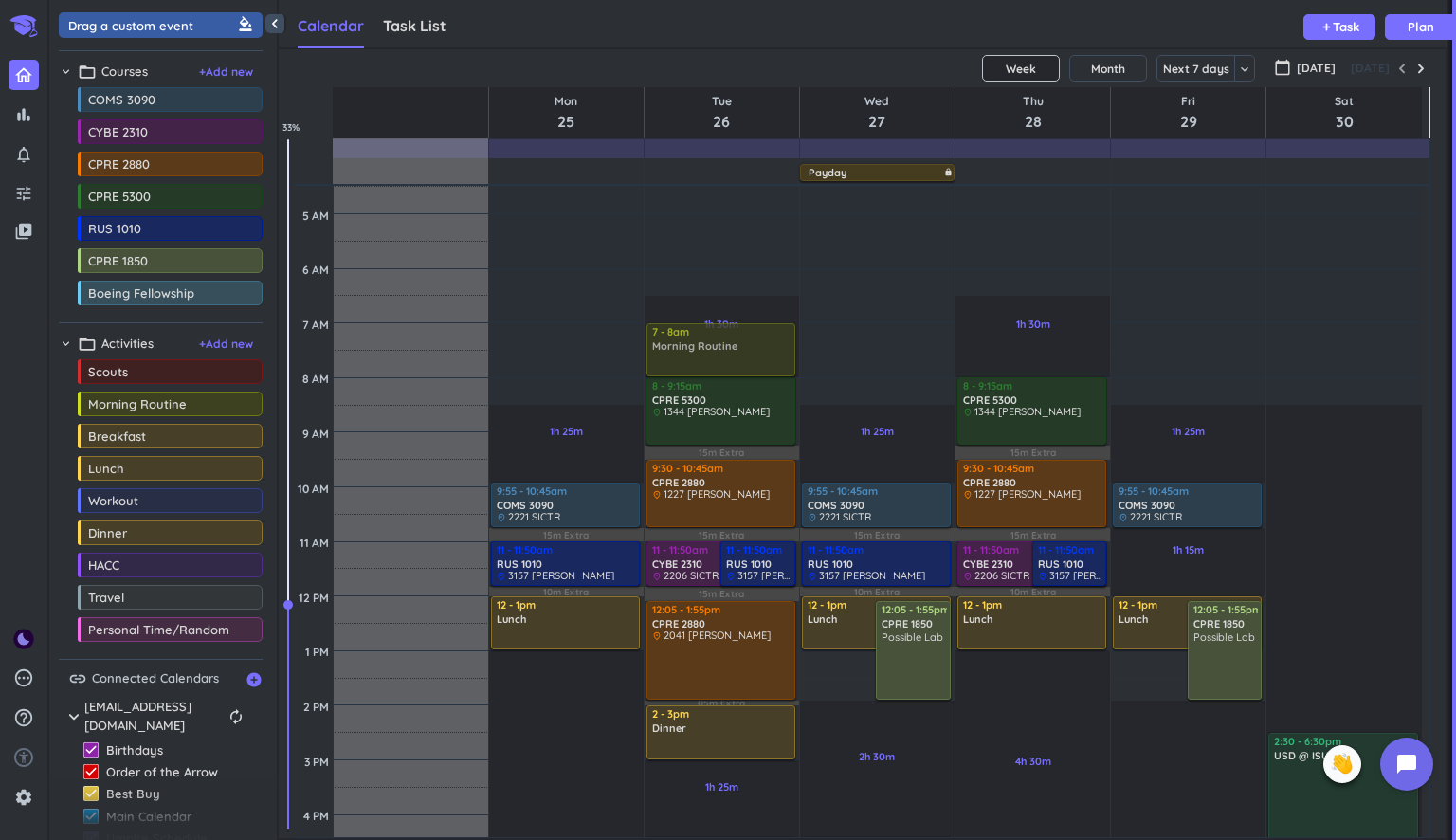 drag, startPoint x: 125, startPoint y: 400, endPoint x: 737, endPoint y: 325, distance: 616.57846 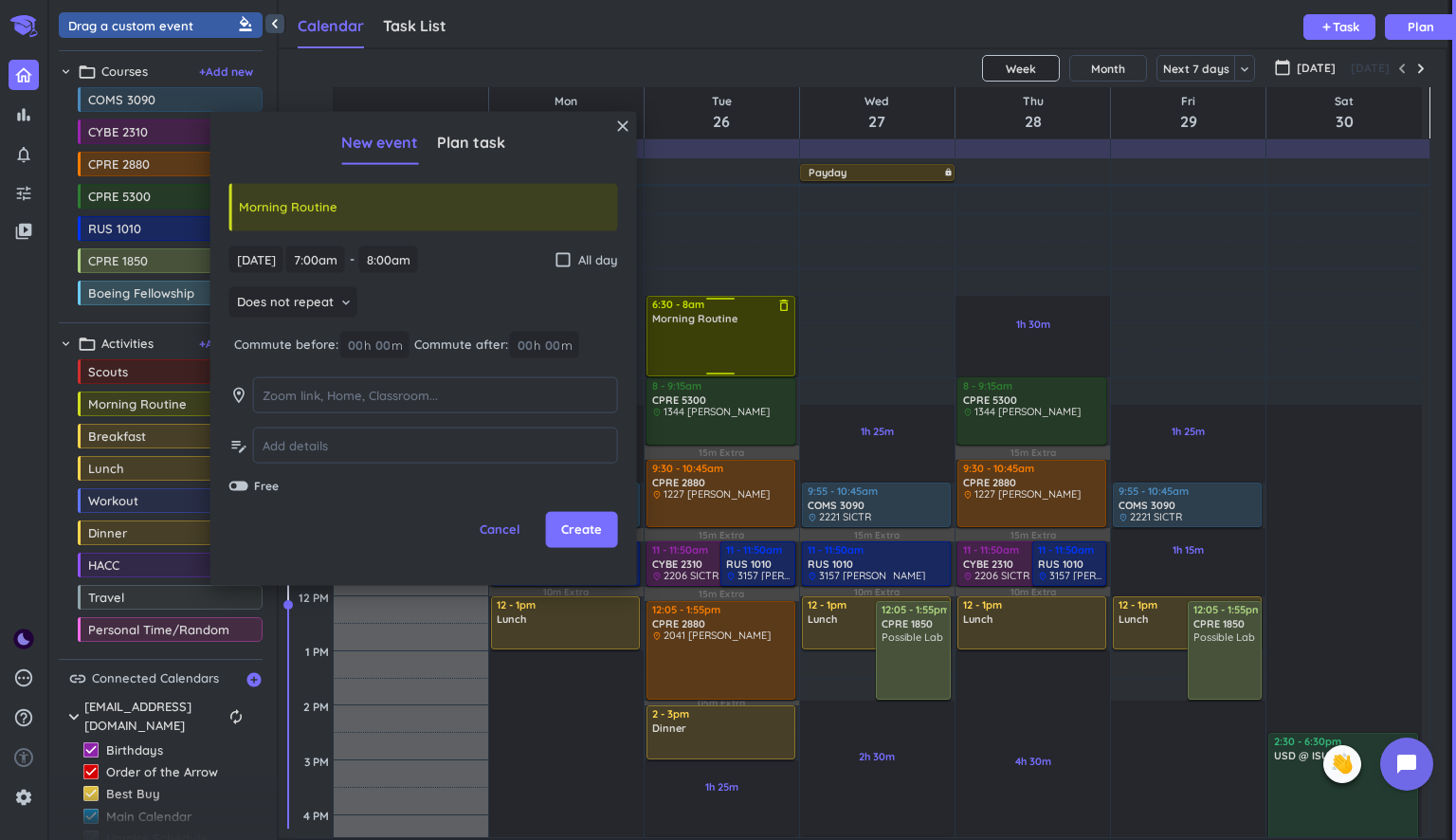 drag, startPoint x: 726, startPoint y: 325, endPoint x: 738, endPoint y: 295, distance: 32.310989 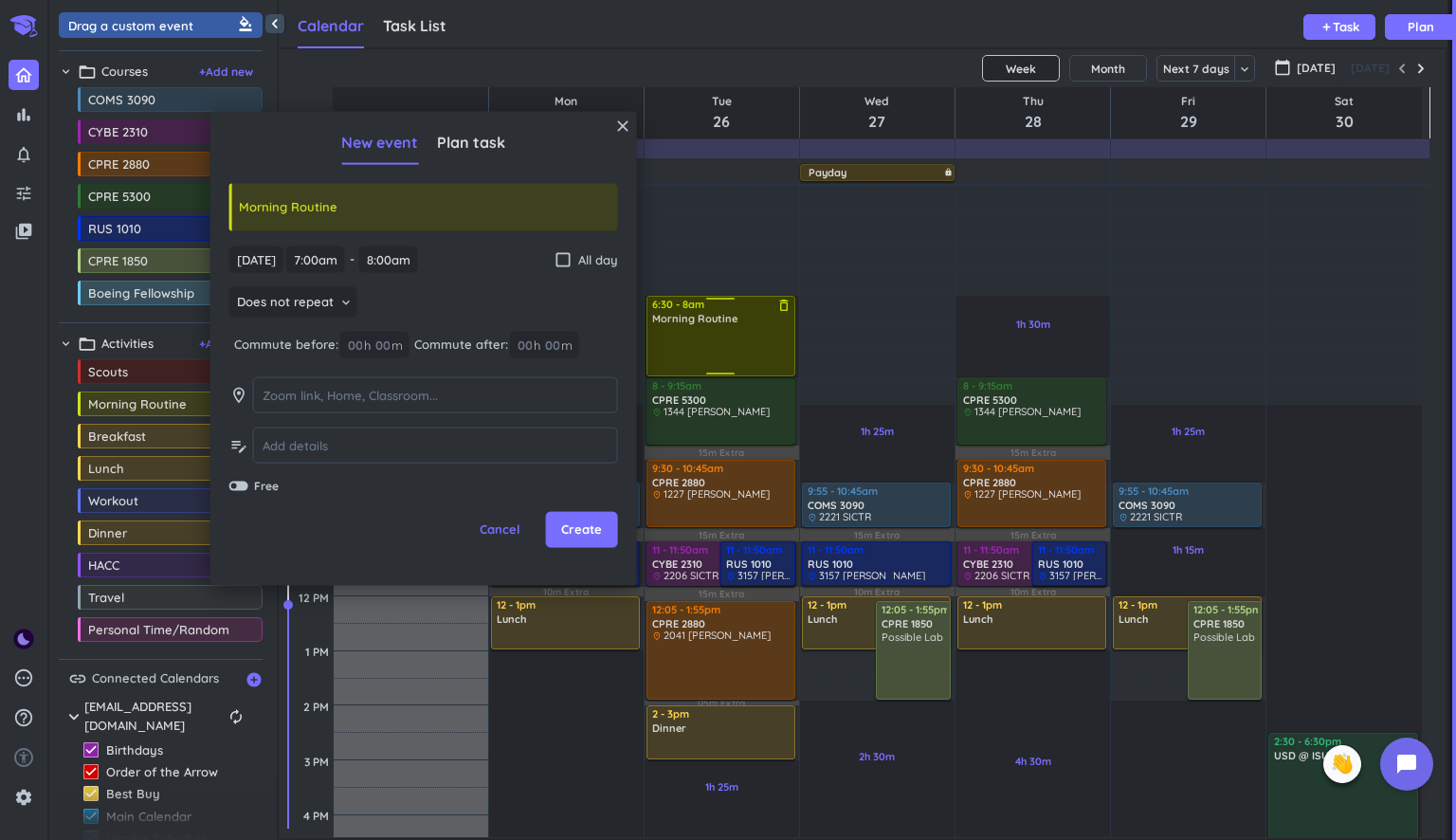 click on "1h 30m Past due Plan 1h 25m Past due Plan 6h 45m Past due Plan 15m Extra 15m Extra 15m Extra 05m Extra Adjust Awake Time Adjust Awake Time 11 - 11:50am CYBE 2310 delete_outline place 2206 SICTR 11 - 11:50am RUS 1010 delete_outline place 3157 [PERSON_NAME] 7 - 8am Morning Routine delete_outline 8 - 9:15am CPRE 5300 delete_outline place 1344 [PERSON_NAME] 9:30 - 10:45am CPRE 2880 delete_outline place 1227 [PERSON_NAME] 12:05 - 1:55pm CPRE 2880 delete_outline place 2041 [PERSON_NAME] 2 - 3pm Dinner delete_outline 4:25 - 6:15pm CYBE 2310 delete_outline place 1041 [PERSON_NAME] consider moving to Wed 14:15 if I get CPRE 185 evening labs 6:30 - 8am Morning Routine delete_outline" at bounding box center (721, 814) 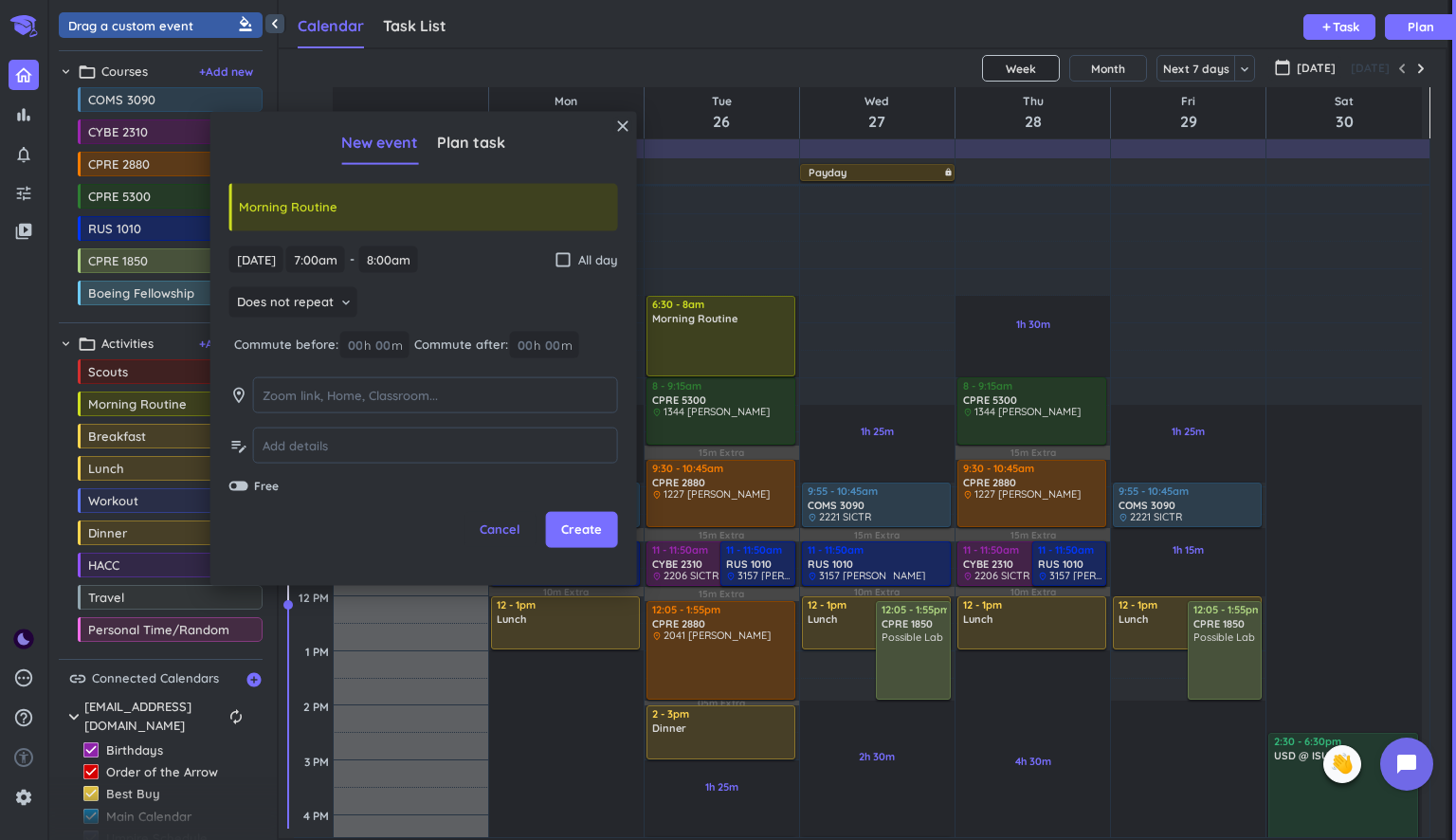 type on "6:30am" 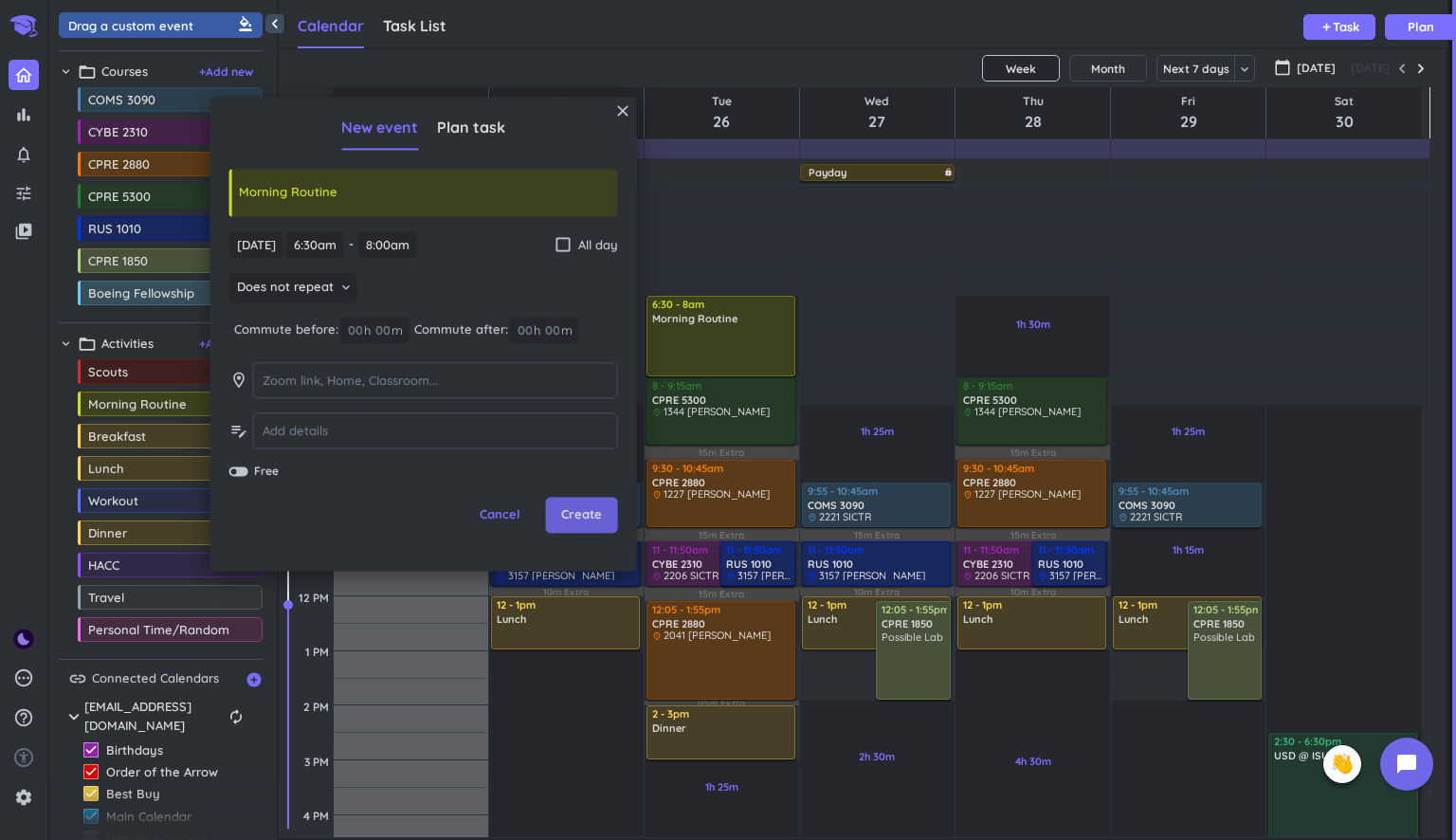 click on "Create" at bounding box center [582, 516] 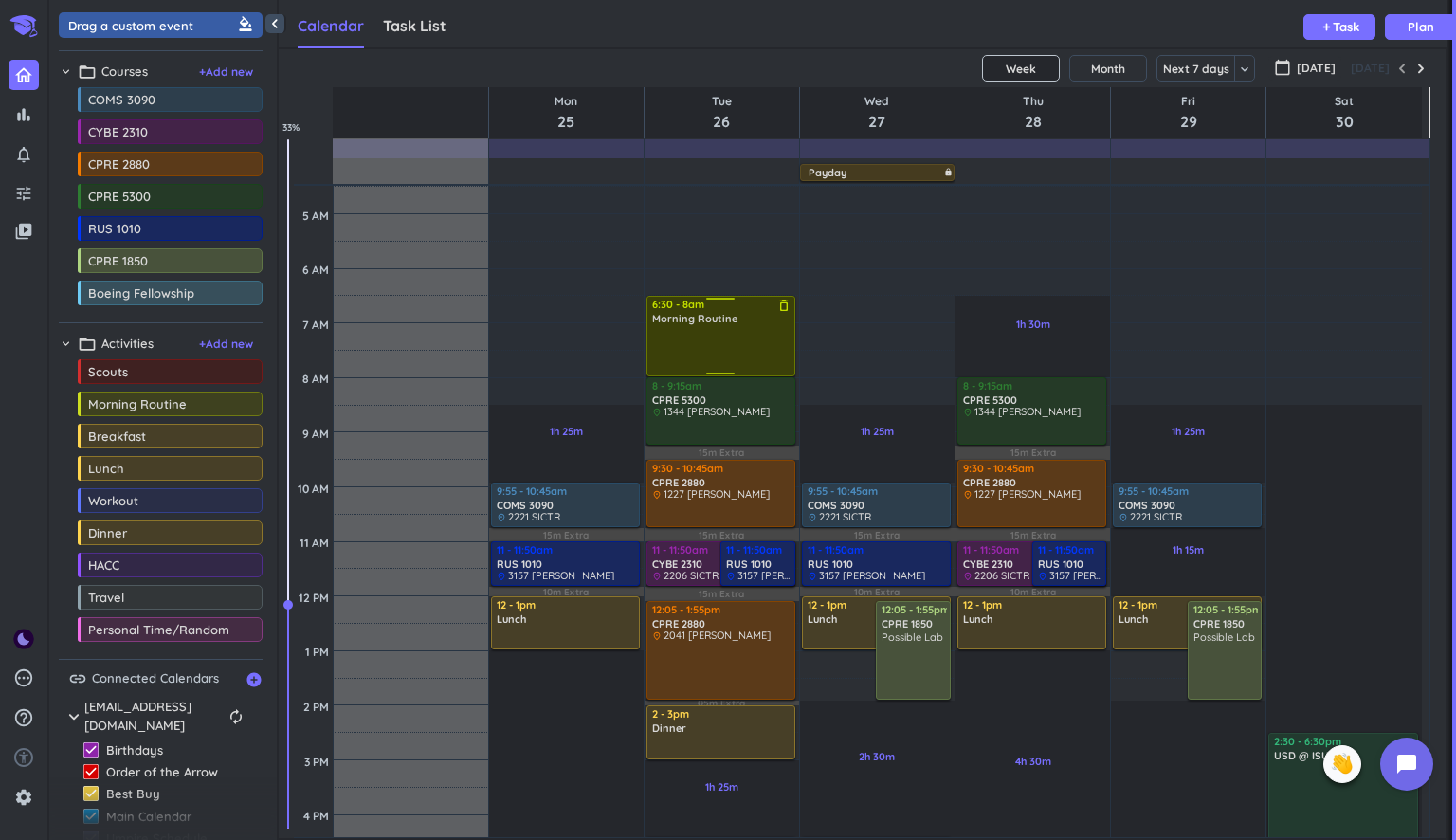 click on "Morning Routine" at bounding box center [695, 319] 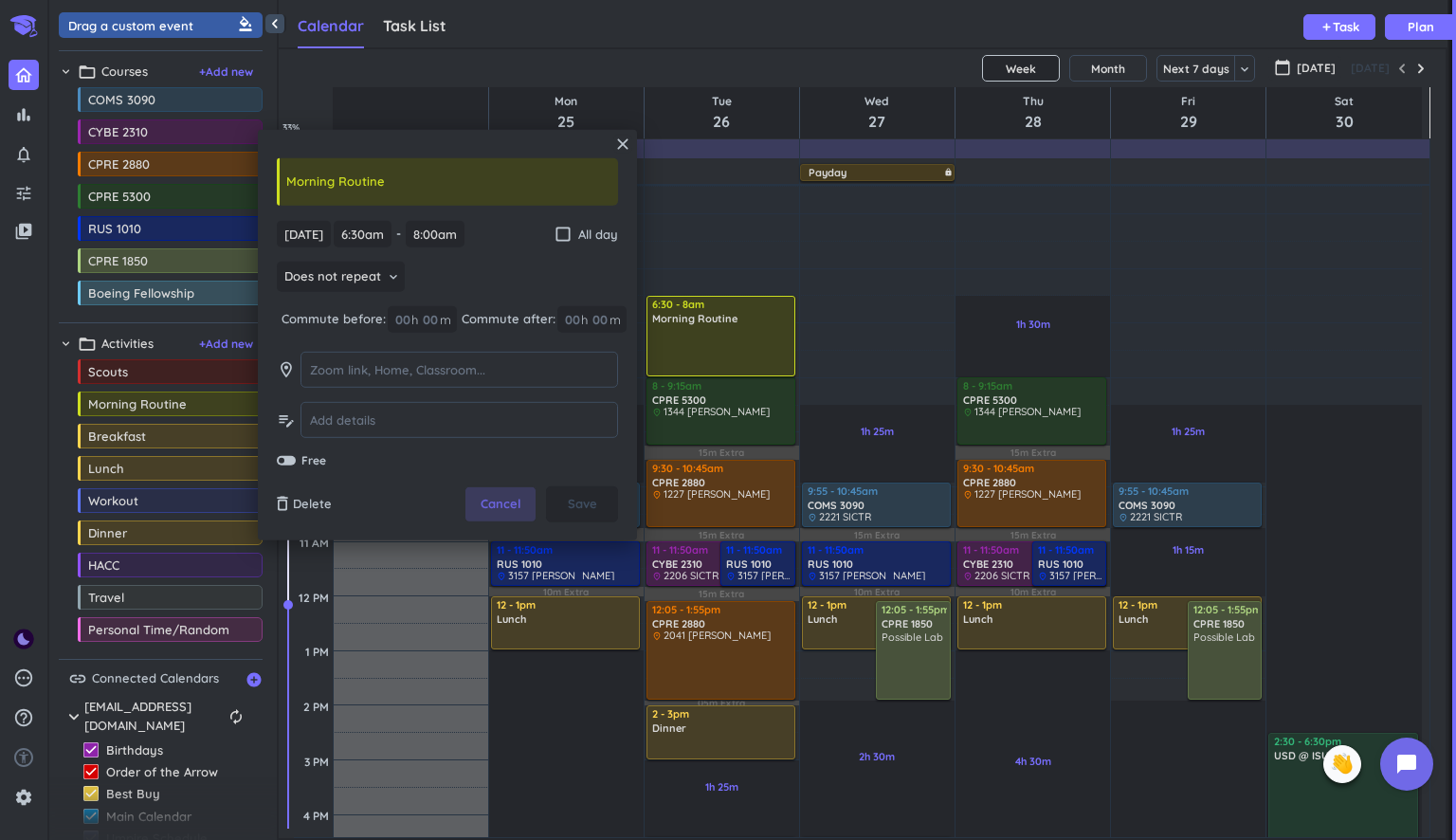 click on "Cancel" at bounding box center [500, 504] 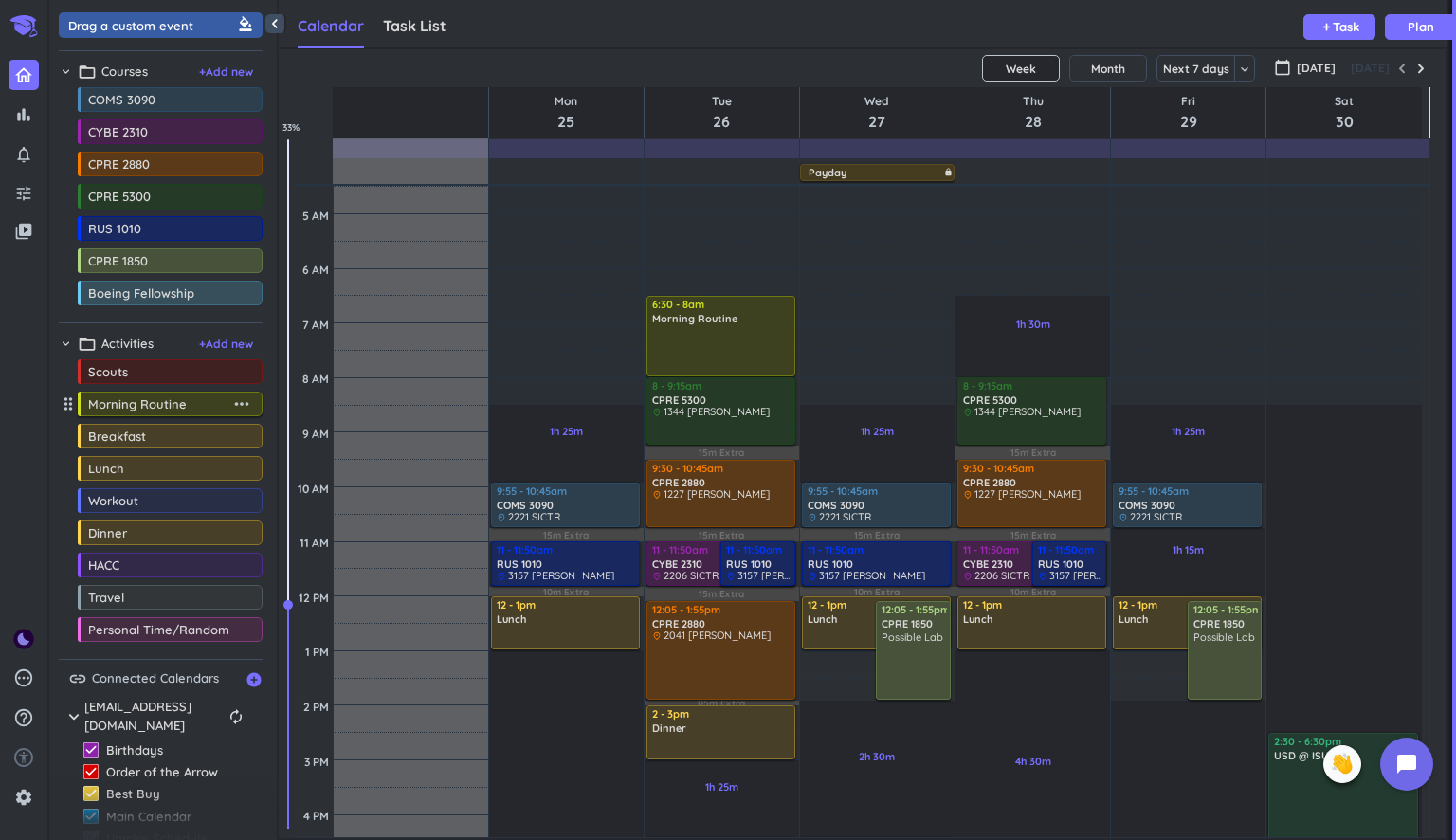 click on "more_horiz" at bounding box center [242, 404] 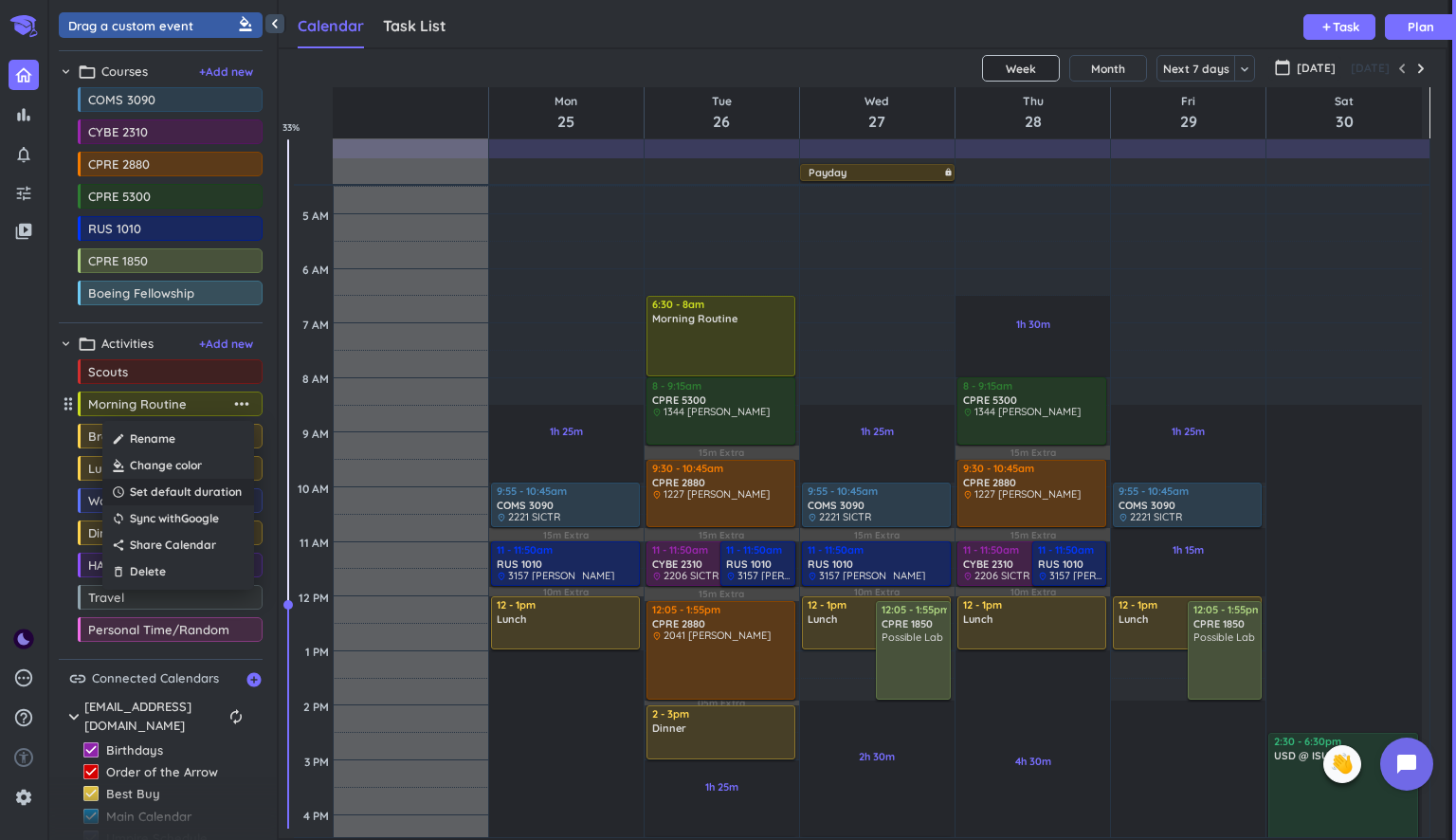 click on "Set default duration" at bounding box center (186, 492) 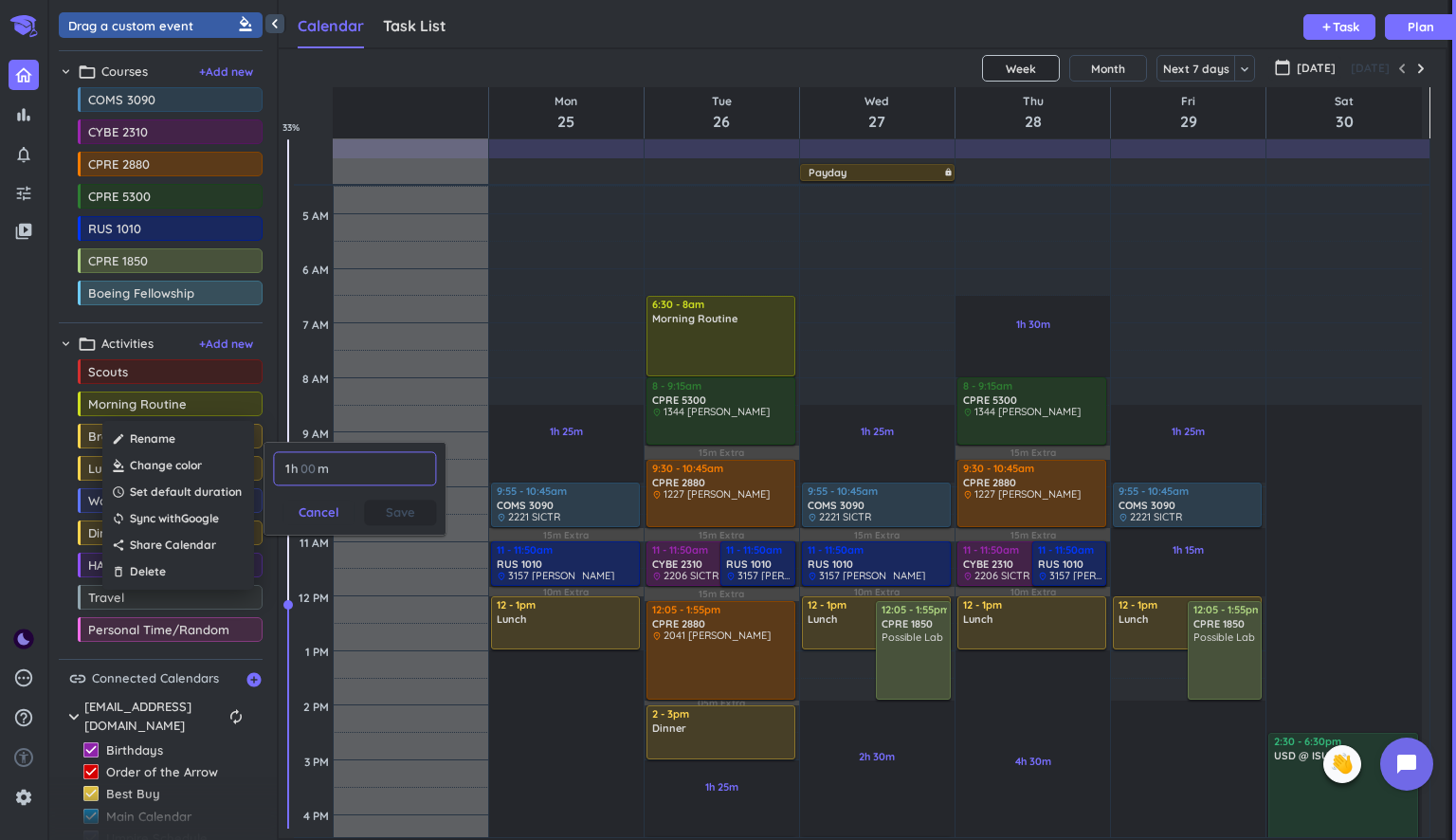 click at bounding box center [308, 468] 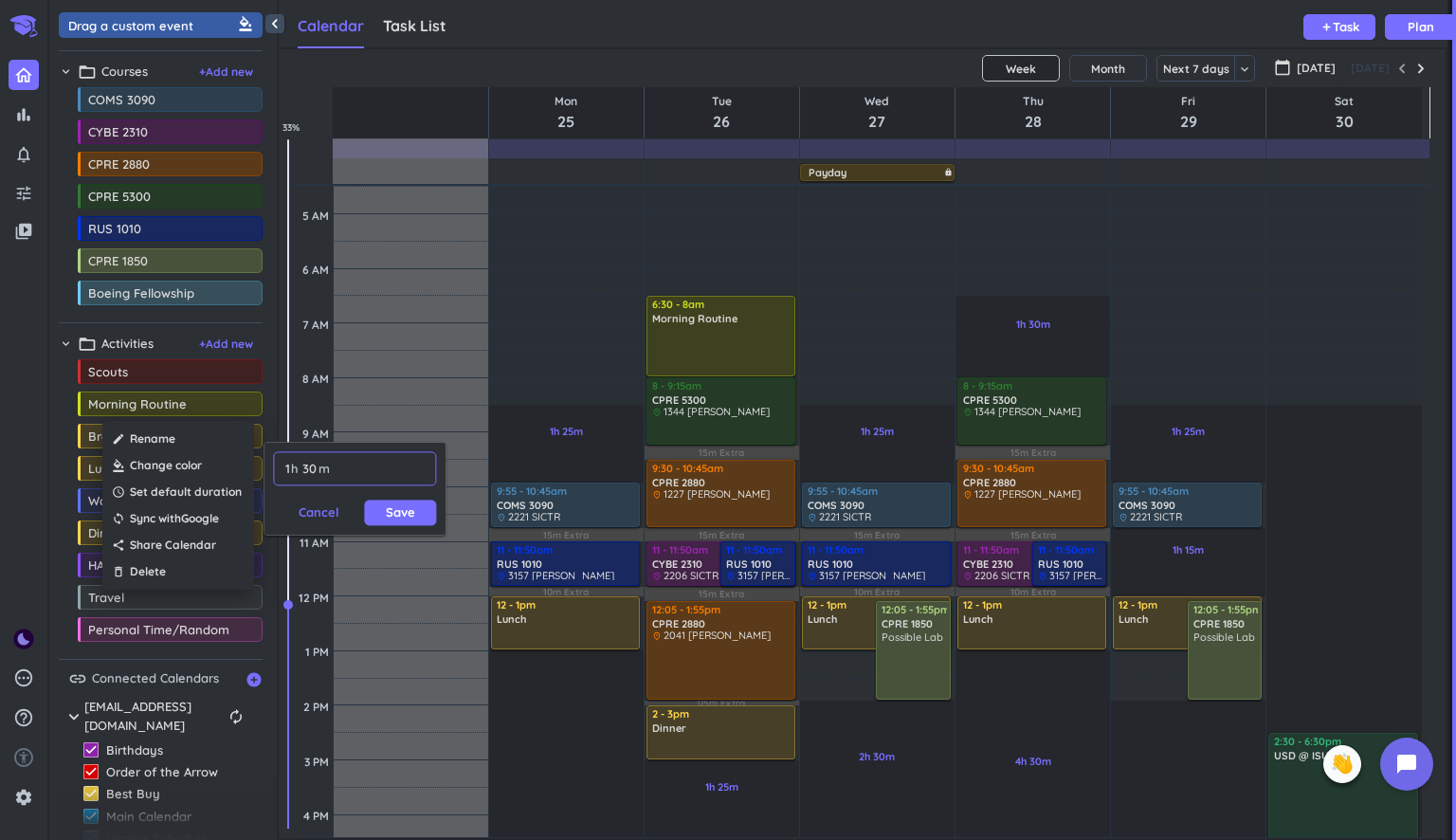 type on "30" 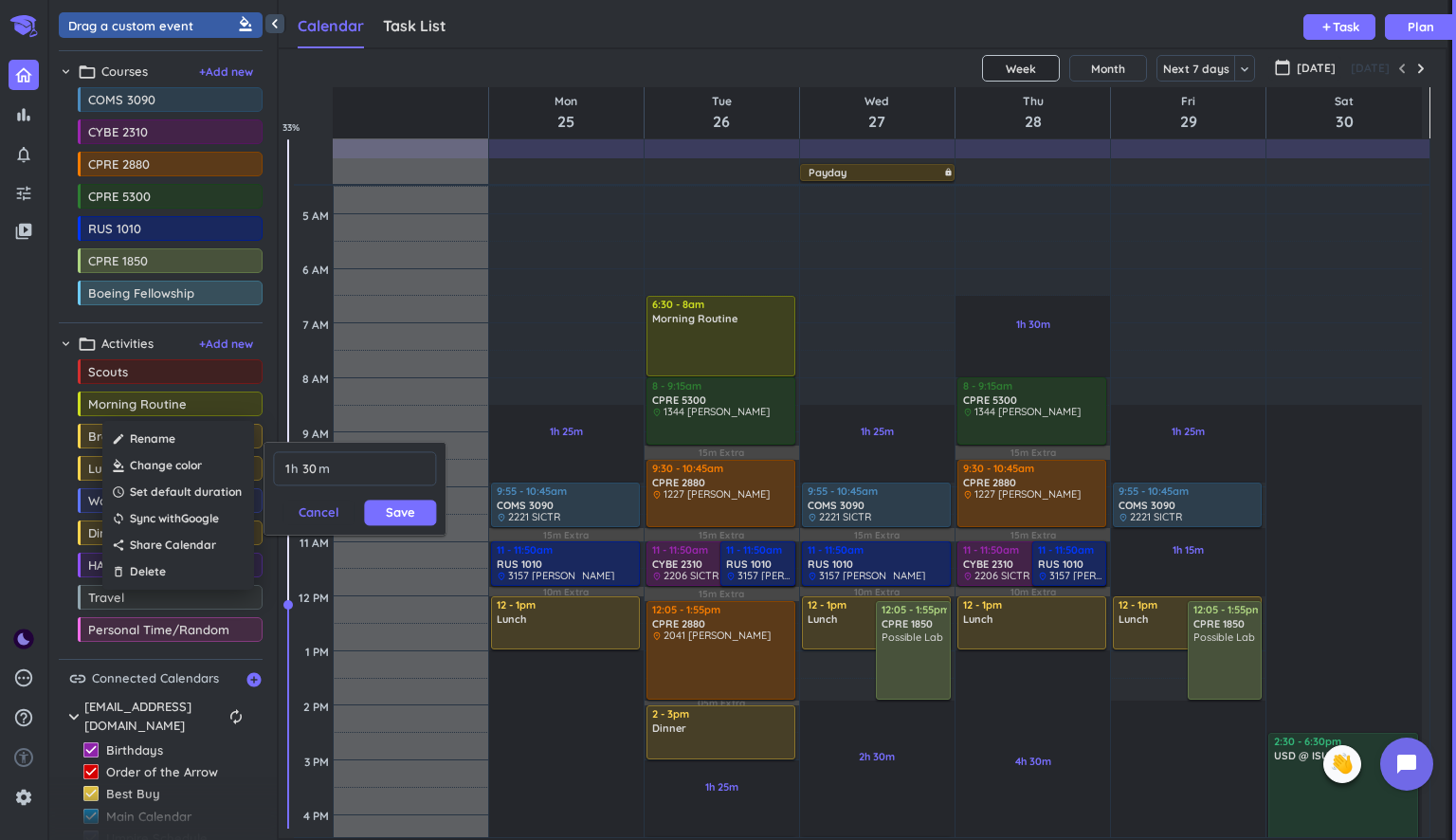 click on "Save" at bounding box center [400, 512] 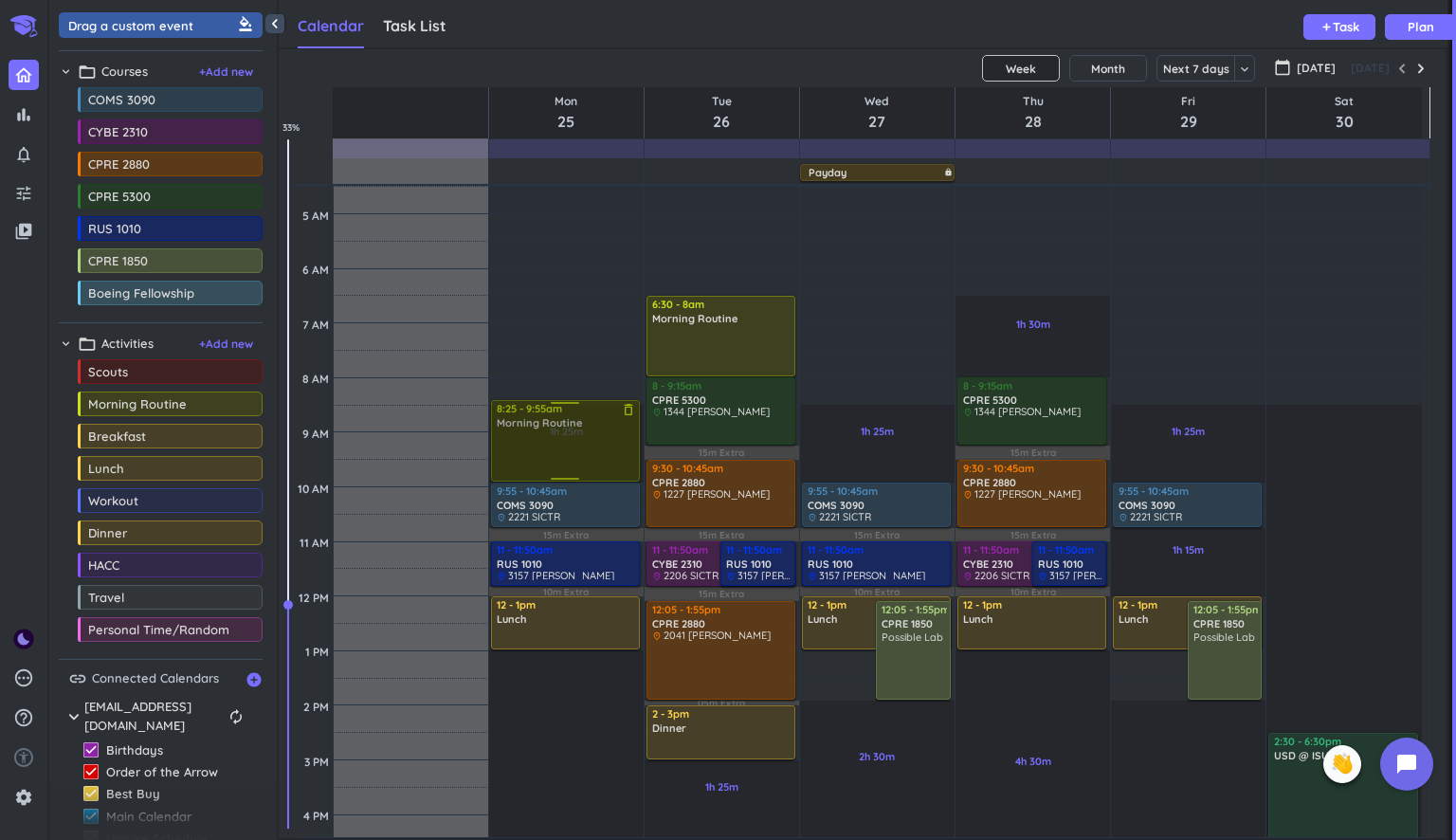 drag, startPoint x: 155, startPoint y: 404, endPoint x: 584, endPoint y: 401, distance: 429.01049 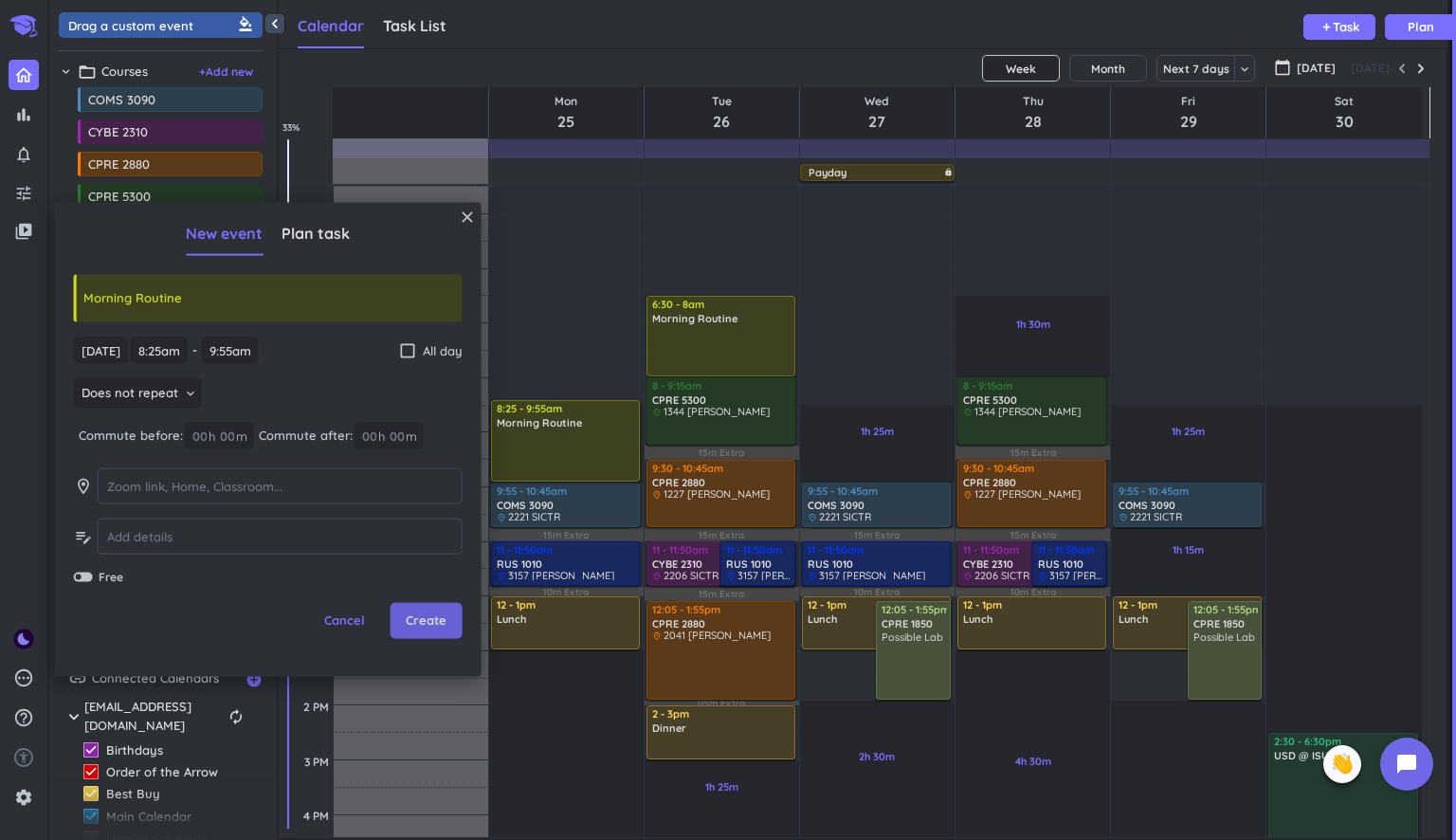click on "Create" at bounding box center [426, 621] 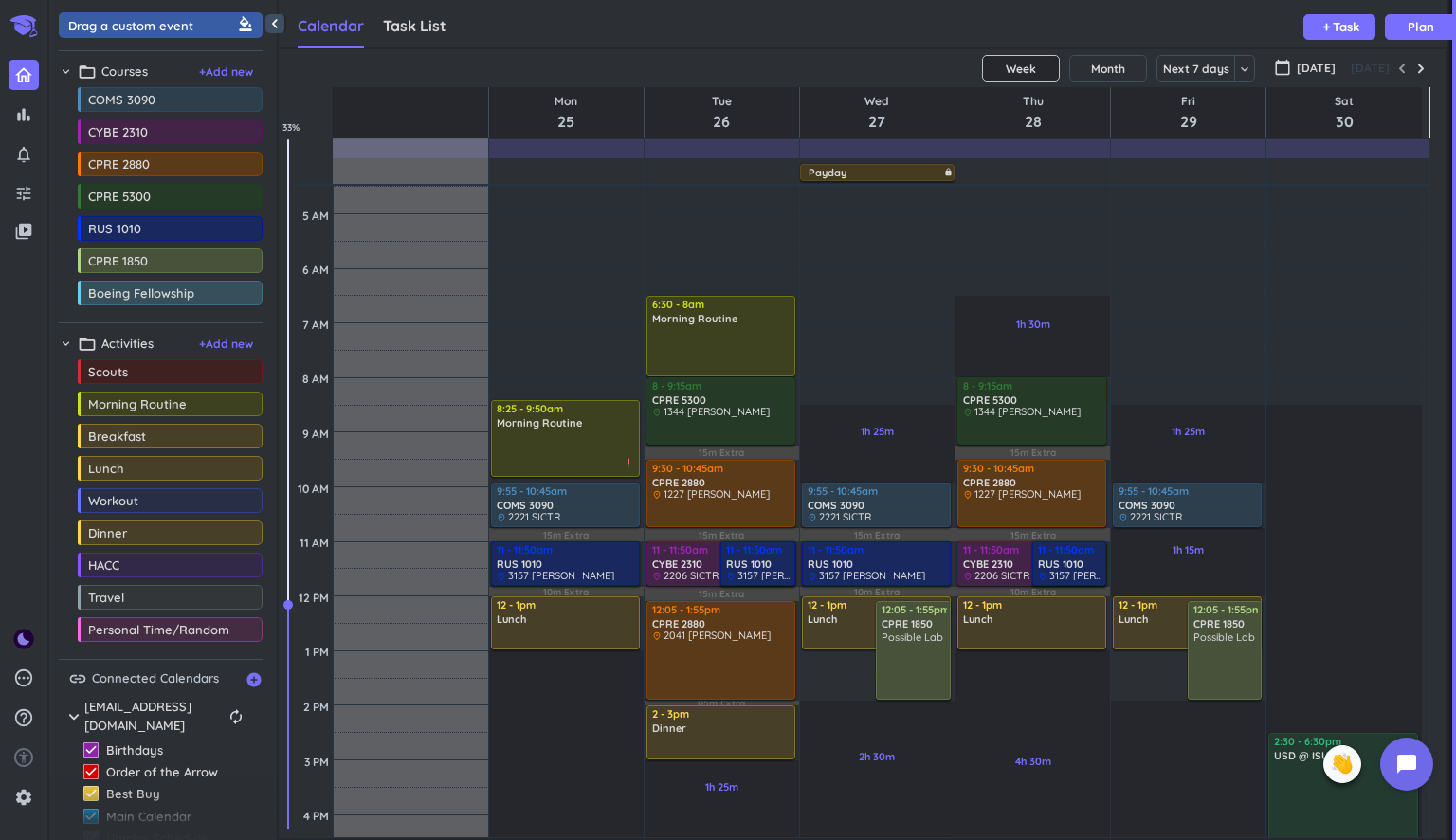 click on "11h  Past due Plan 15m Extra 10m Extra Adjust Awake Time Adjust Awake Time 8:25 - 9:55am Morning Routine delete_outline priority_high 9:55 - 10:45am COMS 3090 delete_outline place 2221 SICTR 11 - 11:50am RUS 1010 delete_outline place 3157 [PERSON_NAME] 12 - 1pm Lunch delete_outline 8:25 - 9:50am Morning Routine delete_outline priority_high" at bounding box center [566, 814] 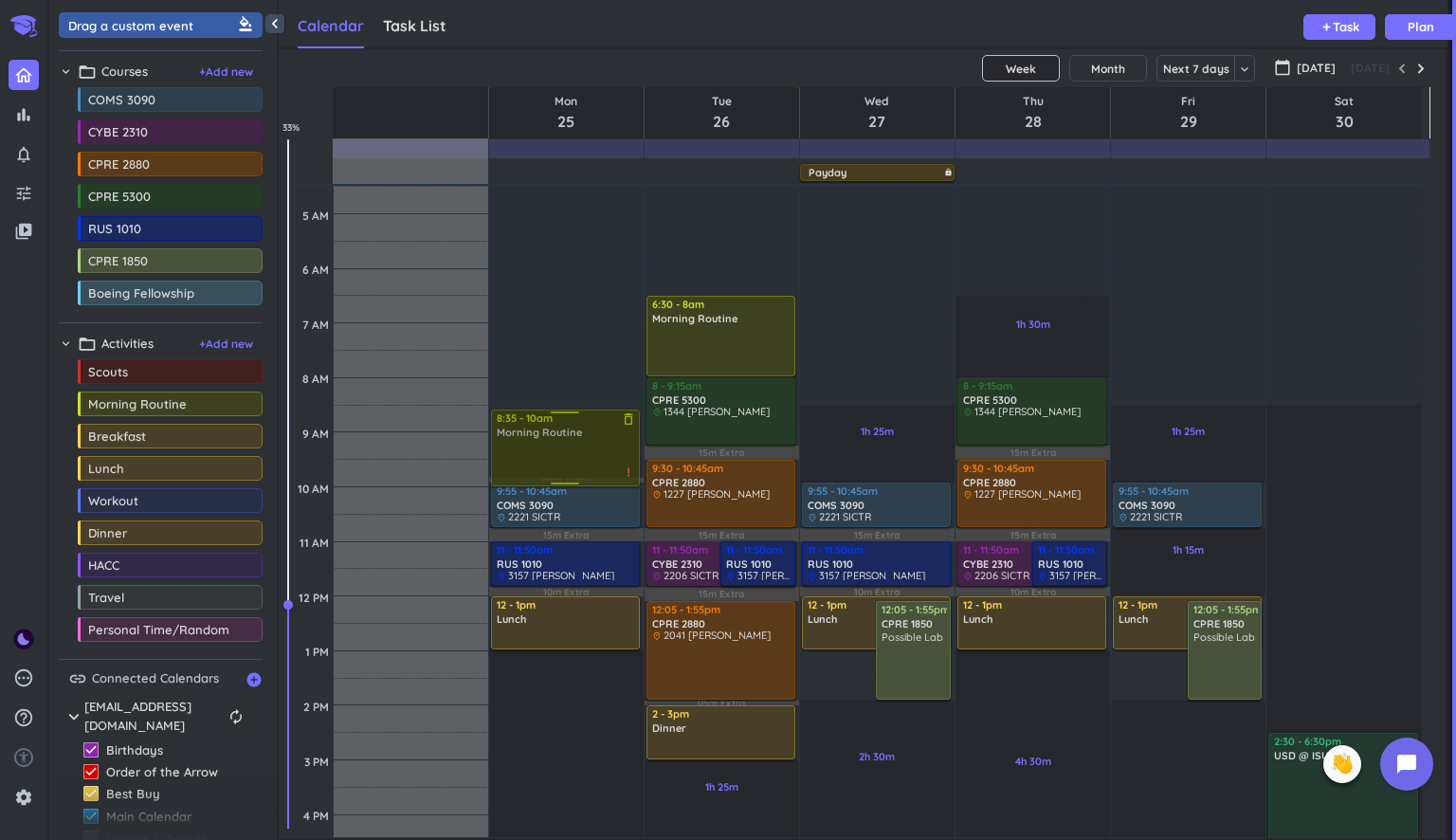drag, startPoint x: 532, startPoint y: 444, endPoint x: 543, endPoint y: 448, distance: 12 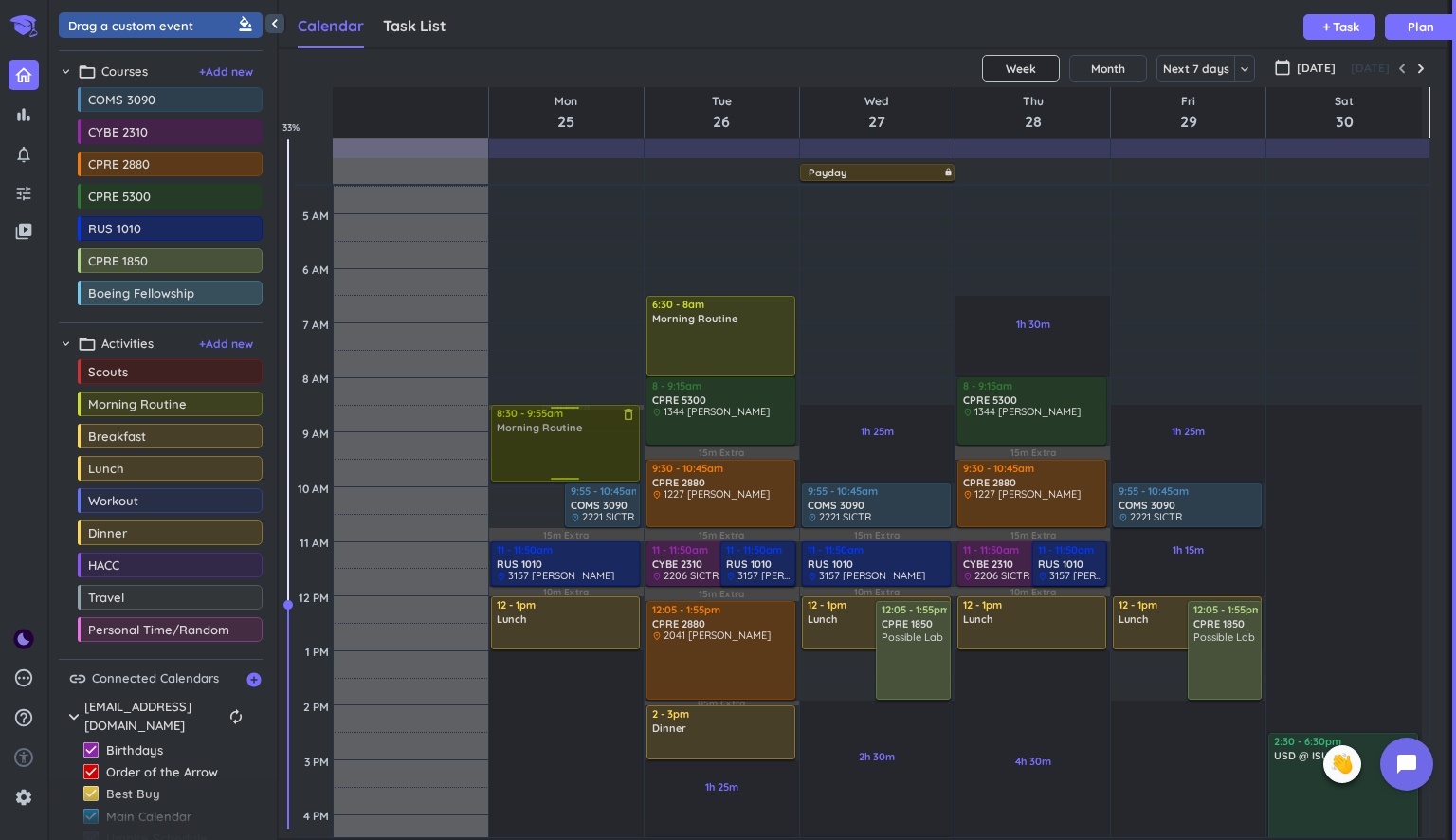 drag, startPoint x: 546, startPoint y: 461, endPoint x: 553, endPoint y: 444, distance: 18.384776 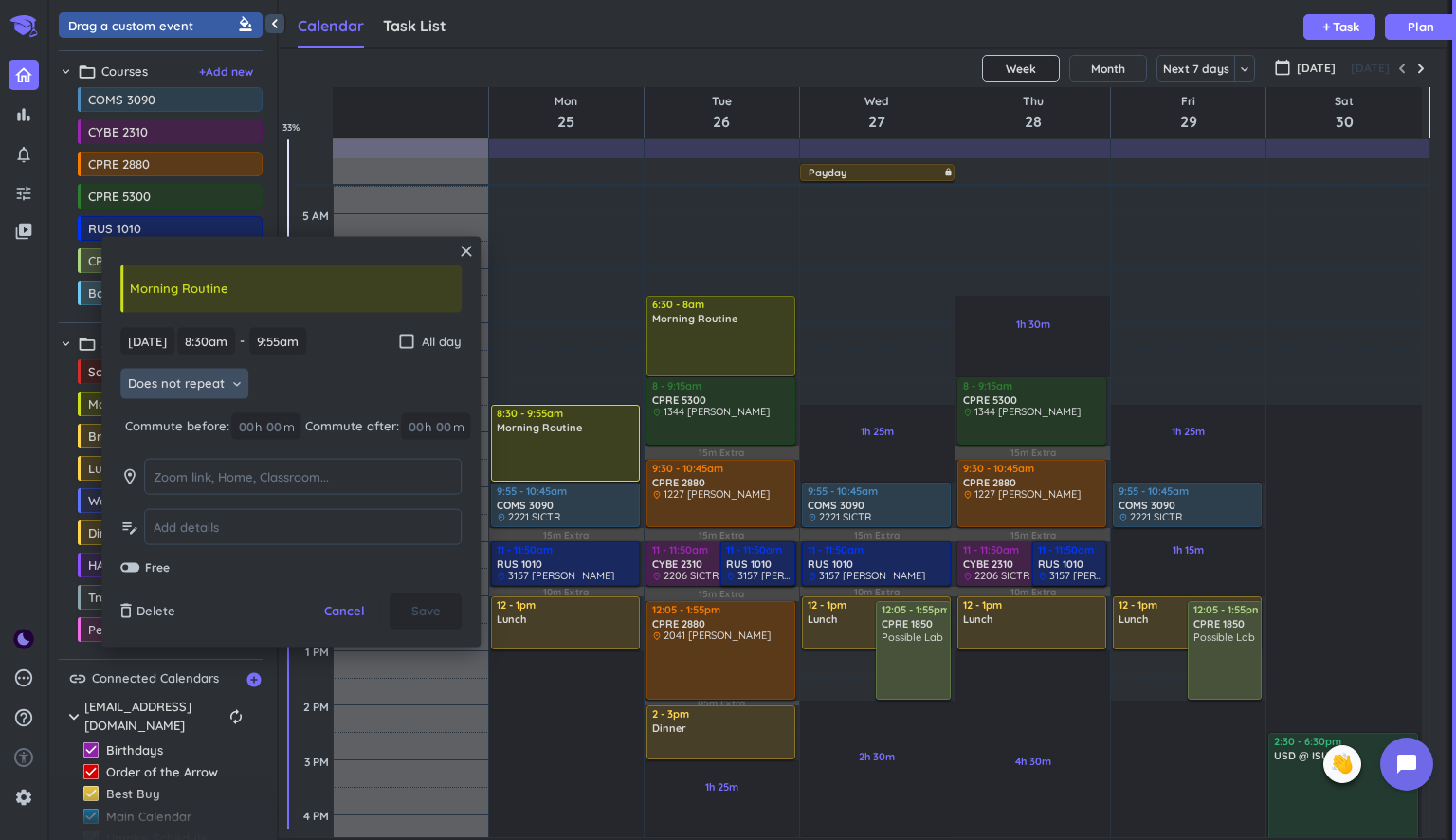 click on "Does not repeat keyboard_arrow_down" at bounding box center [184, 384] 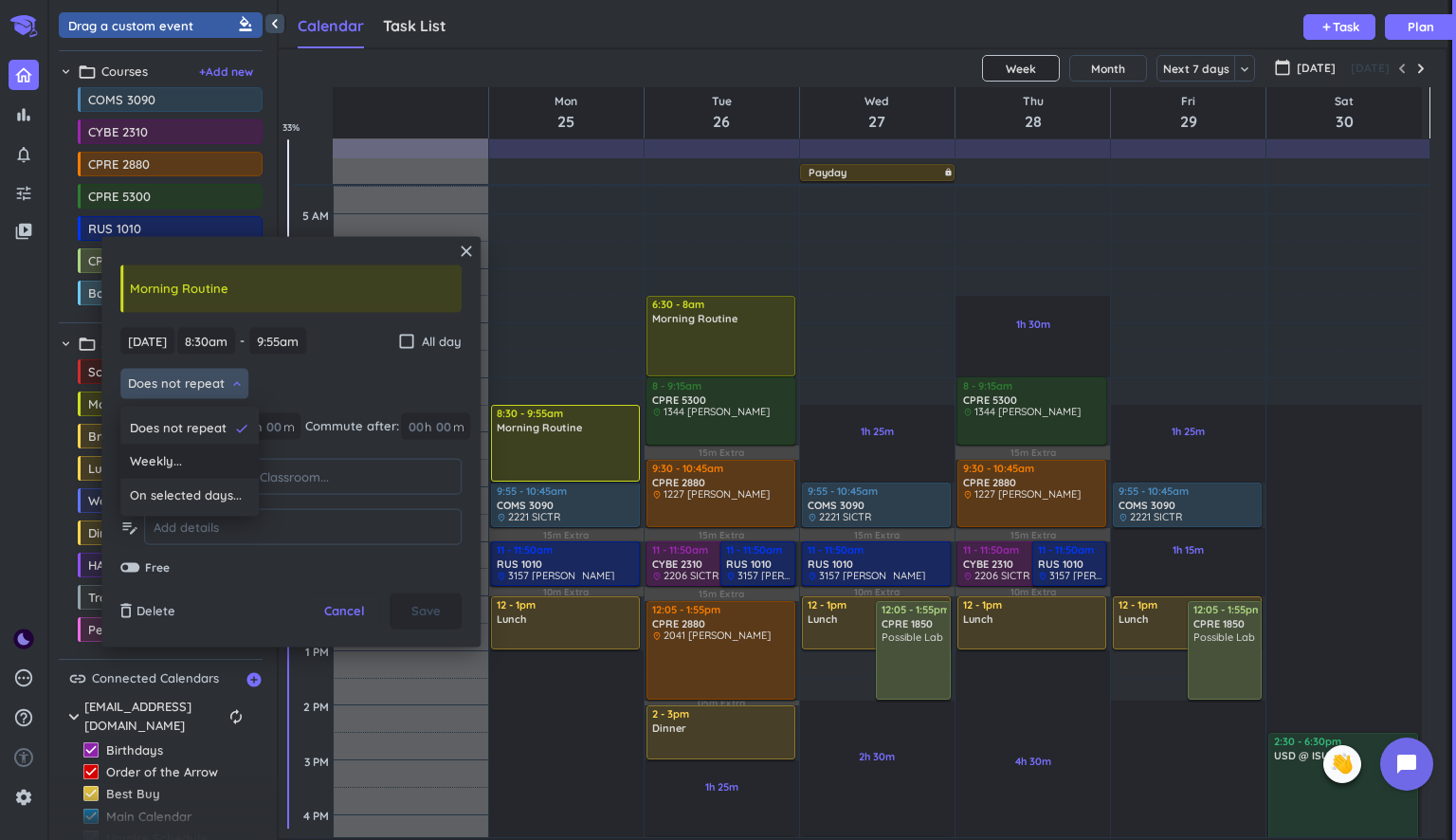 click on "Weekly..." at bounding box center (190, 462) 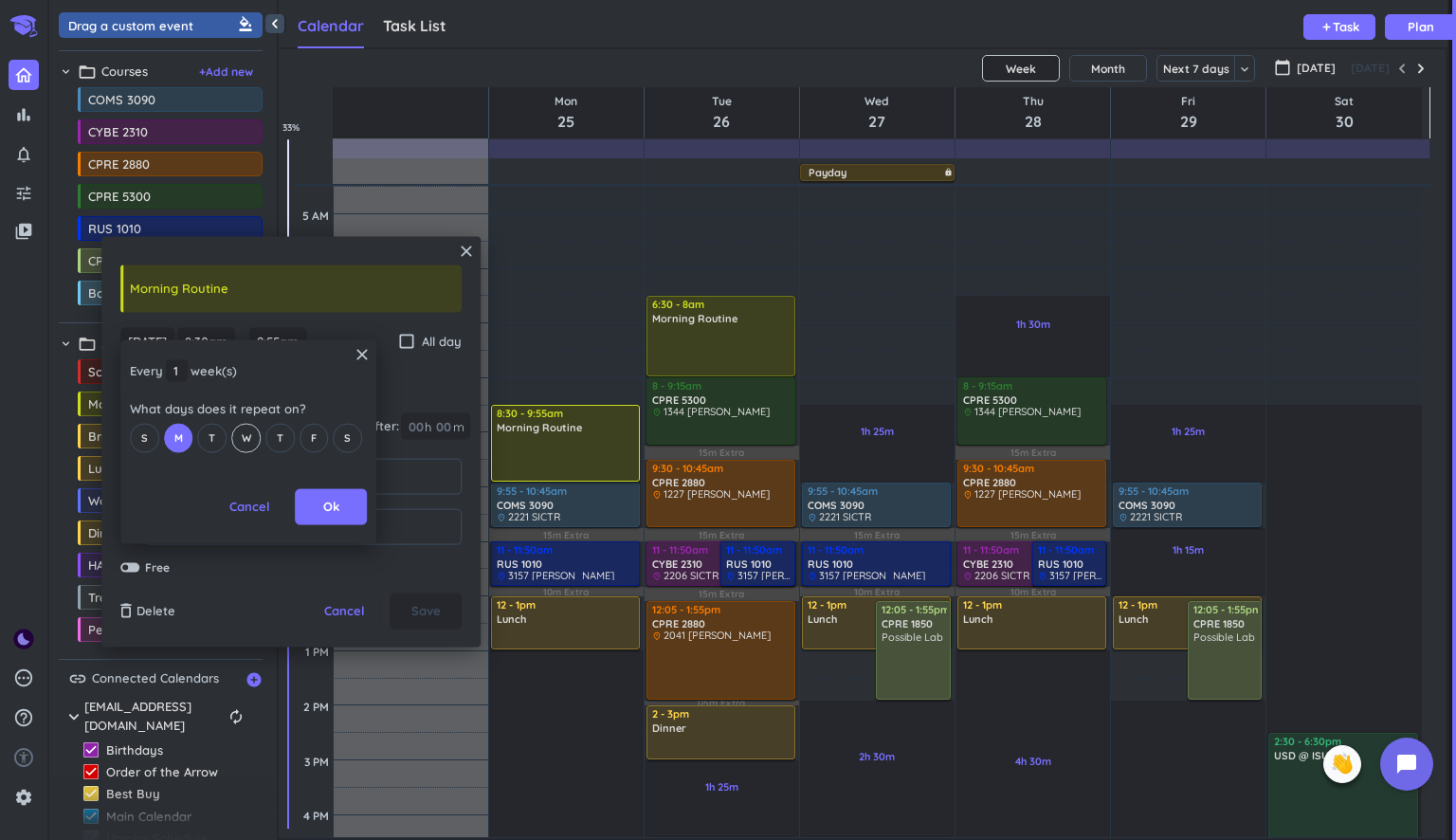 click on "W" at bounding box center [246, 437] 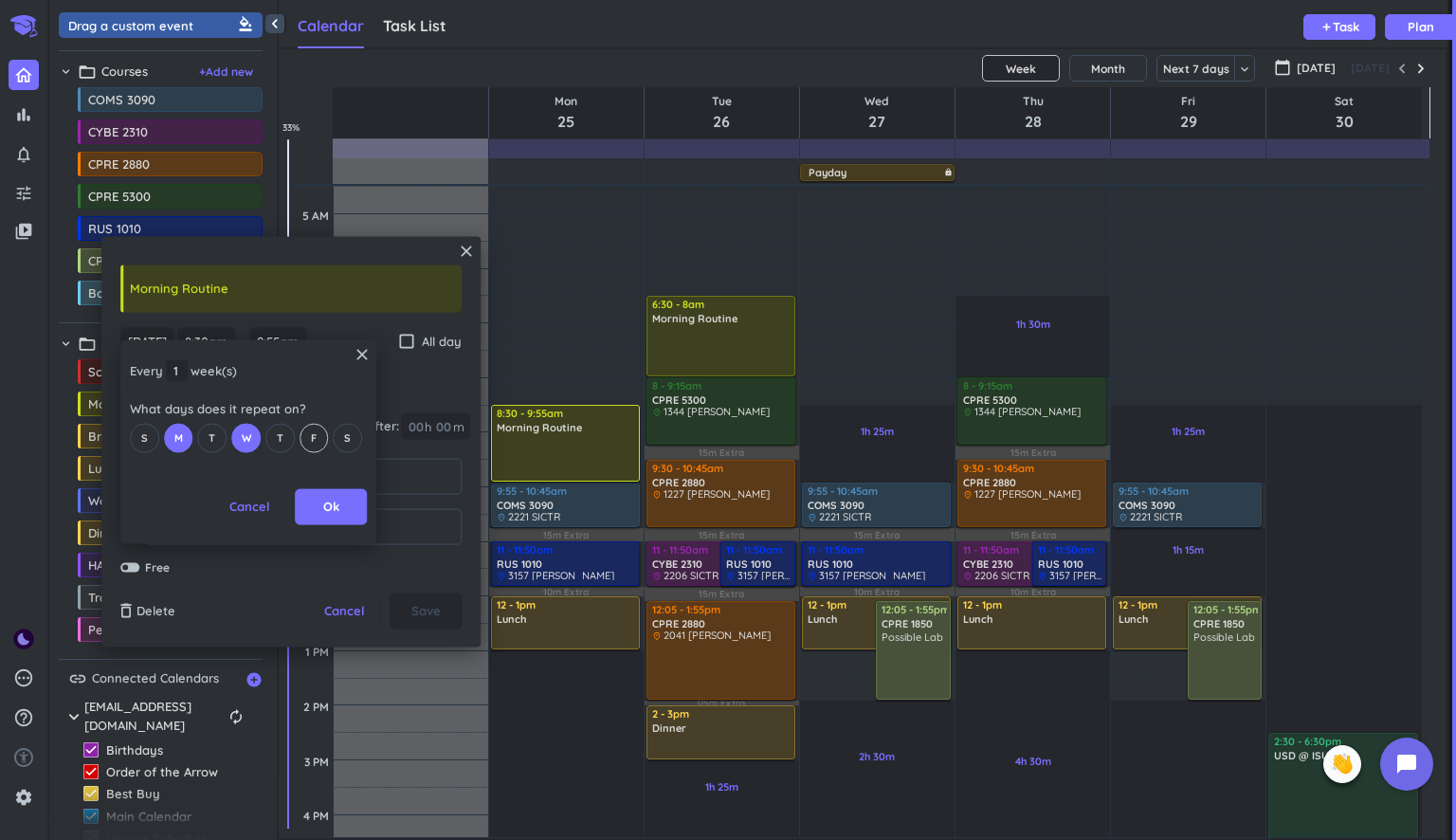 click on "F" at bounding box center [314, 437] 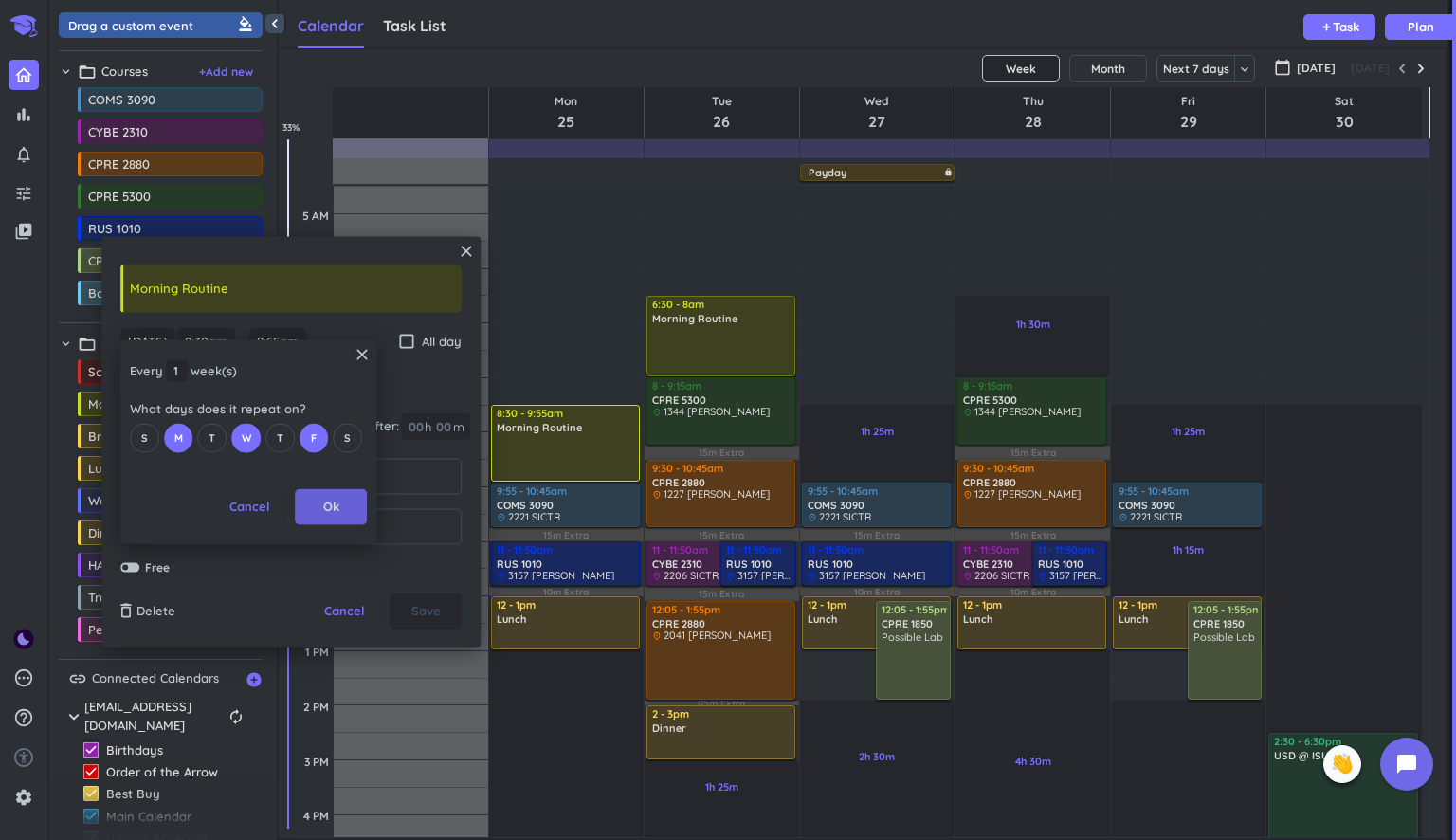 click on "Ok" at bounding box center [331, 507] 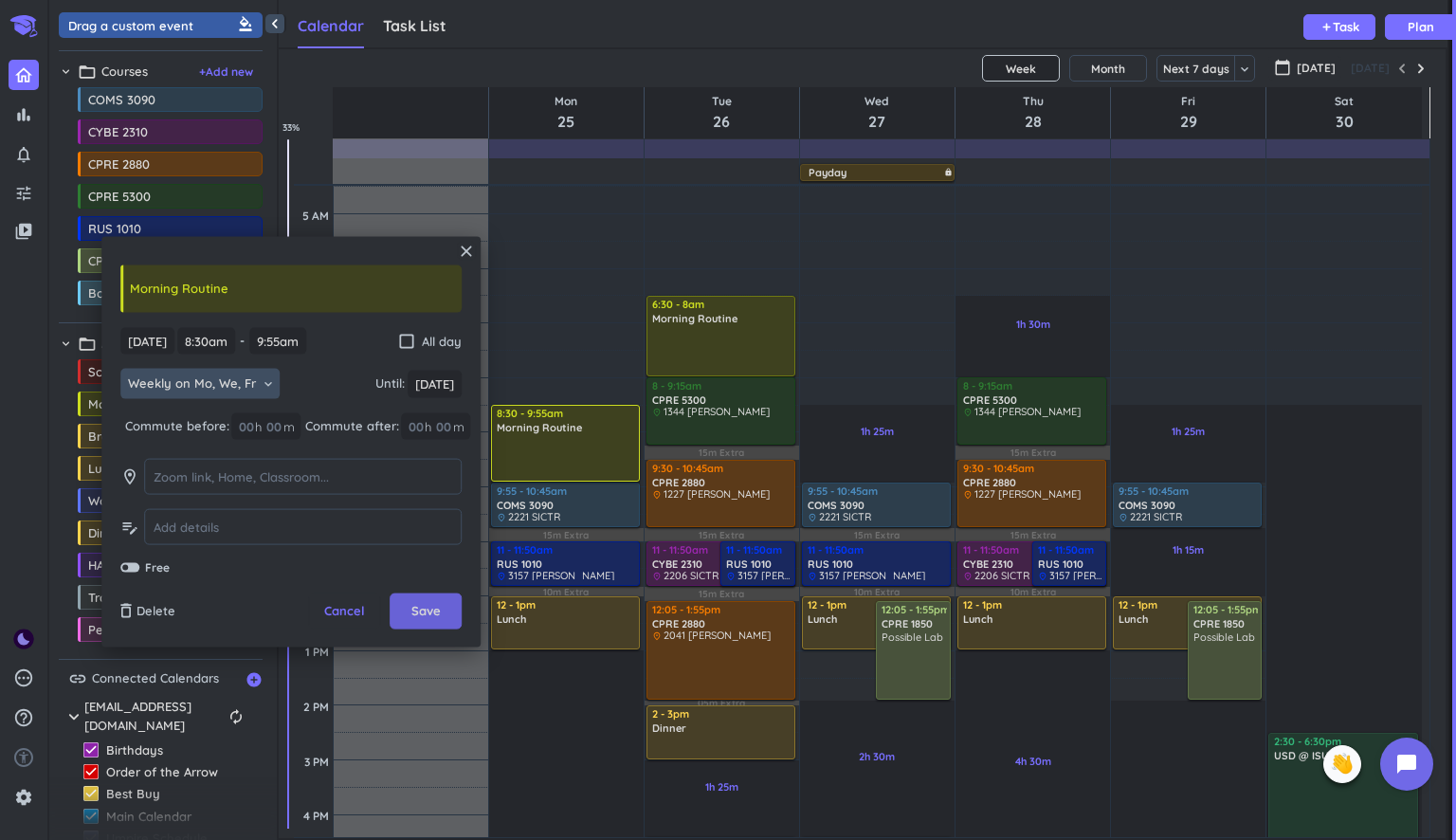 click on "Save" at bounding box center [426, 612] 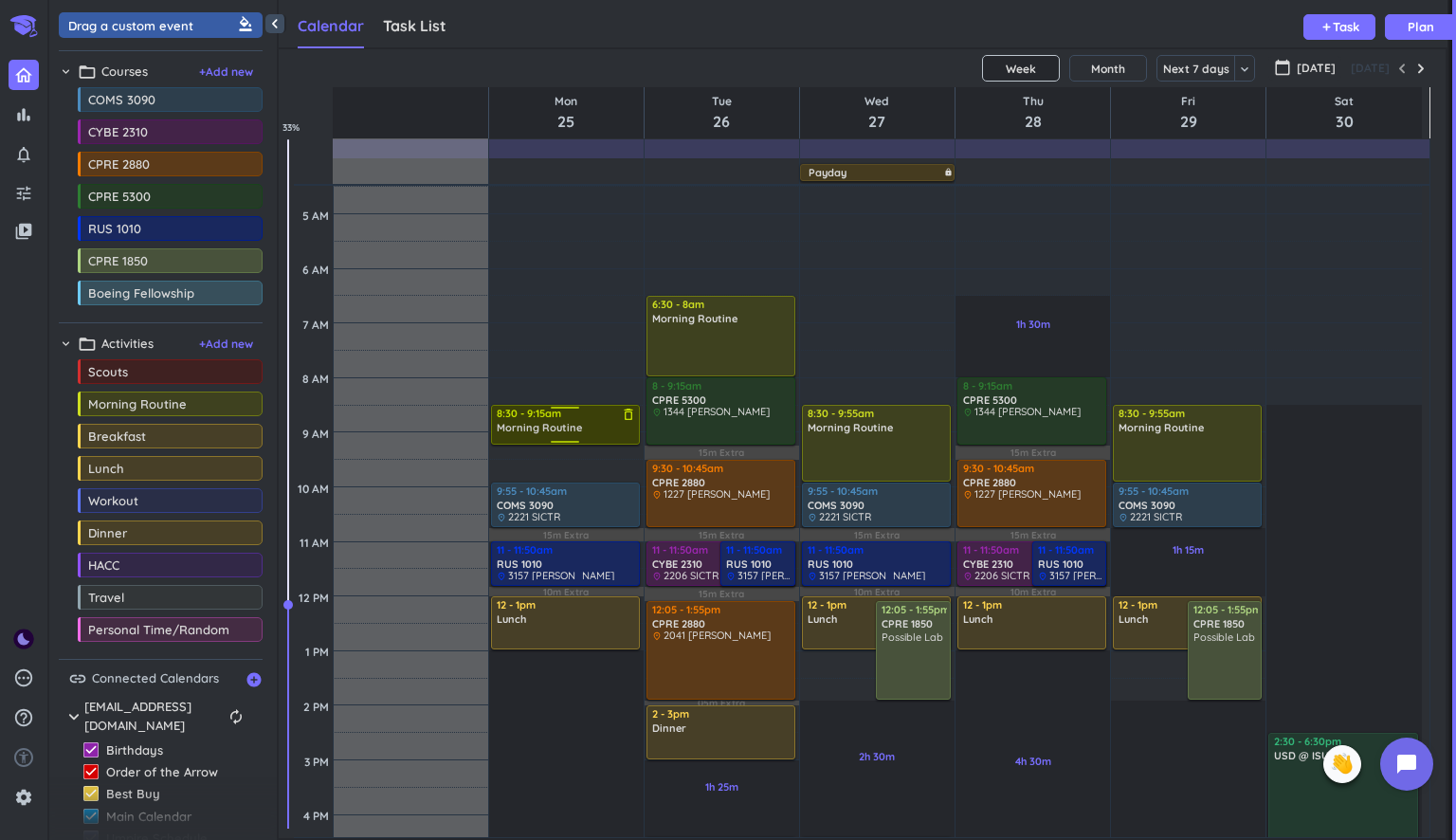 drag, startPoint x: 559, startPoint y: 478, endPoint x: 572, endPoint y: 442, distance: 38.27532 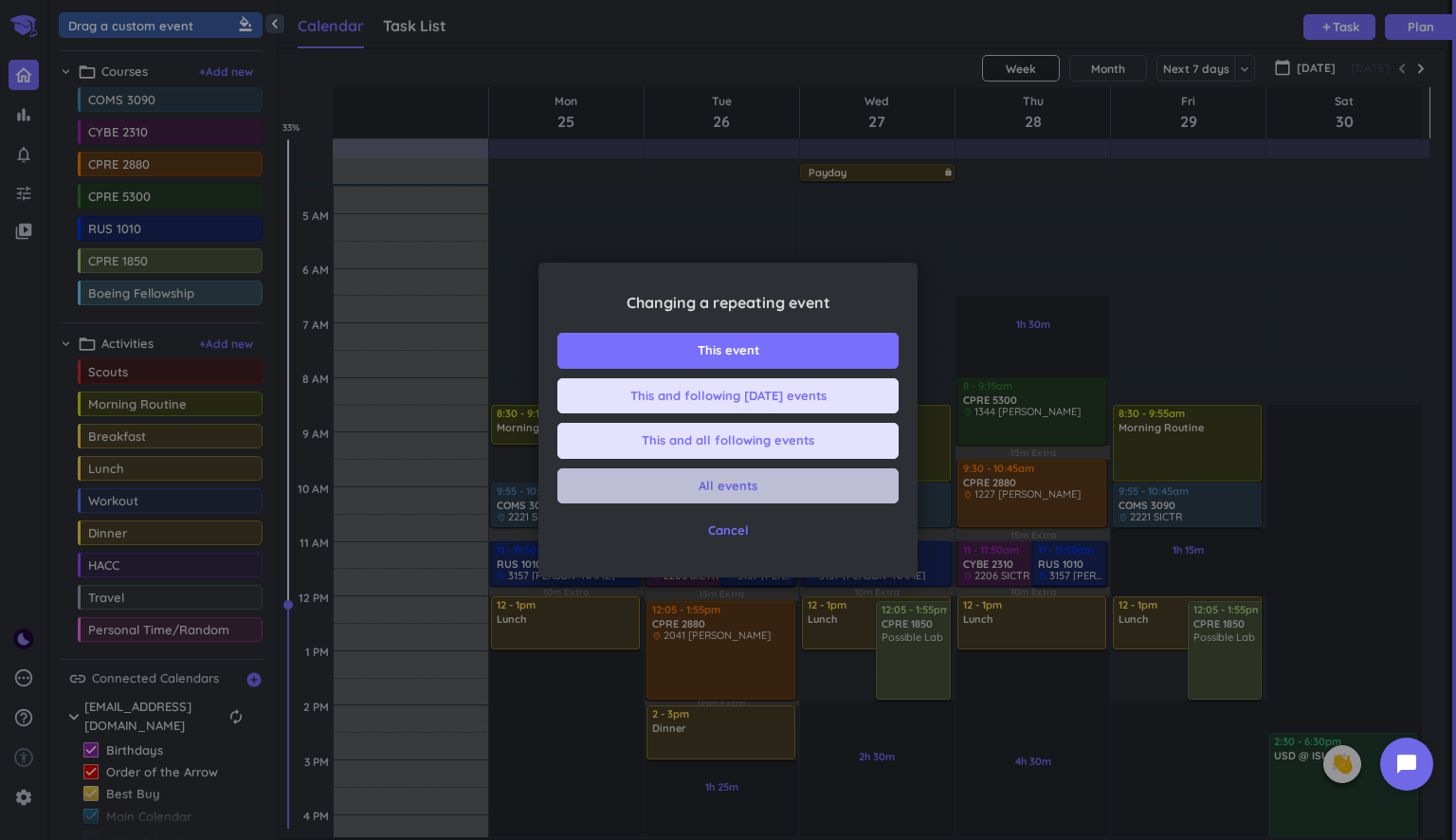 click on "All events" at bounding box center (728, 486) 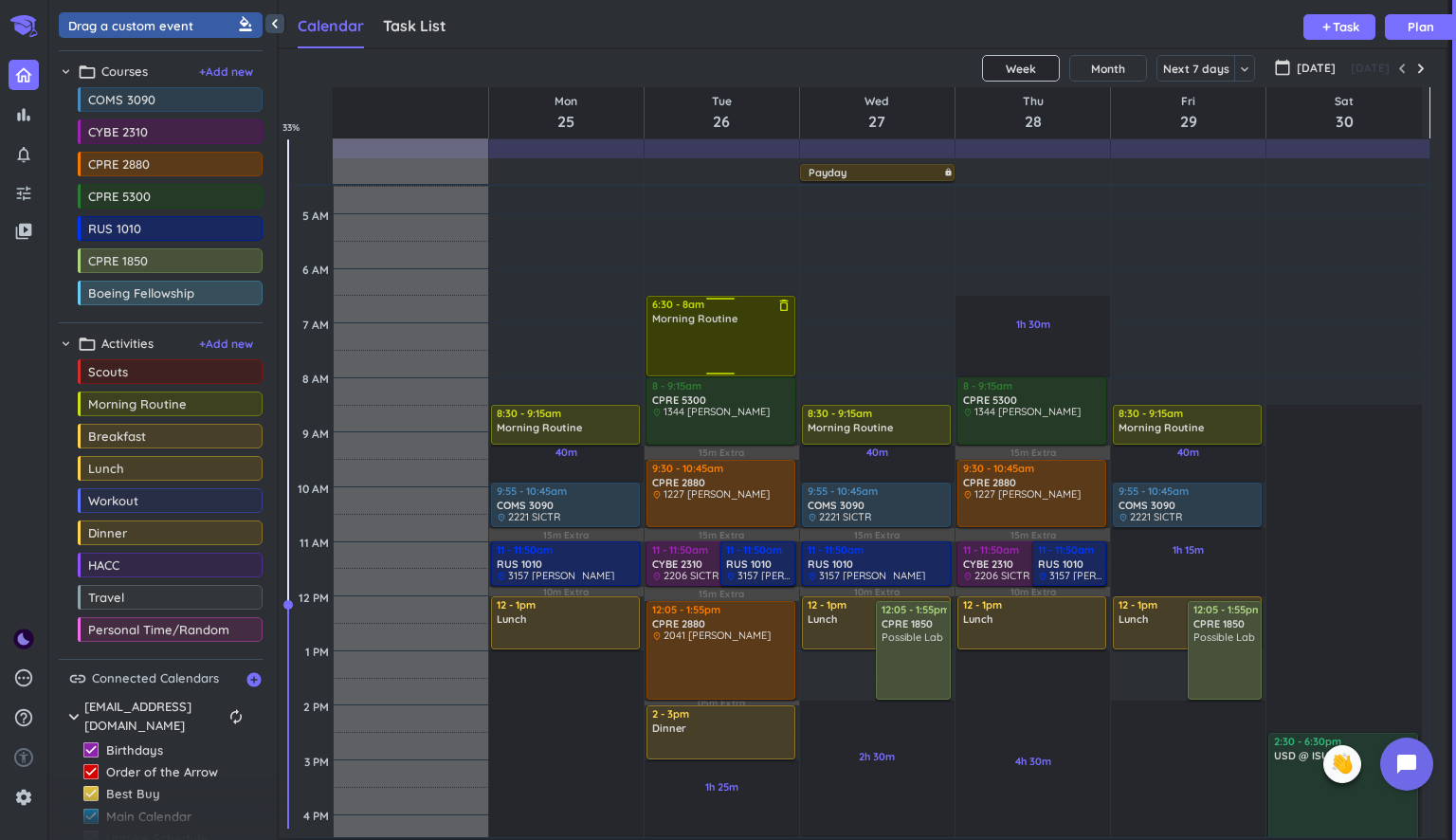 click at bounding box center (721, 350) 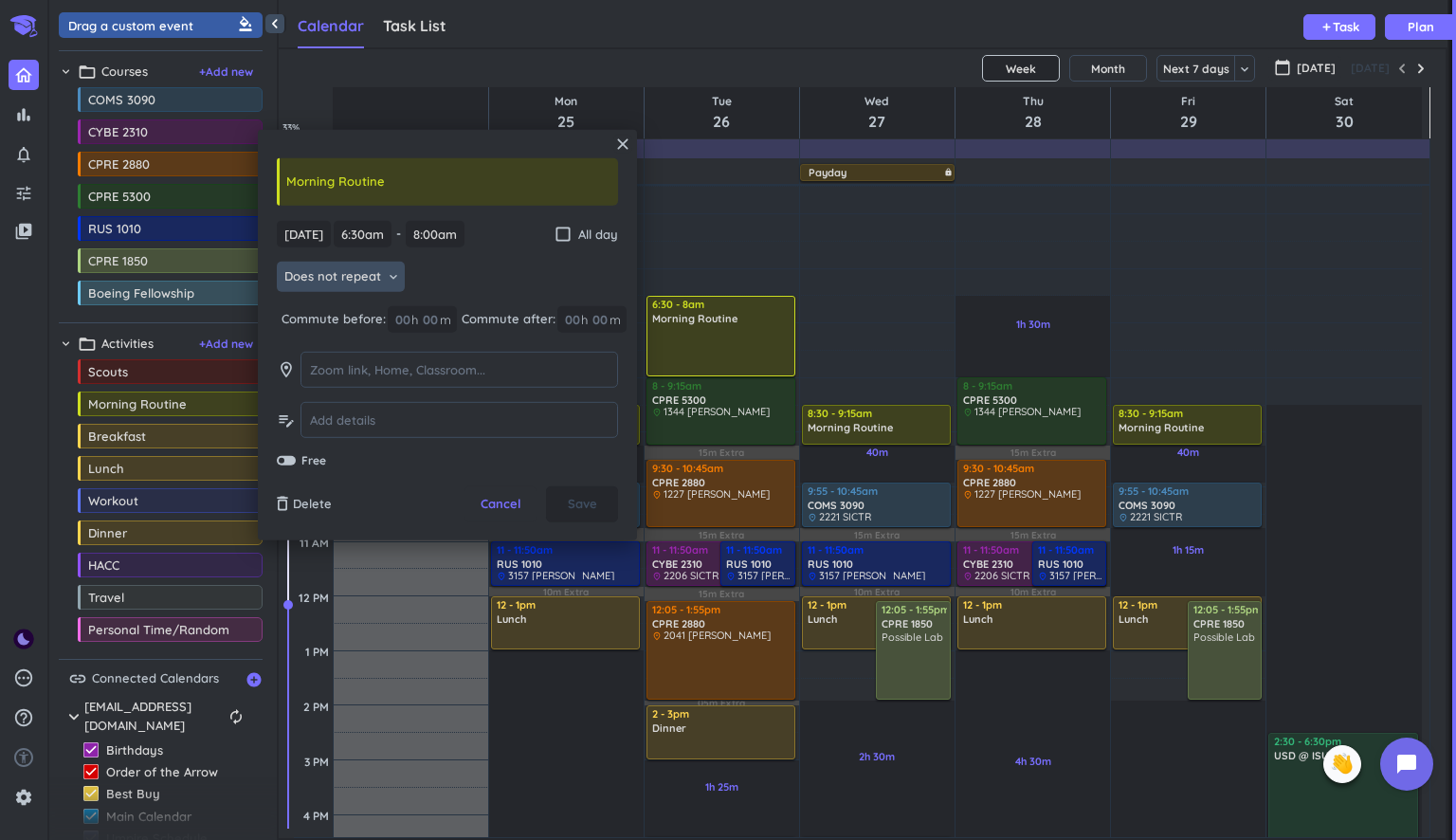 click on "Does not repeat" at bounding box center [333, 277] 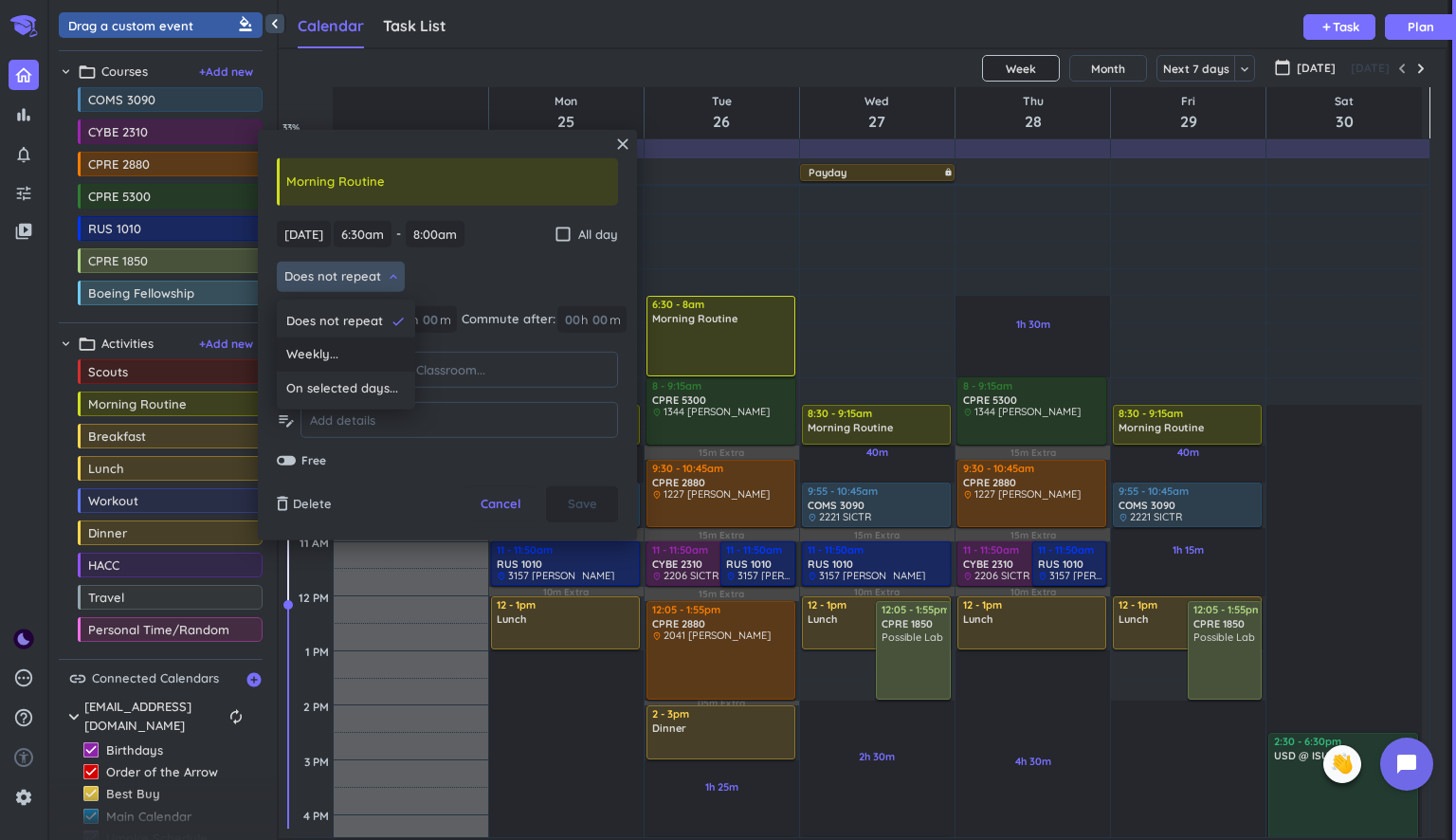 click on "Weekly..." at bounding box center (346, 355) 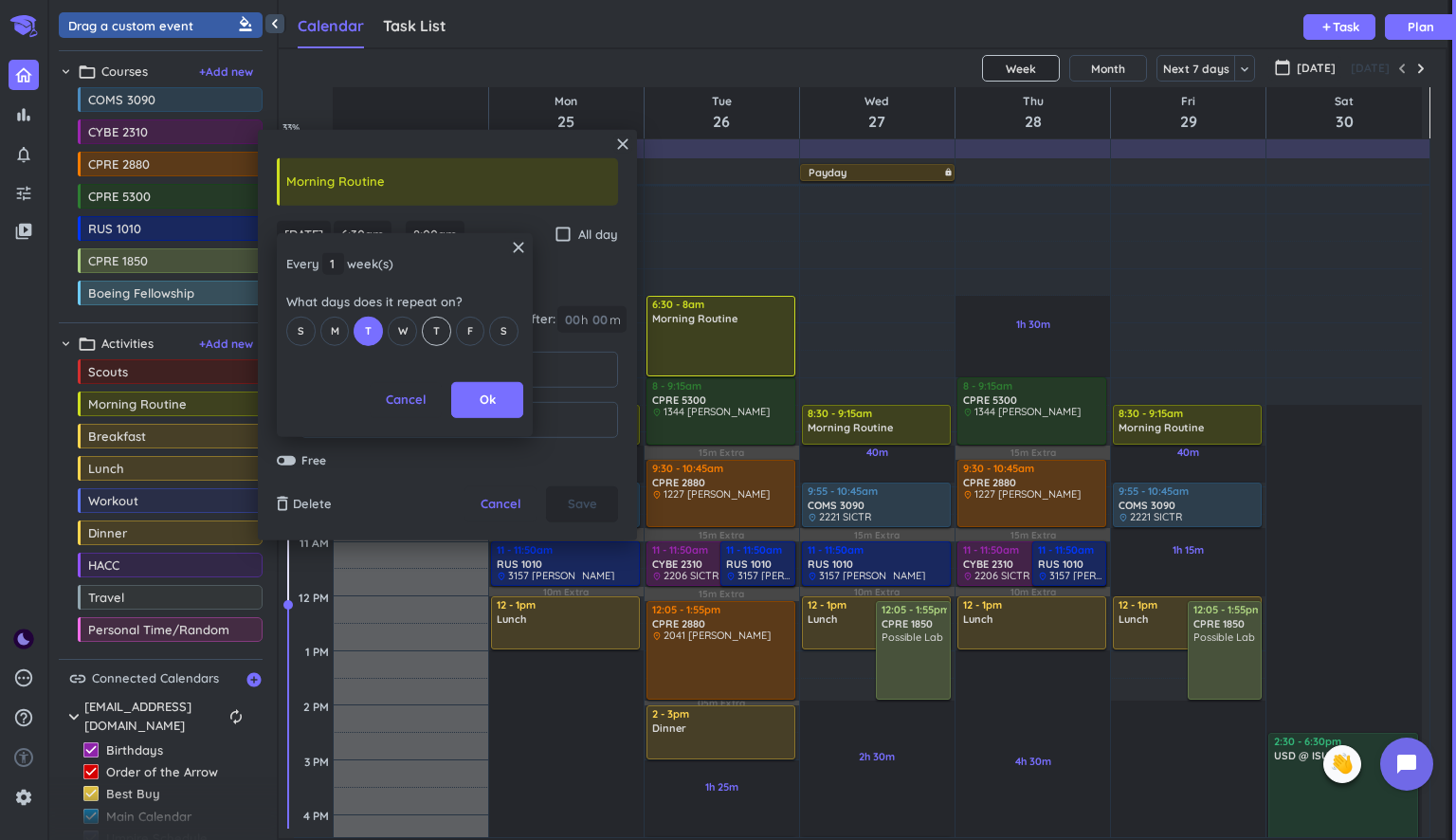 click on "T" at bounding box center (436, 330) 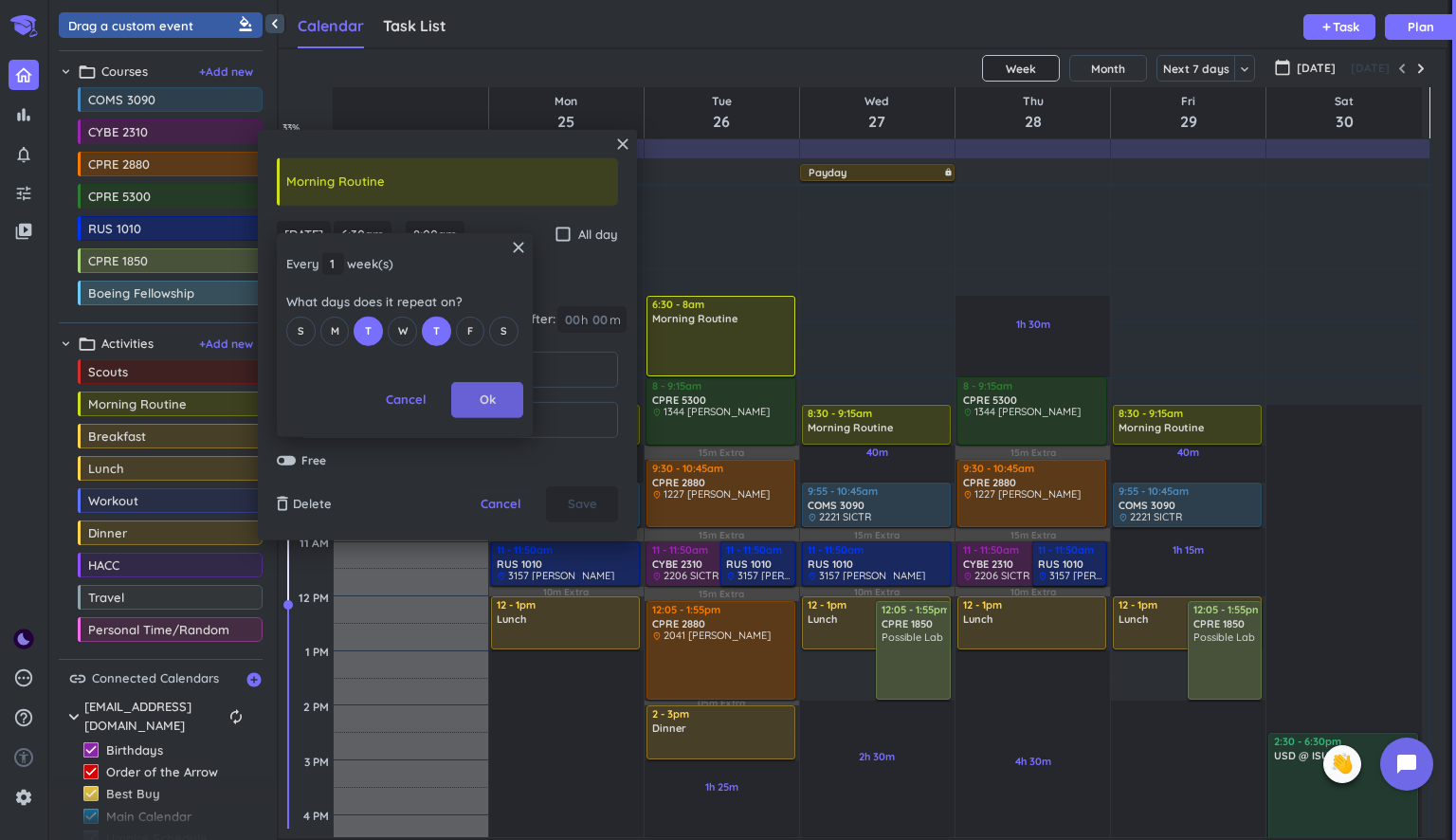click on "Ok" at bounding box center [487, 400] 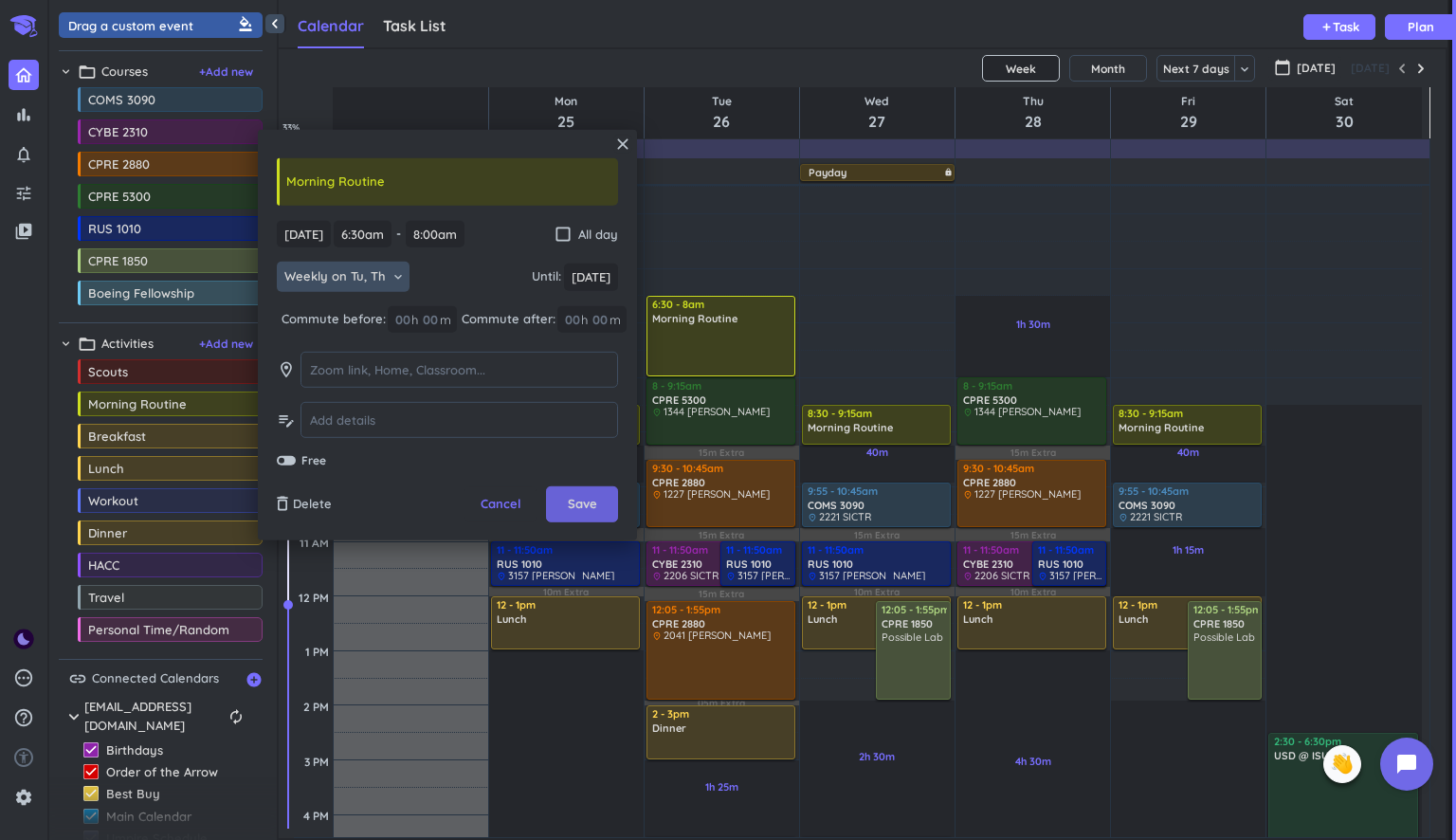 click on "Save" at bounding box center [582, 504] 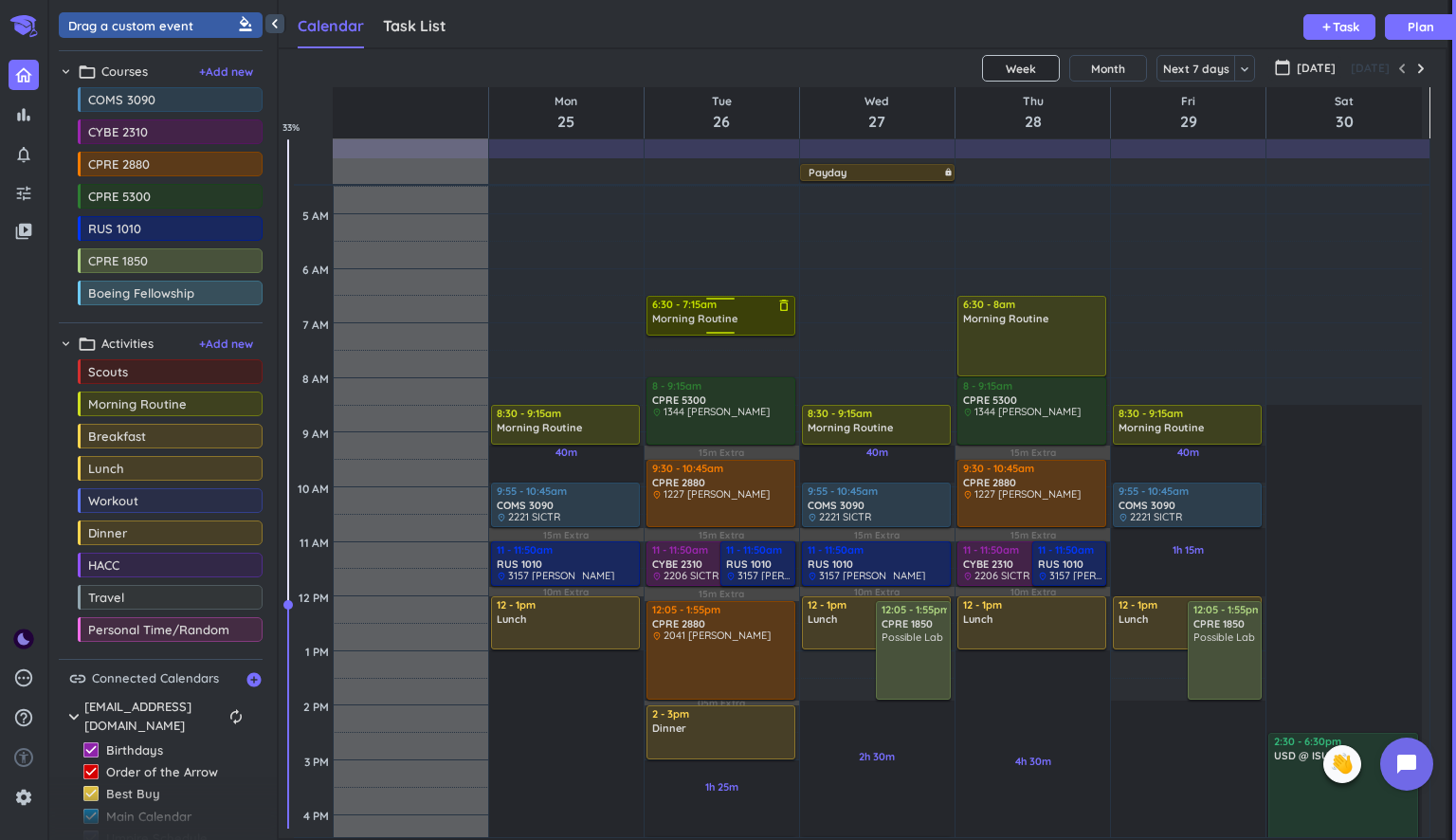drag, startPoint x: 719, startPoint y: 374, endPoint x: 733, endPoint y: 334, distance: 42.37924 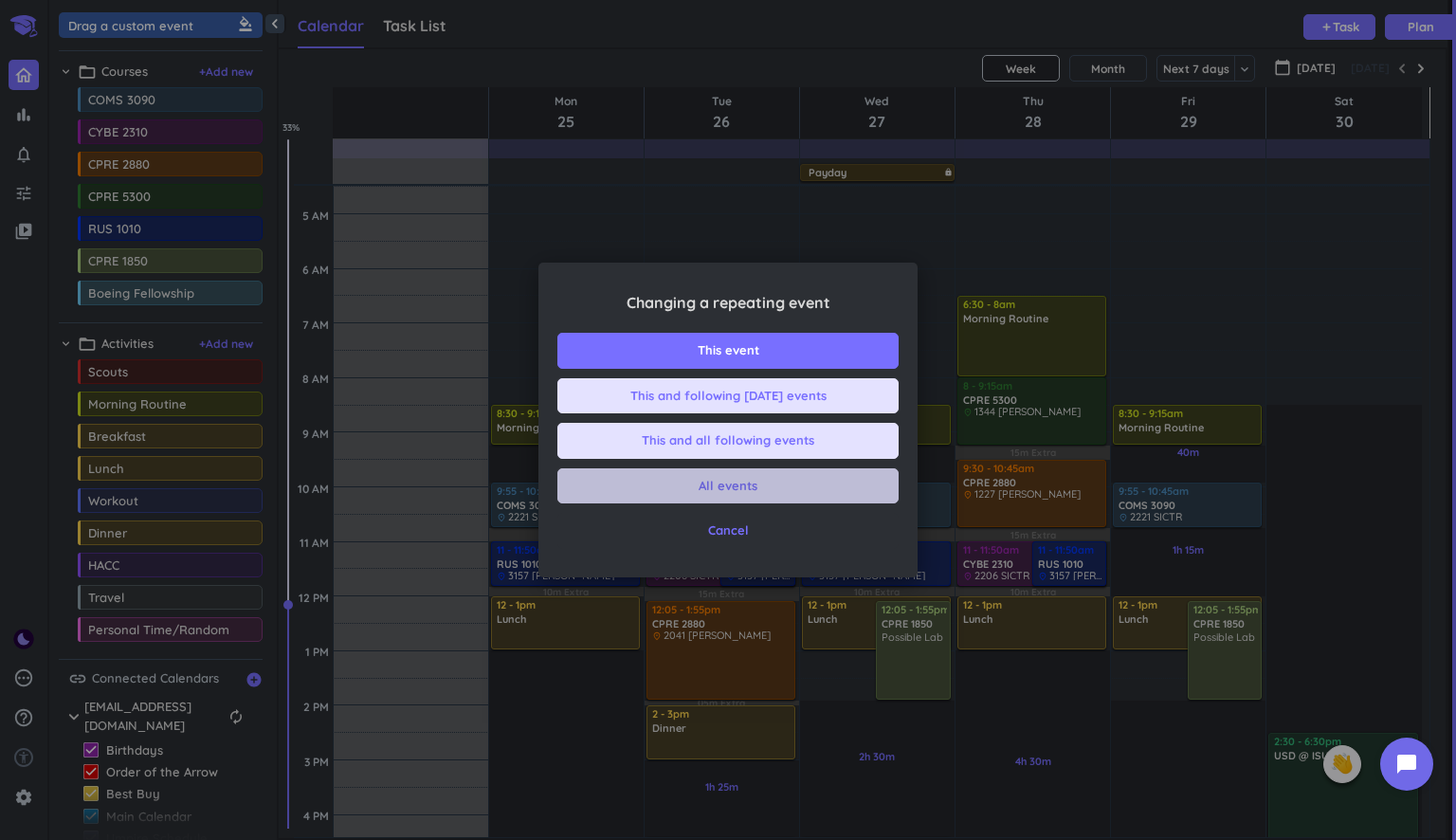 click on "All events" at bounding box center (728, 486) 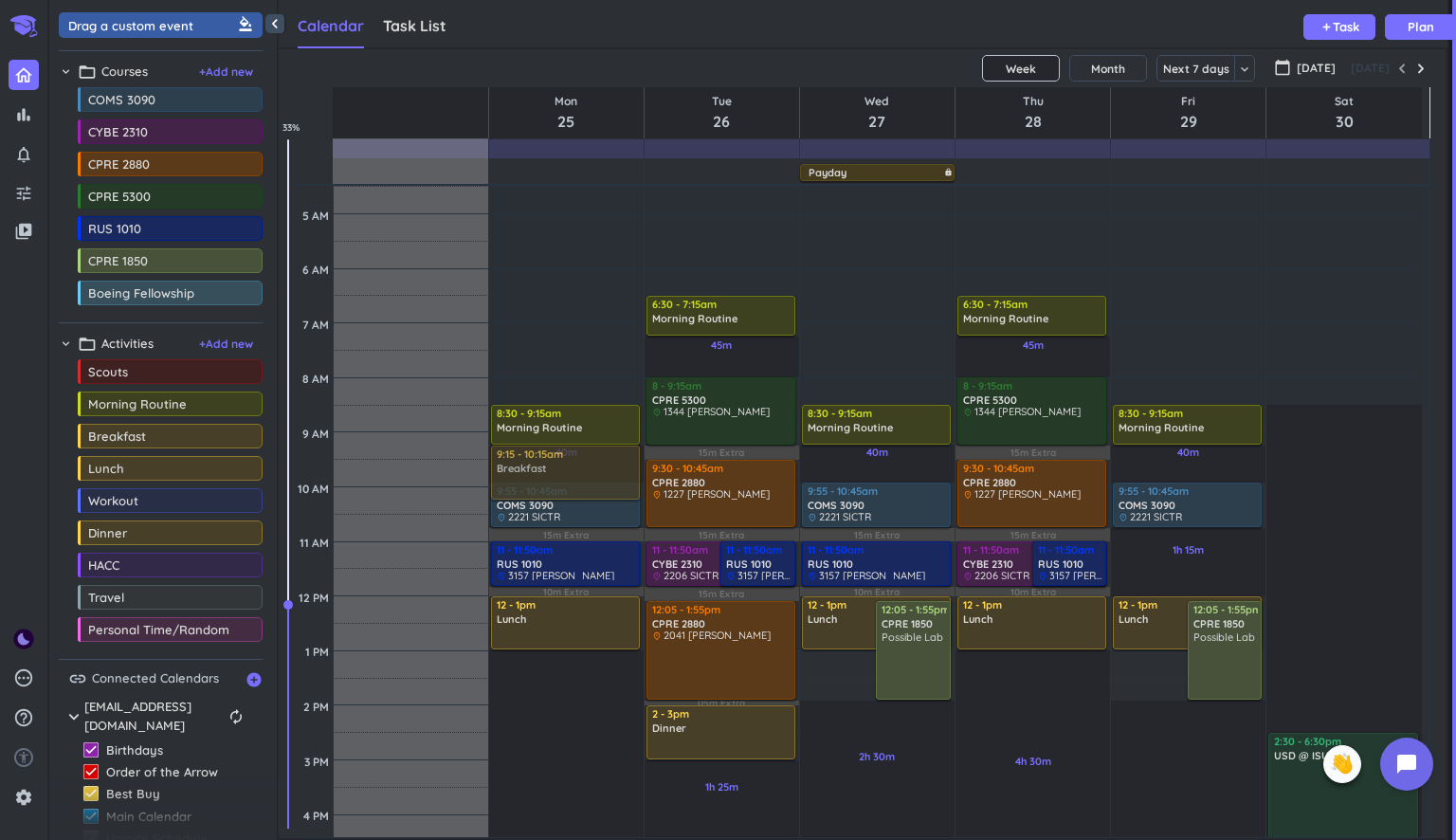 drag, startPoint x: 140, startPoint y: 436, endPoint x: 567, endPoint y: 448, distance: 427.16858 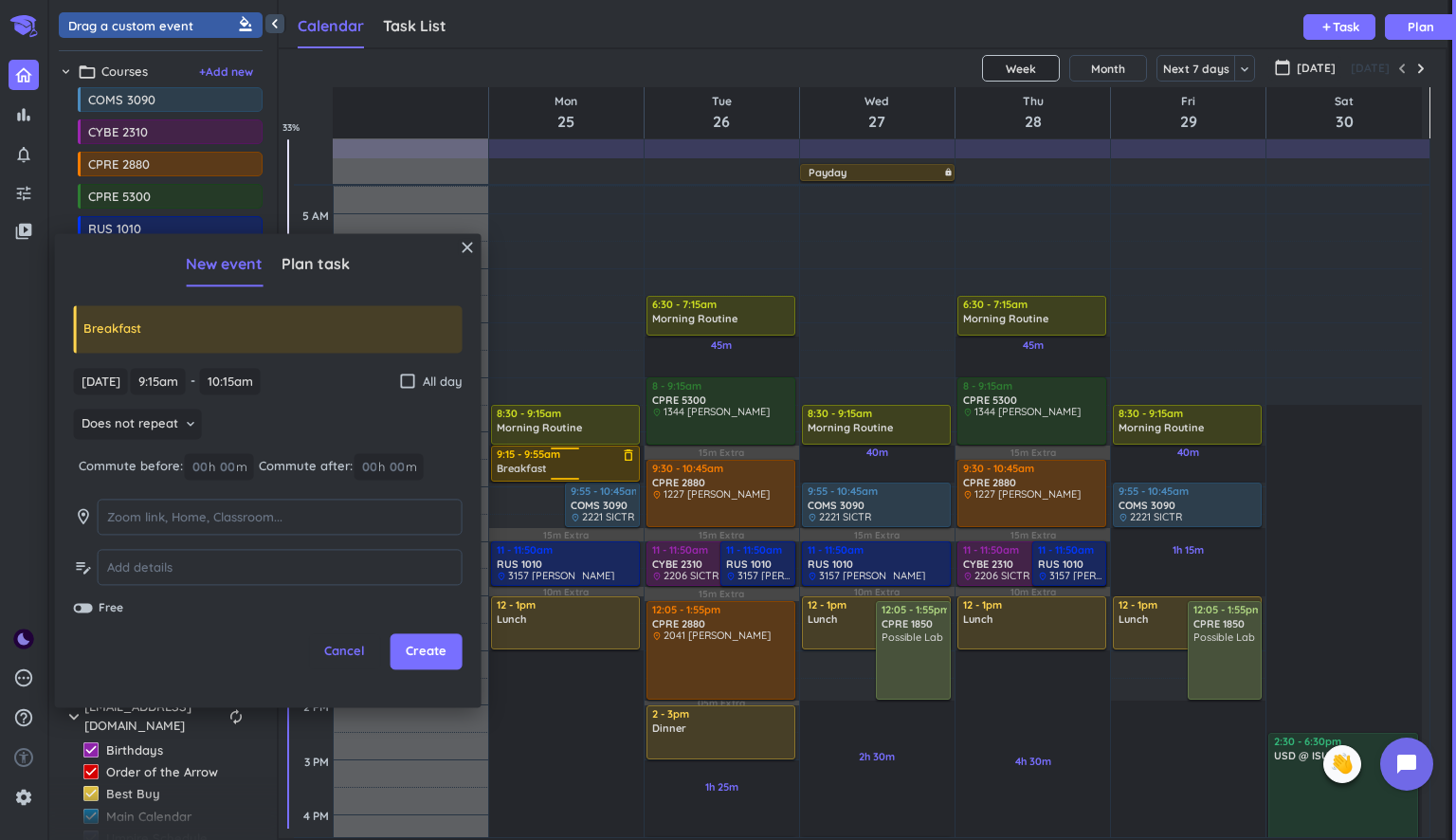 drag, startPoint x: 543, startPoint y: 496, endPoint x: 548, endPoint y: 480, distance: 16.763055 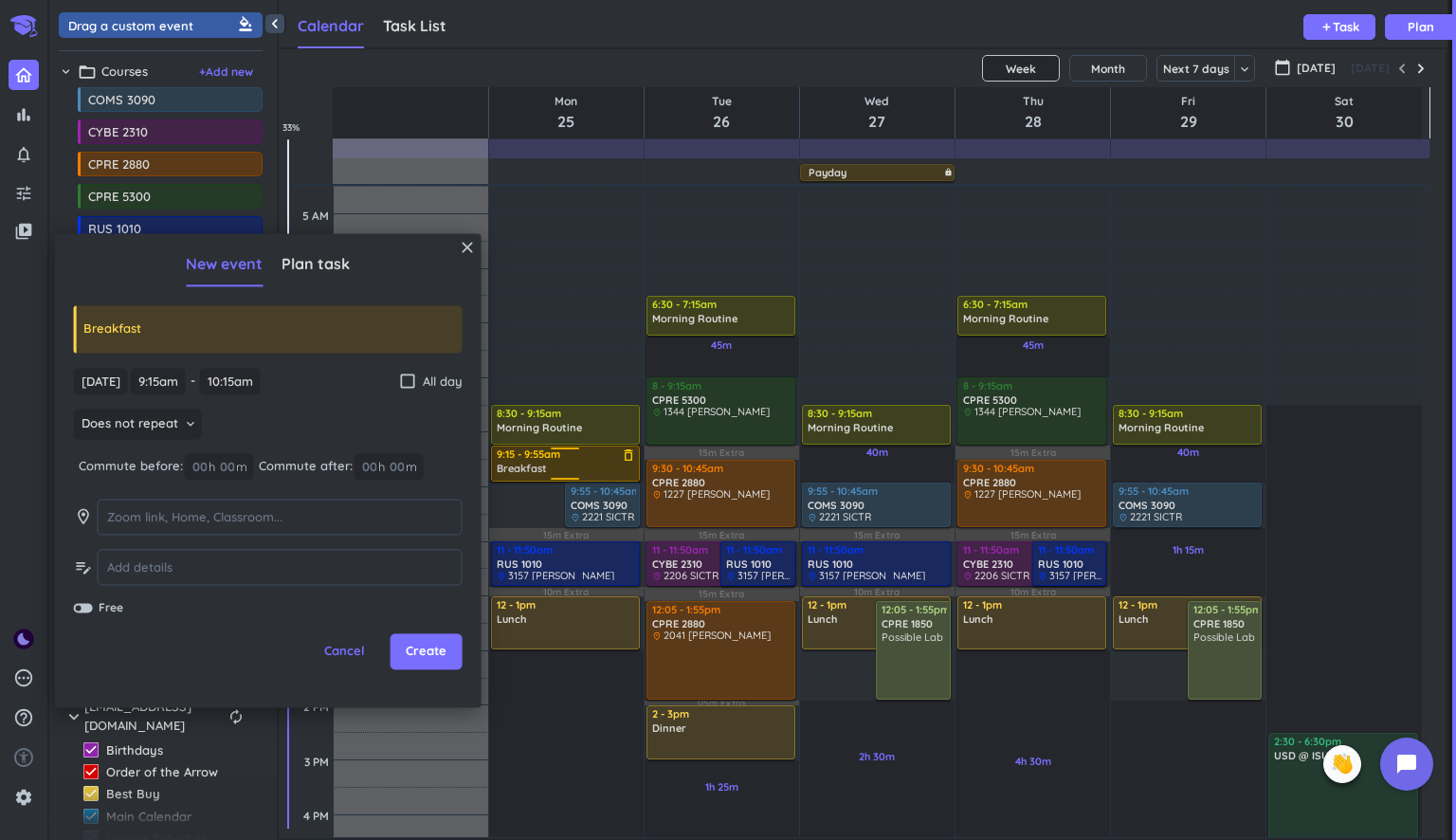 click on "40m Past due Plan 11h  Past due Plan 15m Extra 10m Extra Adjust Awake Time Adjust Awake Time 9:15 - 10:15am Breakfast delete_outline 9:55 - 10:45am COMS 3090 delete_outline place 2221 SICTR 8:30 - 9:15am Morning Routine delete_outline 11 - 11:50am RUS 1010 delete_outline place 3157 [PERSON_NAME] 12 - 1pm Lunch delete_outline 9:15 - 9:55am Breakfast delete_outline" at bounding box center (566, 814) 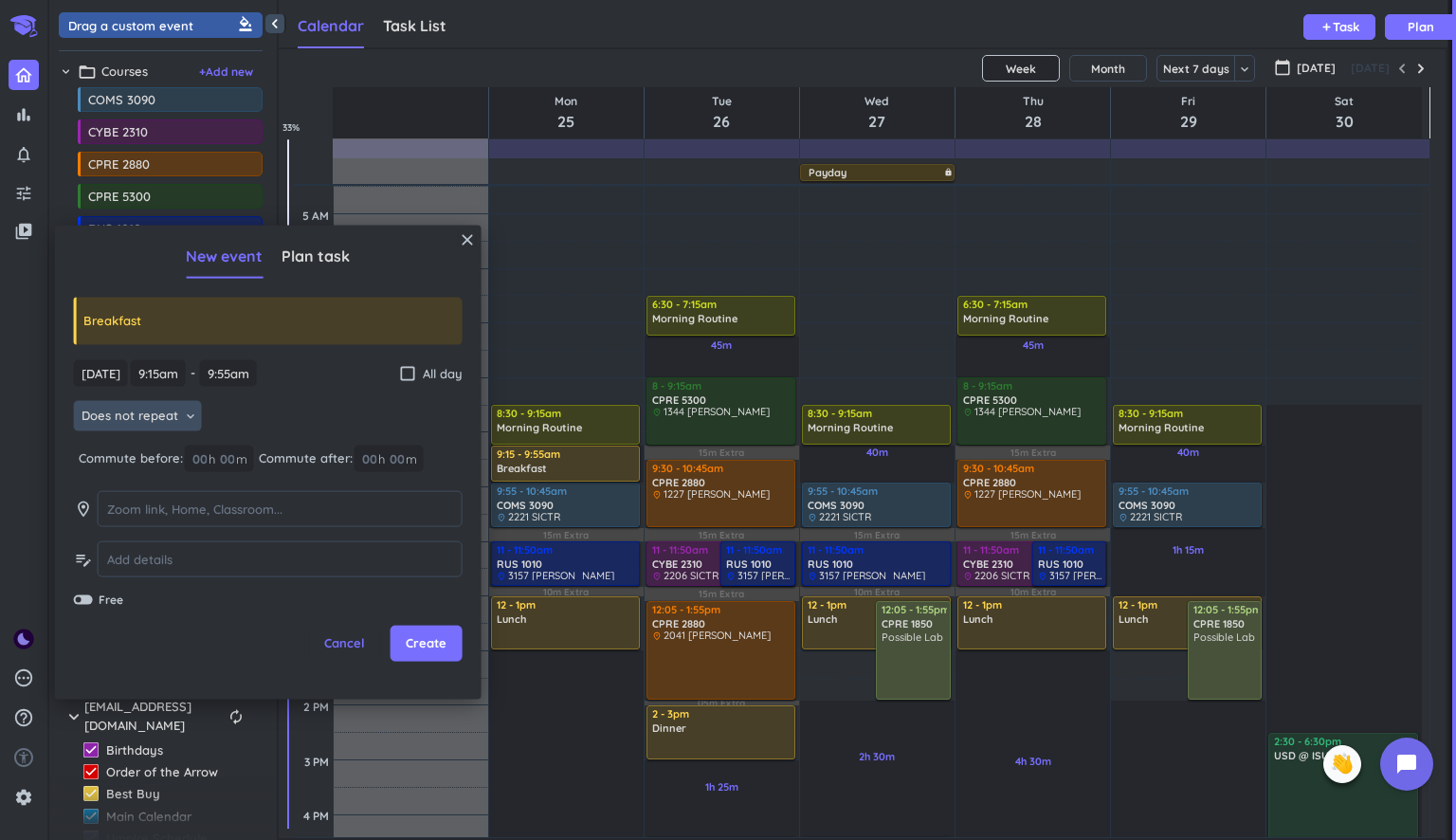 click on "Does not repeat keyboard_arrow_down" at bounding box center [137, 416] 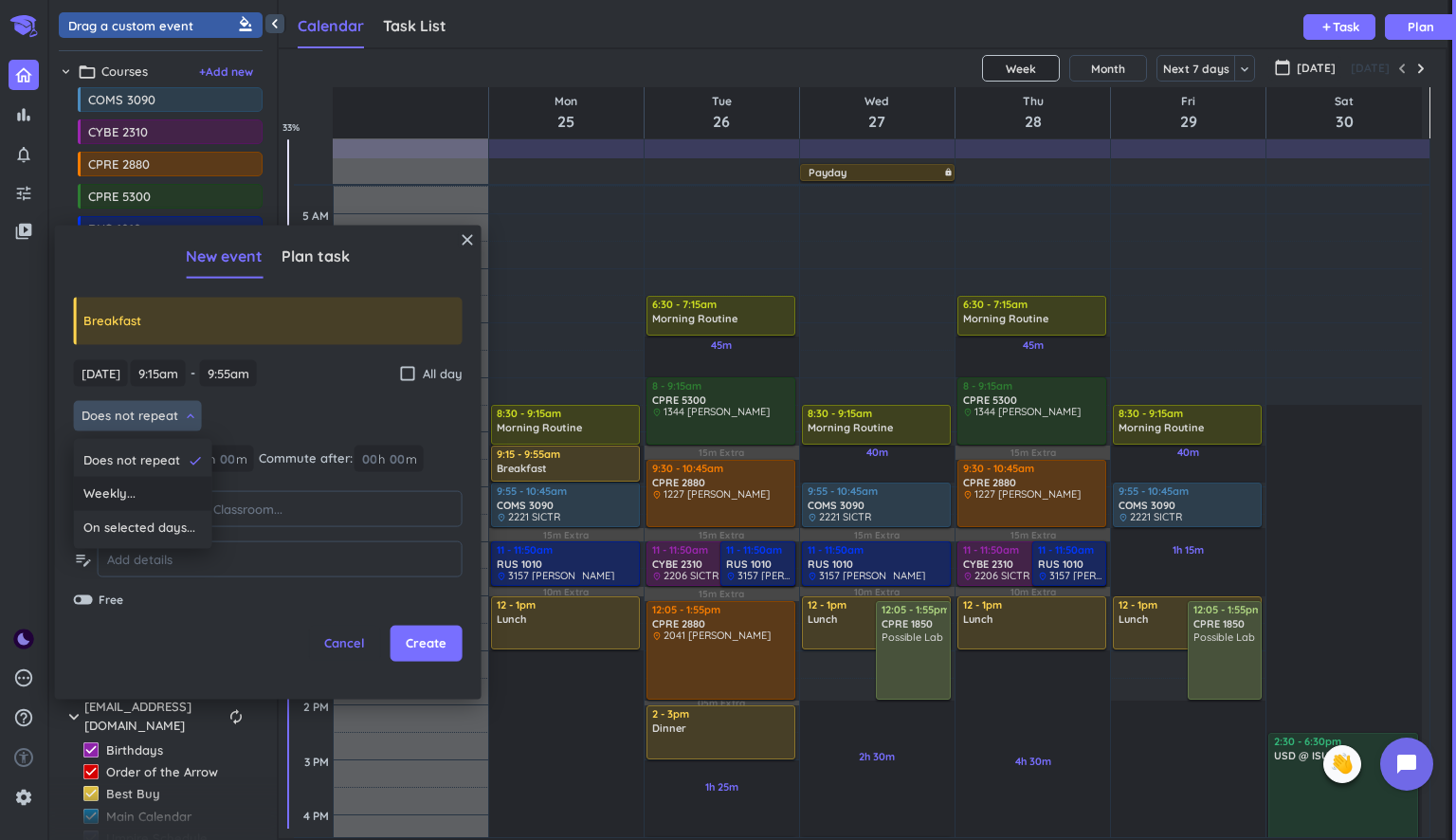 click on "Weekly..." at bounding box center [109, 493] 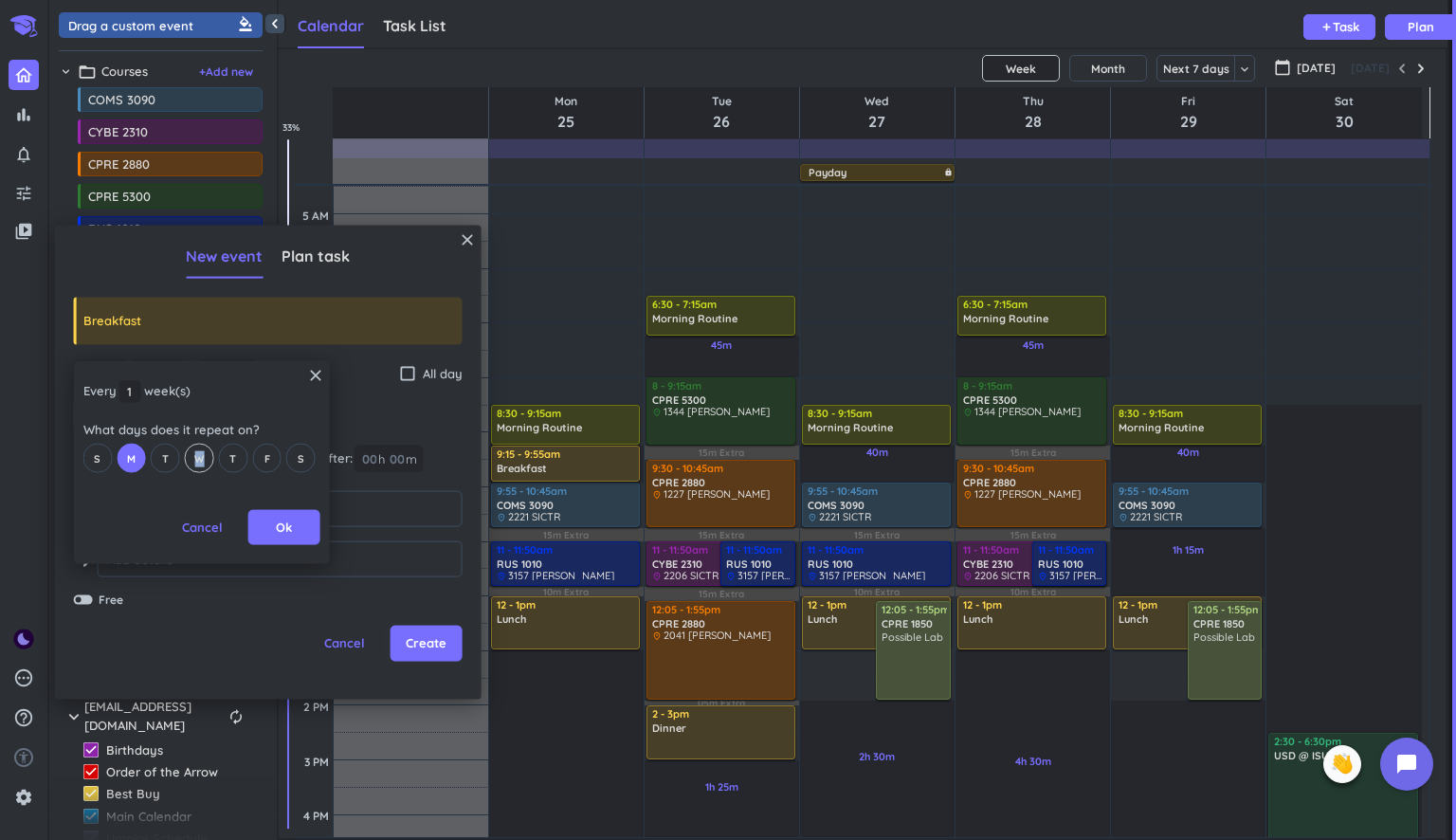 drag, startPoint x: 199, startPoint y: 450, endPoint x: 209, endPoint y: 451, distance: 10.049876 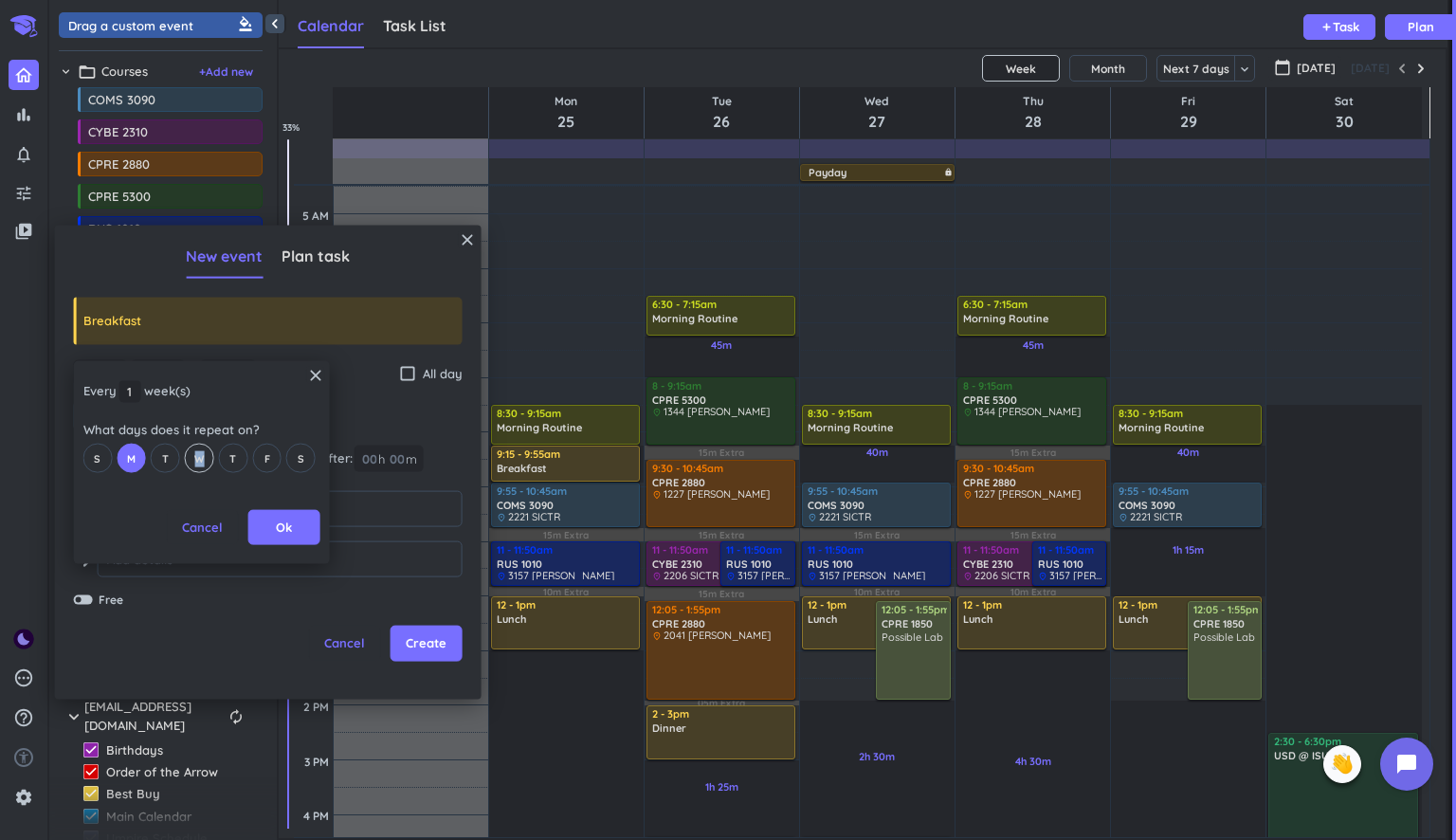 click on "W" at bounding box center [199, 458] 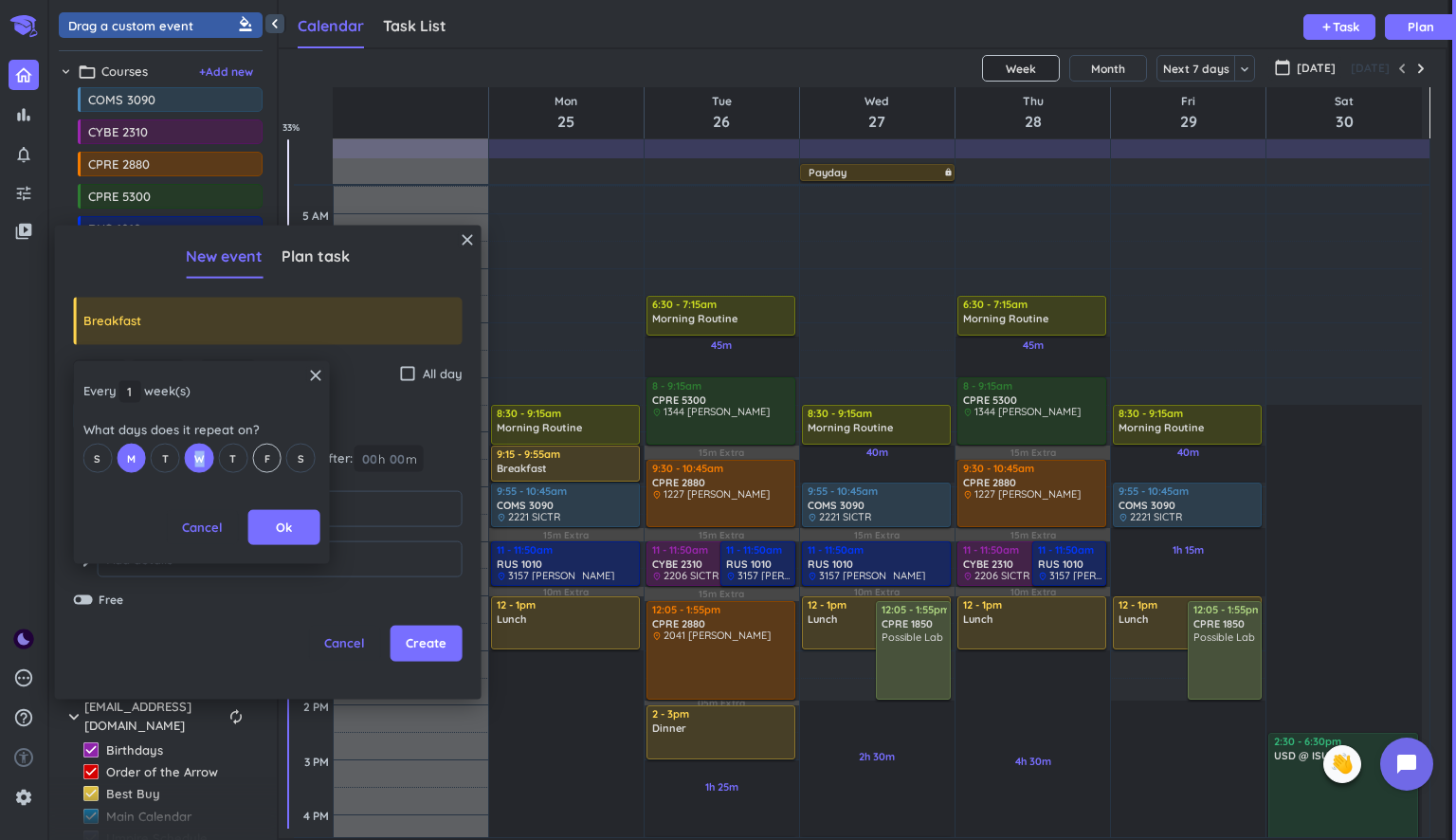 click on "F" at bounding box center (266, 458) 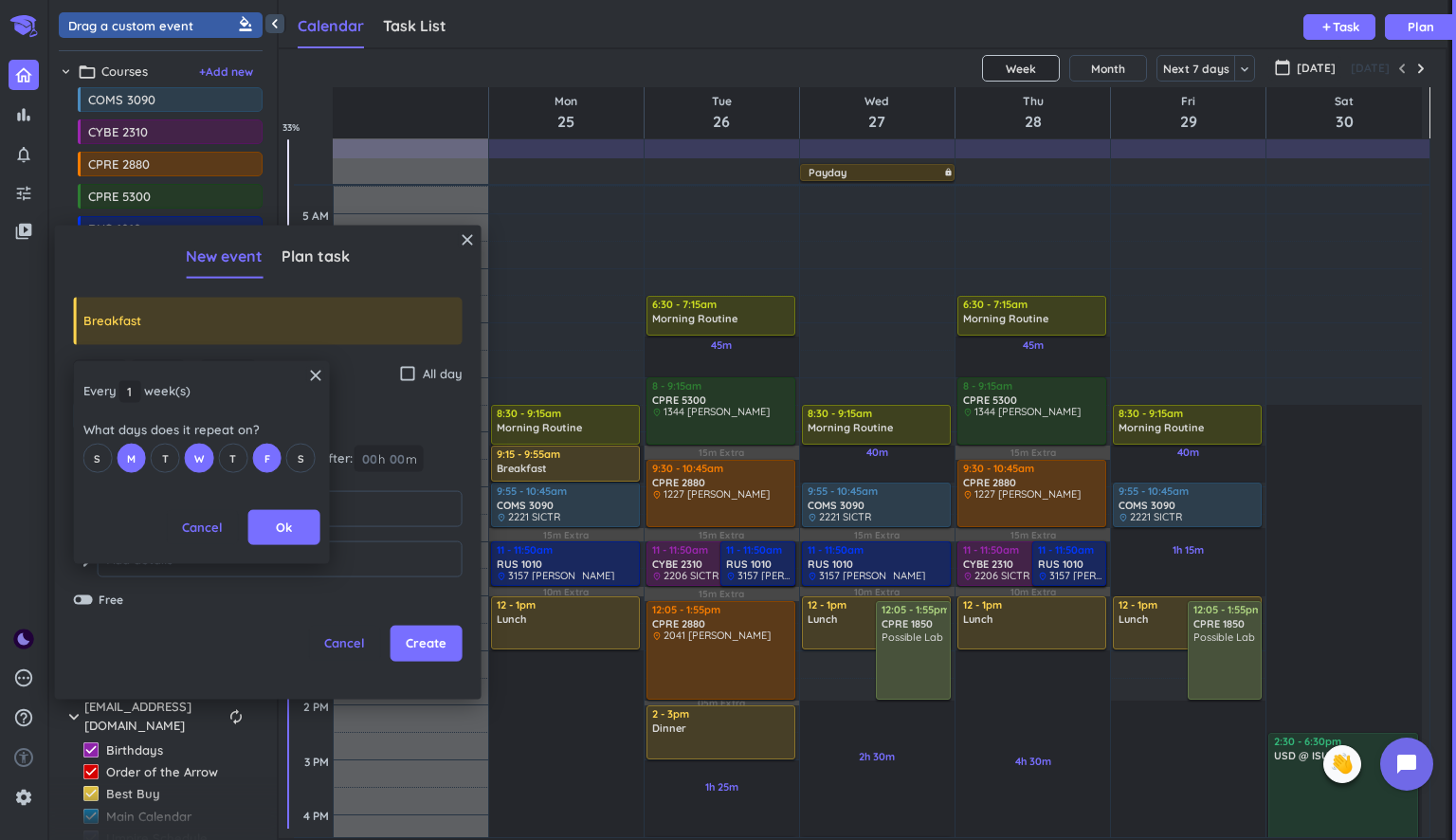 click on "Ok" at bounding box center [284, 527] 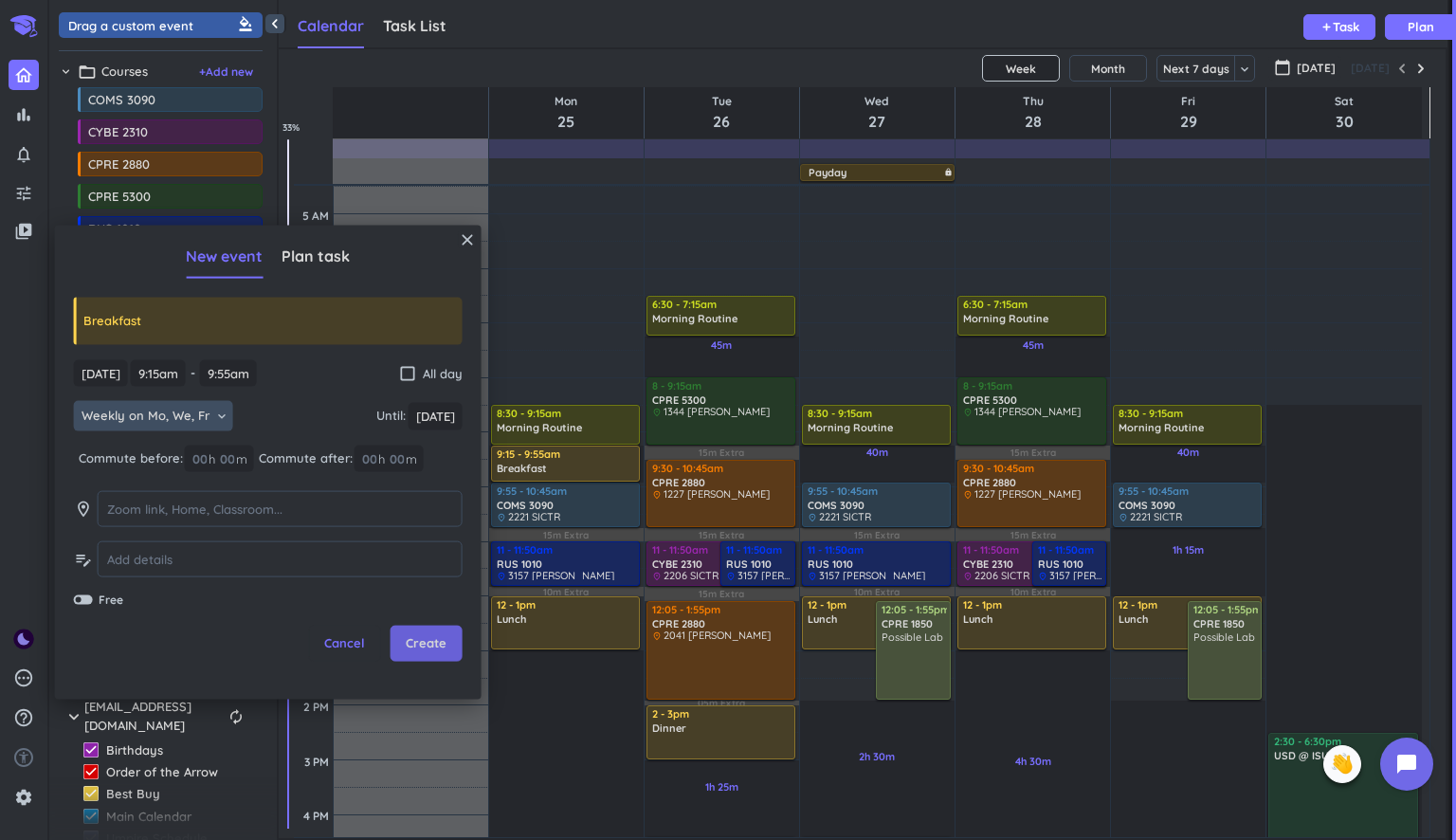 click on "Create" at bounding box center (426, 644) 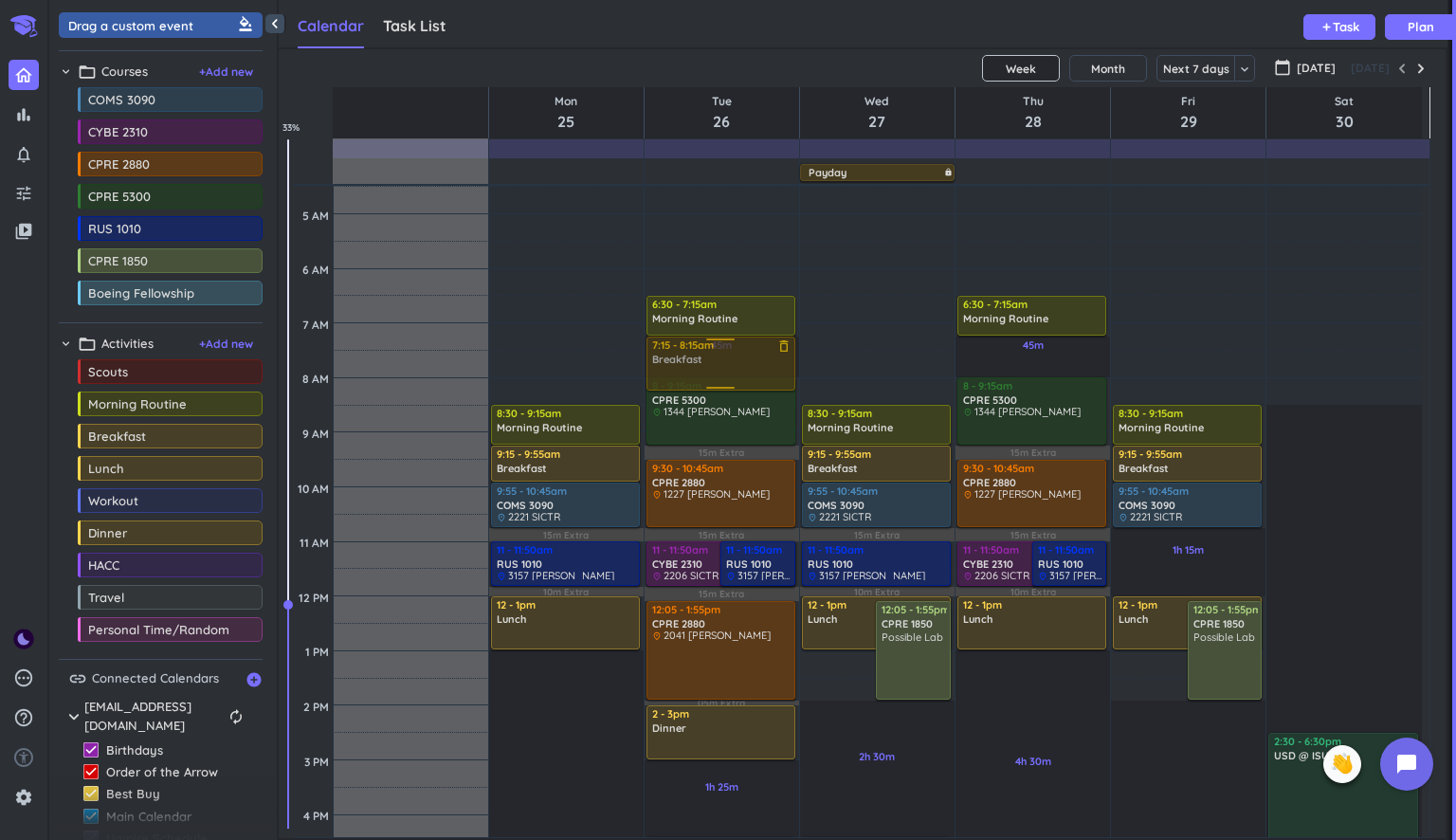 drag, startPoint x: 148, startPoint y: 434, endPoint x: 737, endPoint y: 338, distance: 596.7722 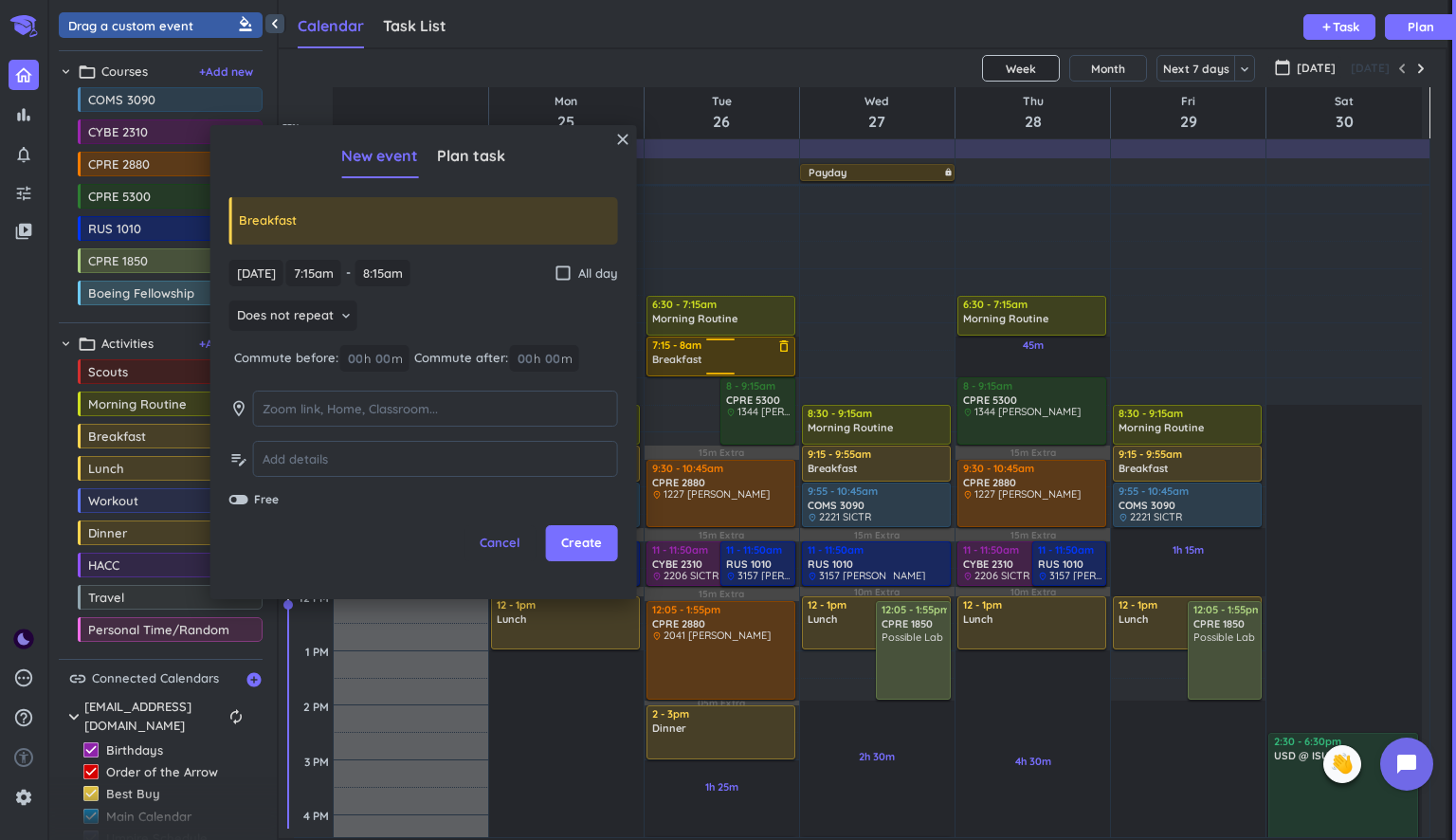 drag, startPoint x: 690, startPoint y: 387, endPoint x: 690, endPoint y: 372, distance: 15 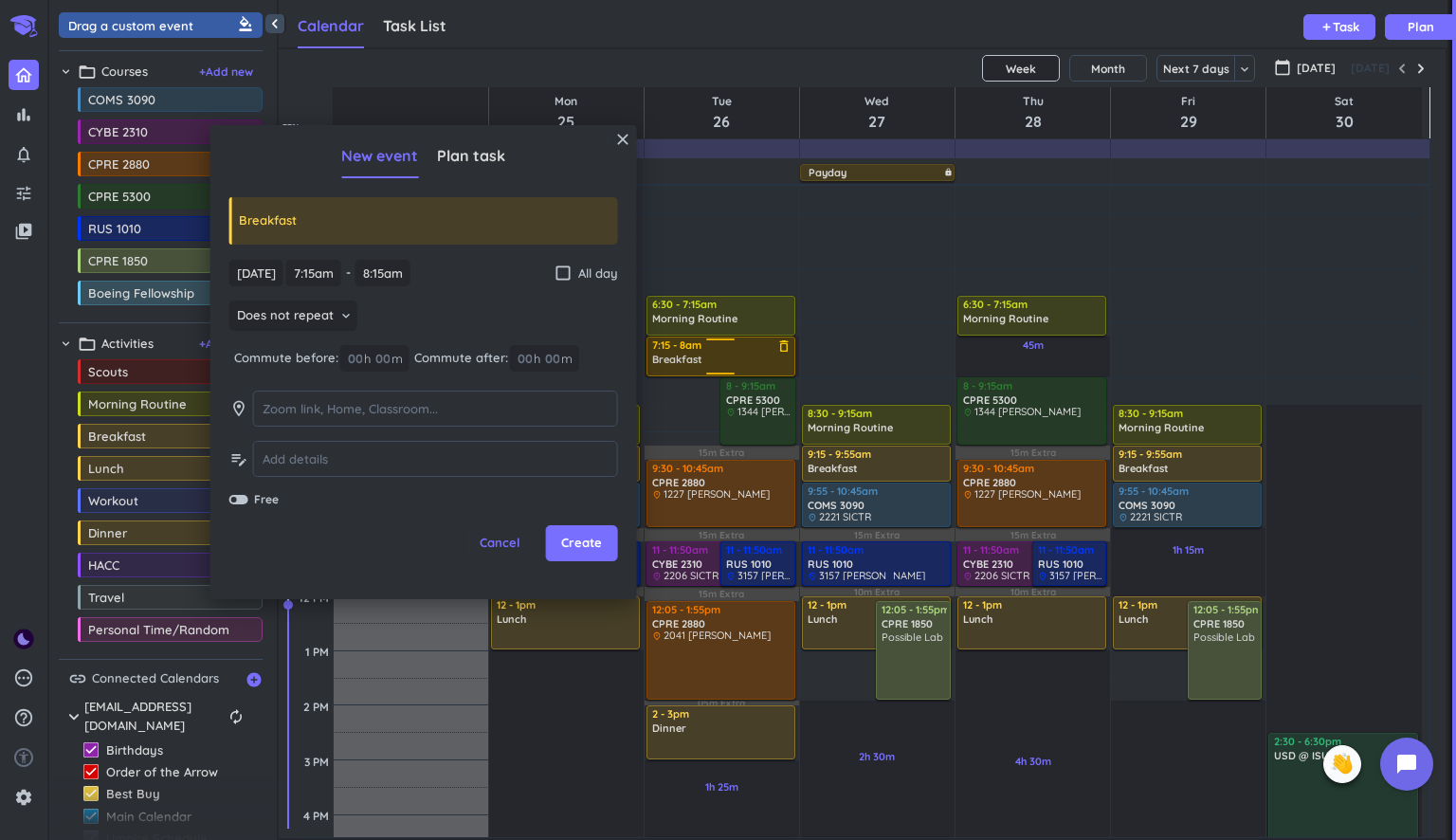 click on "45m Past due Plan 1h 25m Past due Plan 6h 45m Past due Plan 15m Extra 15m Extra 15m Extra 05m Extra Adjust Awake Time Adjust Awake Time 7:15 - 8:15am Breakfast delete_outline 8 - 9:15am CPRE 5300 delete_outline place 1344 [PERSON_NAME] 11 - 11:50am CYBE 2310 delete_outline place 2206 SICTR 11 - 11:50am [DEMOGRAPHIC_DATA] 1010 delete_outline place 3157 [PERSON_NAME] 6:30 - 7:15am Morning Routine delete_outline 9:30 - 10:45am CPRE 2880 delete_outline place 1227 [PERSON_NAME] 12:05 - 1:55pm CPRE 2880 delete_outline place 2041 [PERSON_NAME] 2 - 3pm Dinner delete_outline 4:25 - 6:15pm CYBE 2310 delete_outline place 1041 [PERSON_NAME] consider moving to Wed 14:15 if I get CPRE 185 evening labs 7:15 - 8am Breakfast delete_outline" at bounding box center (721, 814) 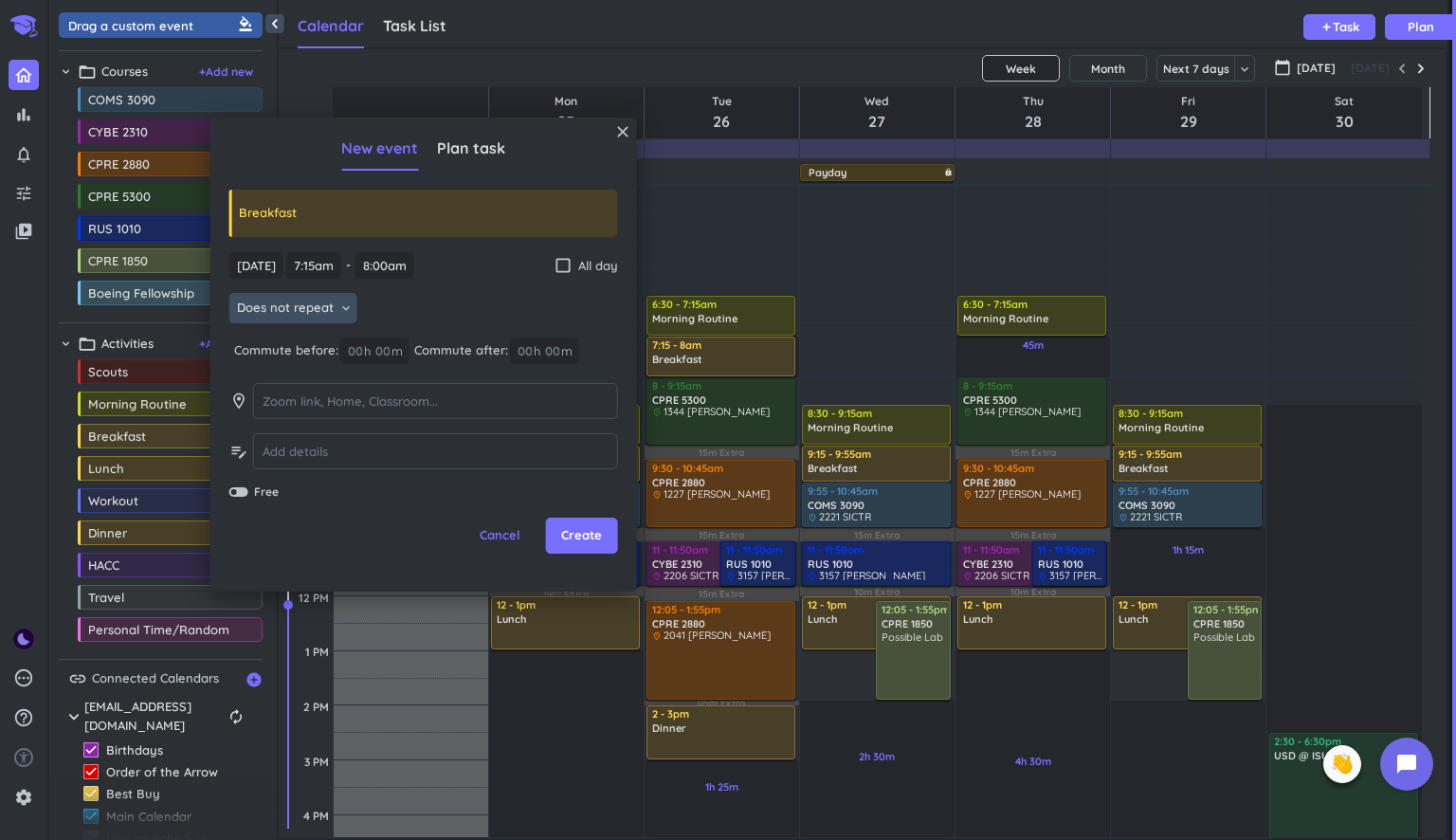 click on "Does not repeat keyboard_arrow_down" at bounding box center [293, 308] 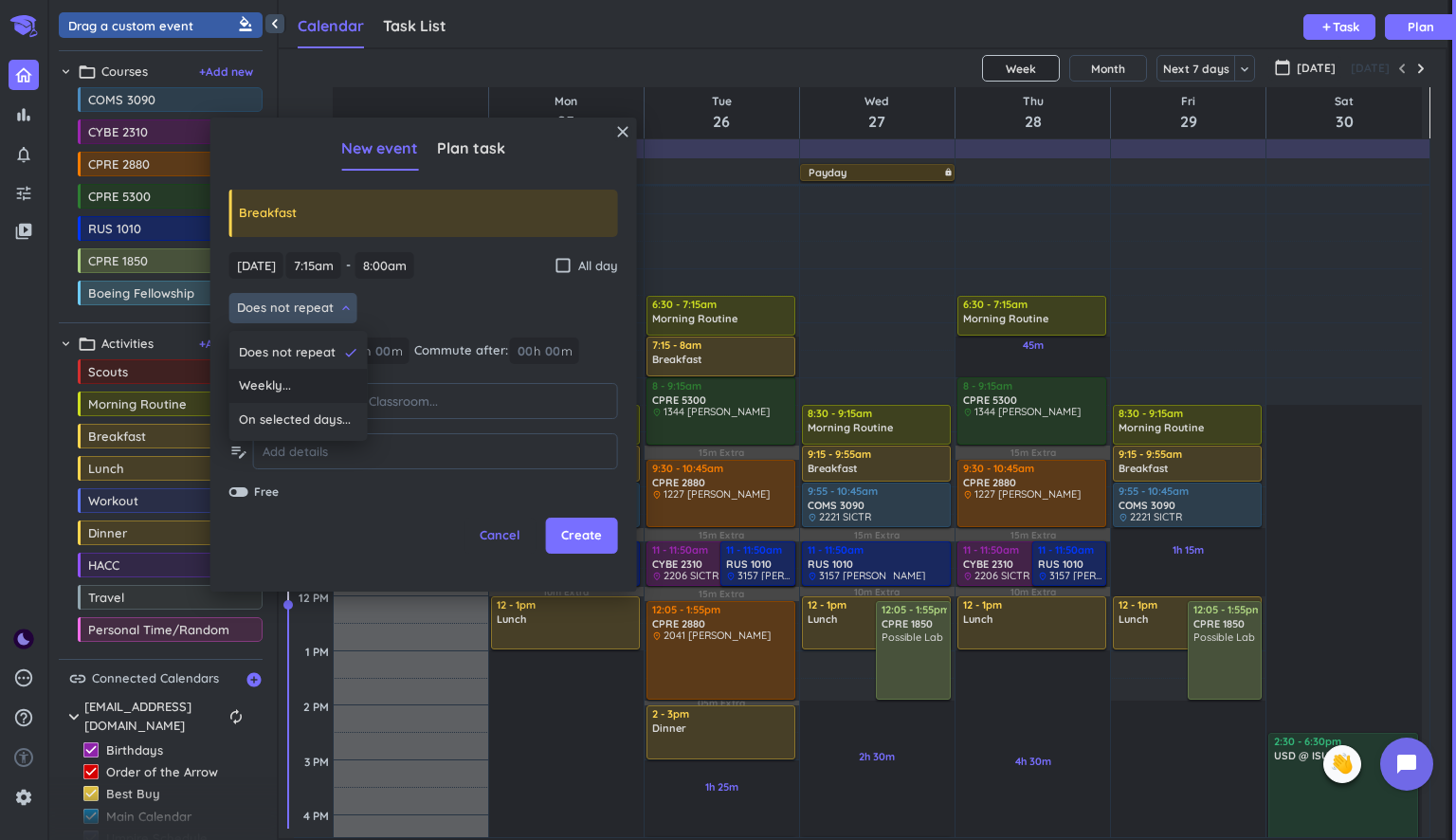 click on "Weekly..." at bounding box center [299, 386] 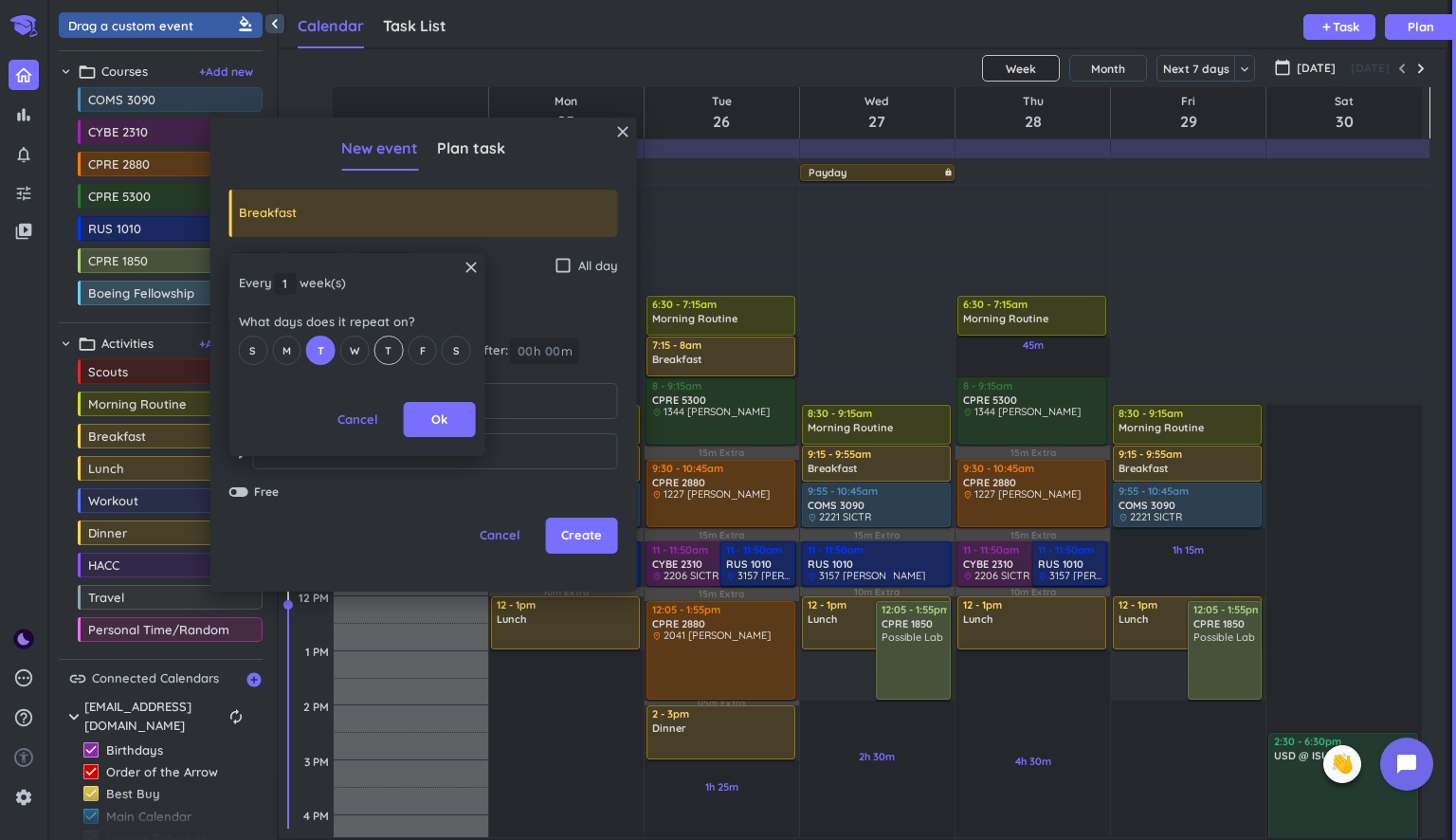click on "T" at bounding box center (388, 350) 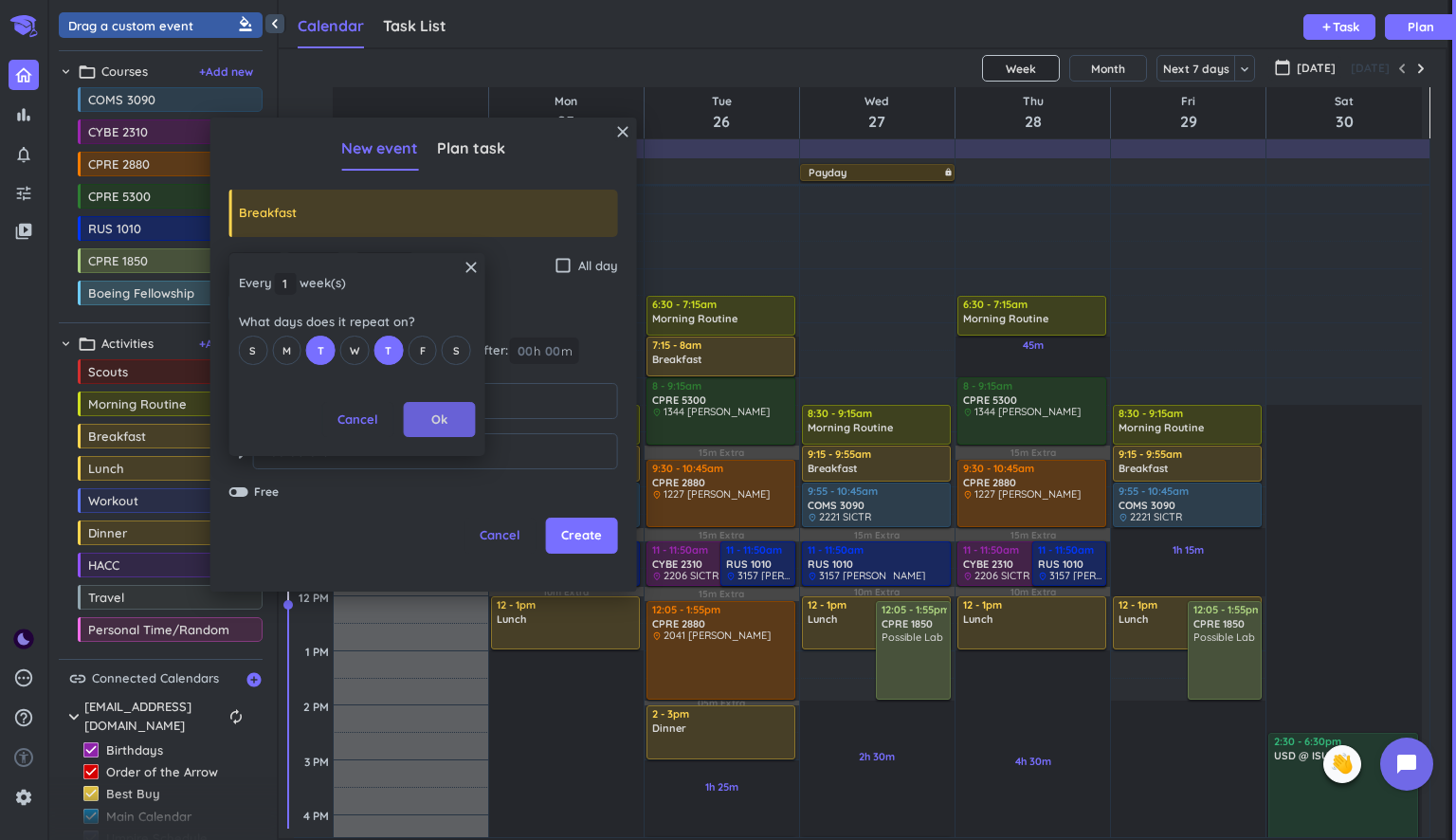 click on "Ok" at bounding box center (440, 420) 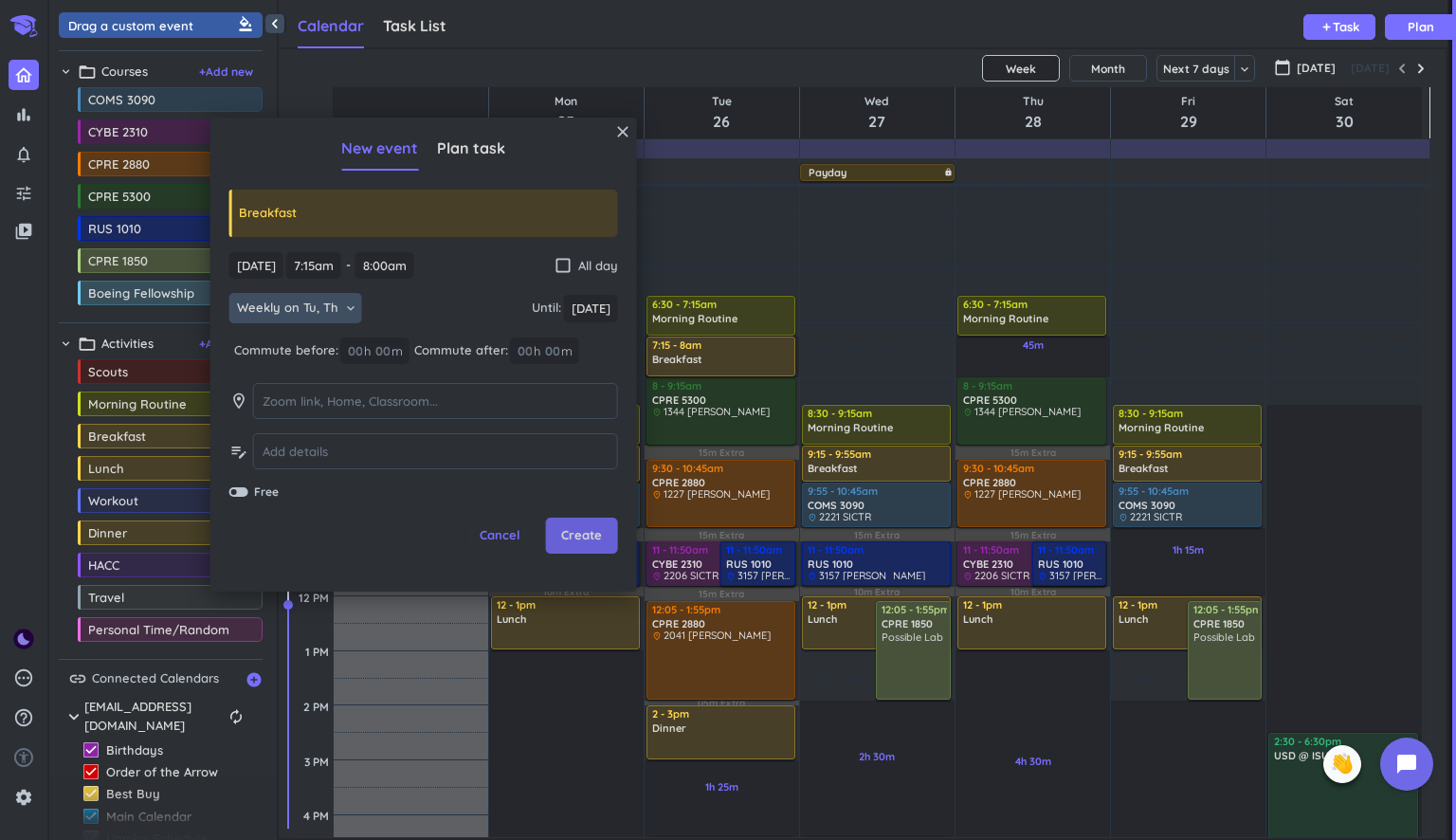 click on "Create" at bounding box center (581, 536) 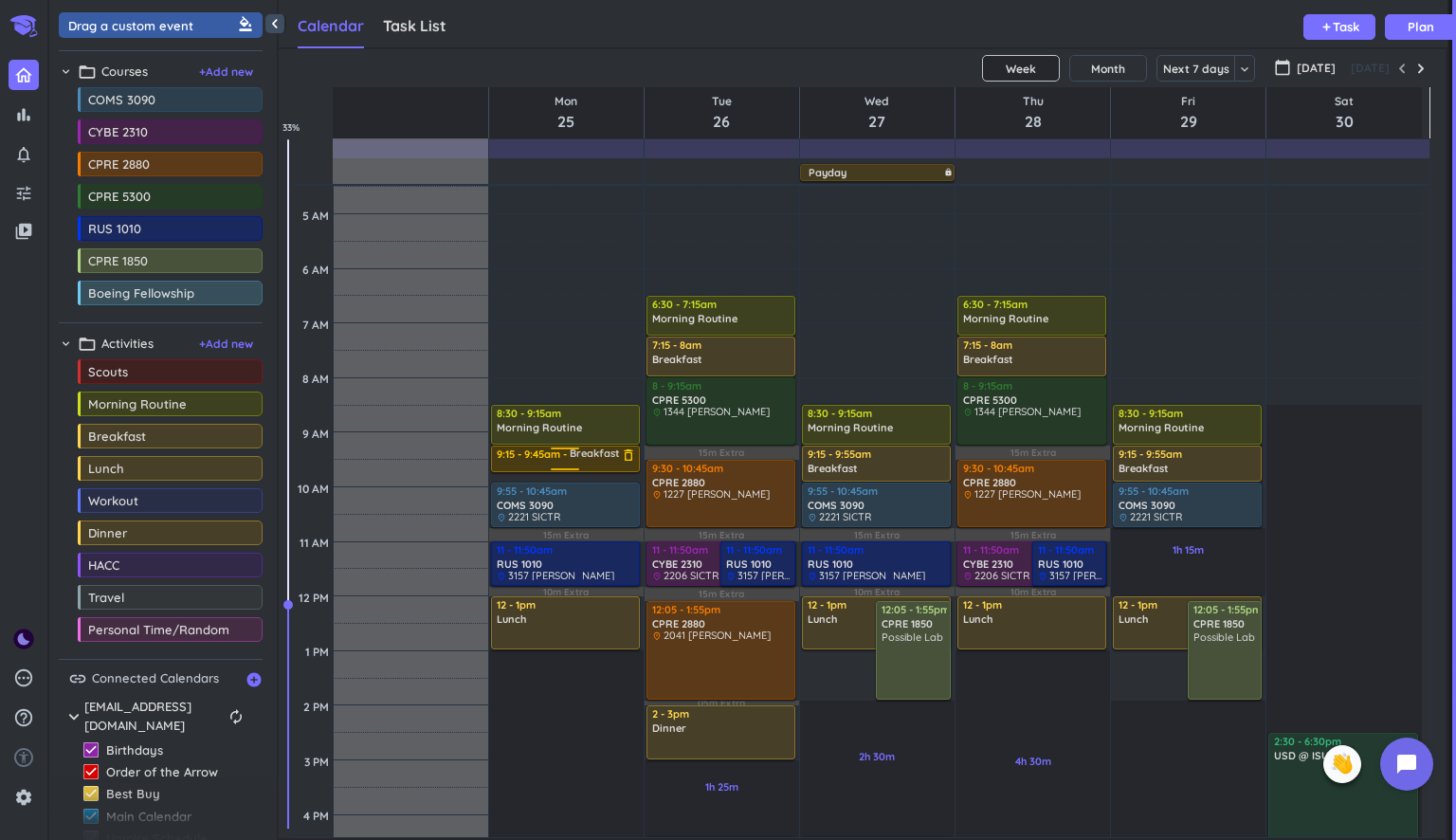 click on "11h  Past due Plan 15m Extra 10m Extra Adjust Awake Time Adjust Awake Time 8:30 - 9:15am Morning Routine delete_outline 9:15 - 9:55am Breakfast delete_outline 9:55 - 10:45am COMS 3090 delete_outline place 2221 SICTR 11 - 11:50am RUS 1010 delete_outline place 3157 [PERSON_NAME] 12 - 1pm Lunch delete_outline 9:15 - 9:45am Breakfast delete_outline" at bounding box center (566, 814) 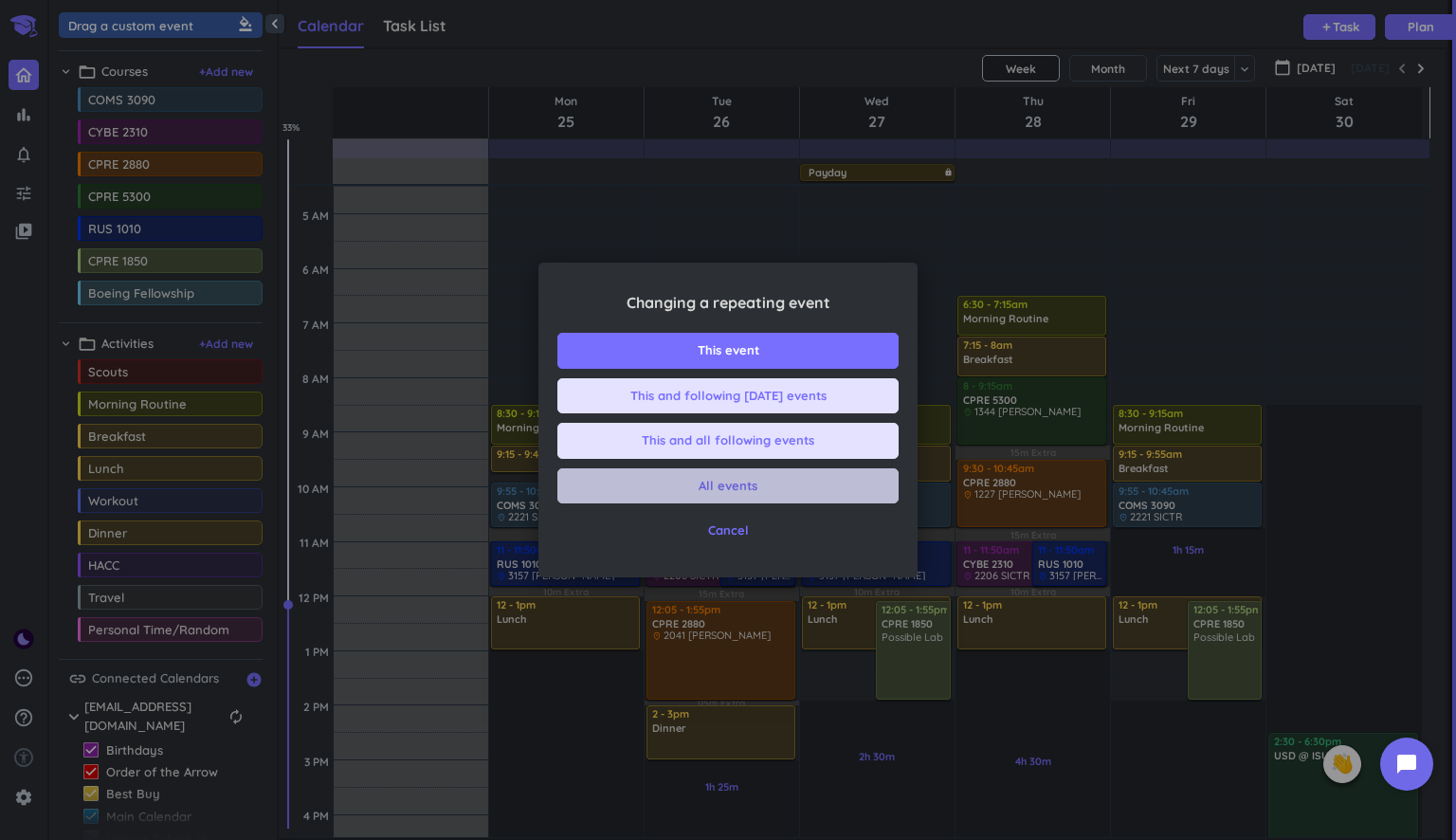 click on "All events" at bounding box center [728, 486] 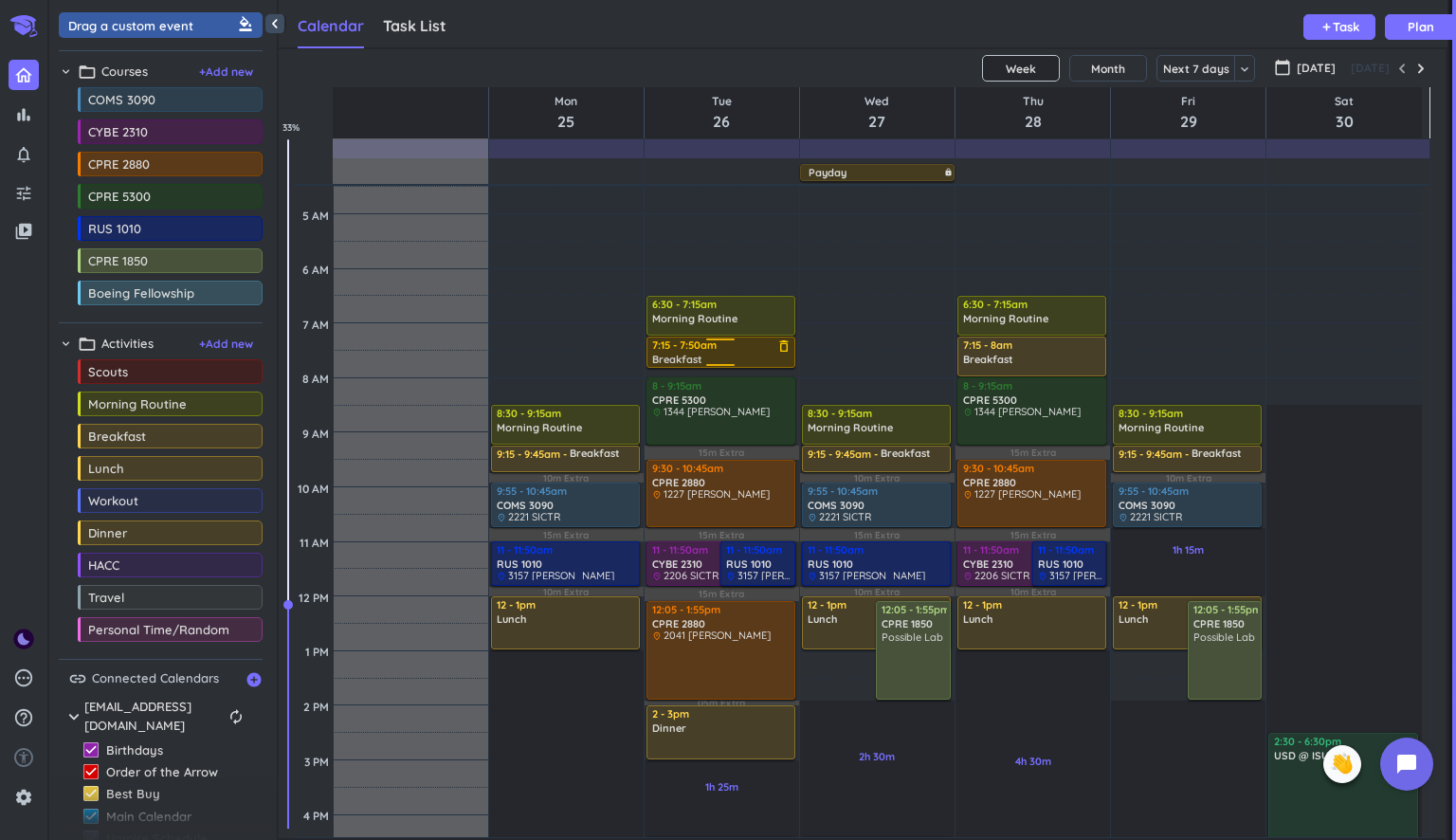 drag, startPoint x: 722, startPoint y: 371, endPoint x: 726, endPoint y: 360, distance: 11.7046999 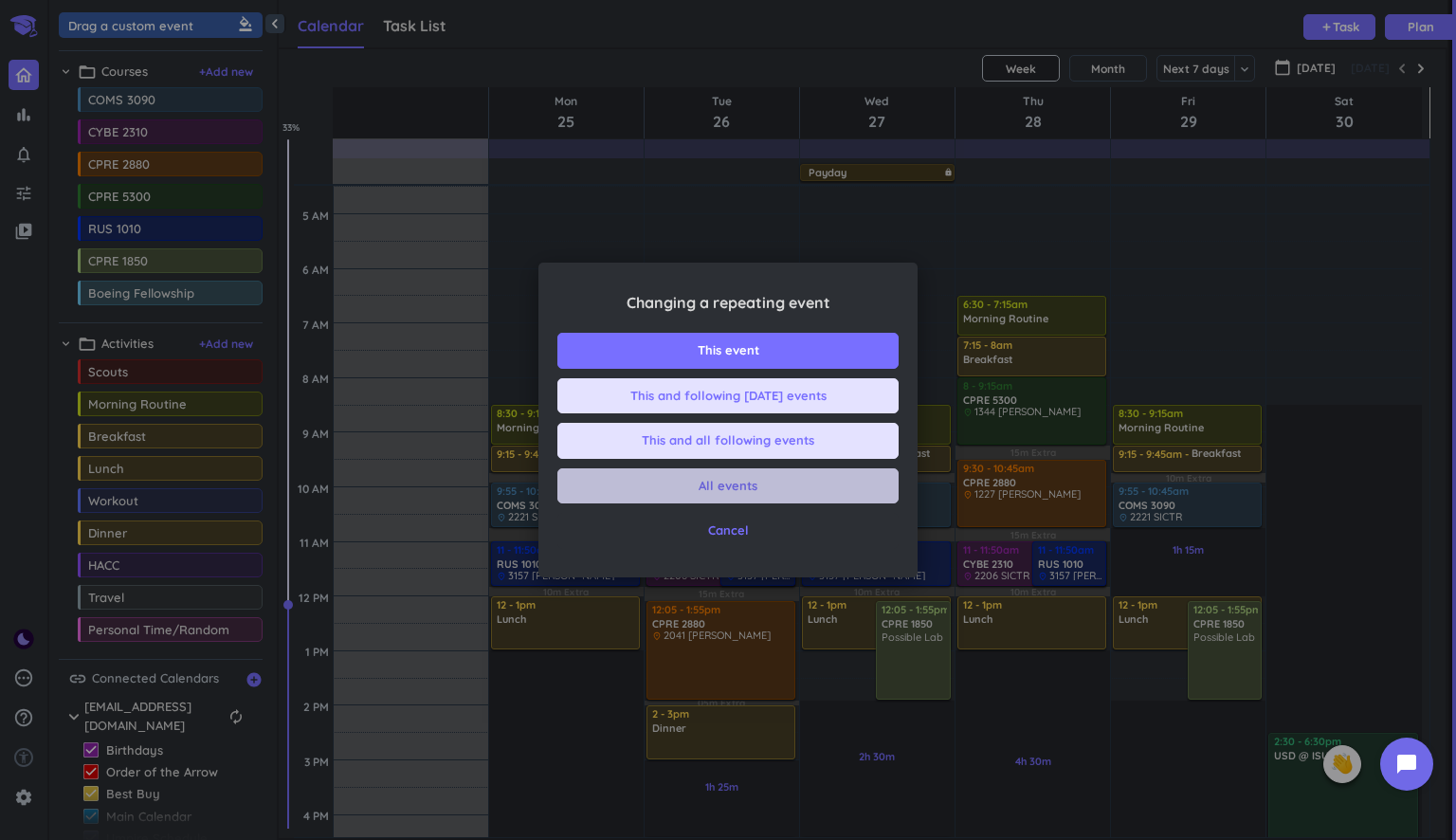 click on "All events" at bounding box center (728, 486) 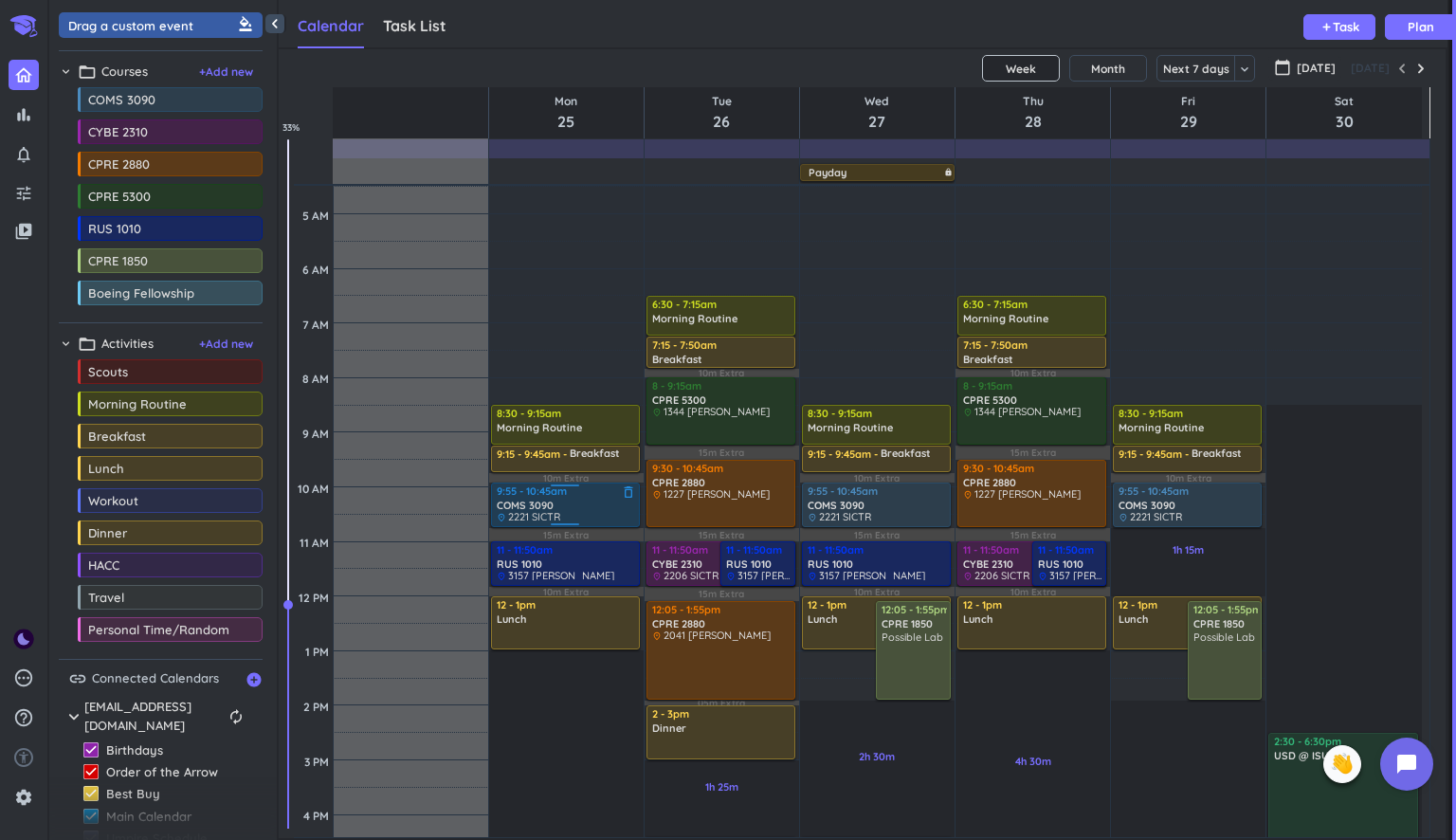 click on "COMS 3090" at bounding box center (525, 505) 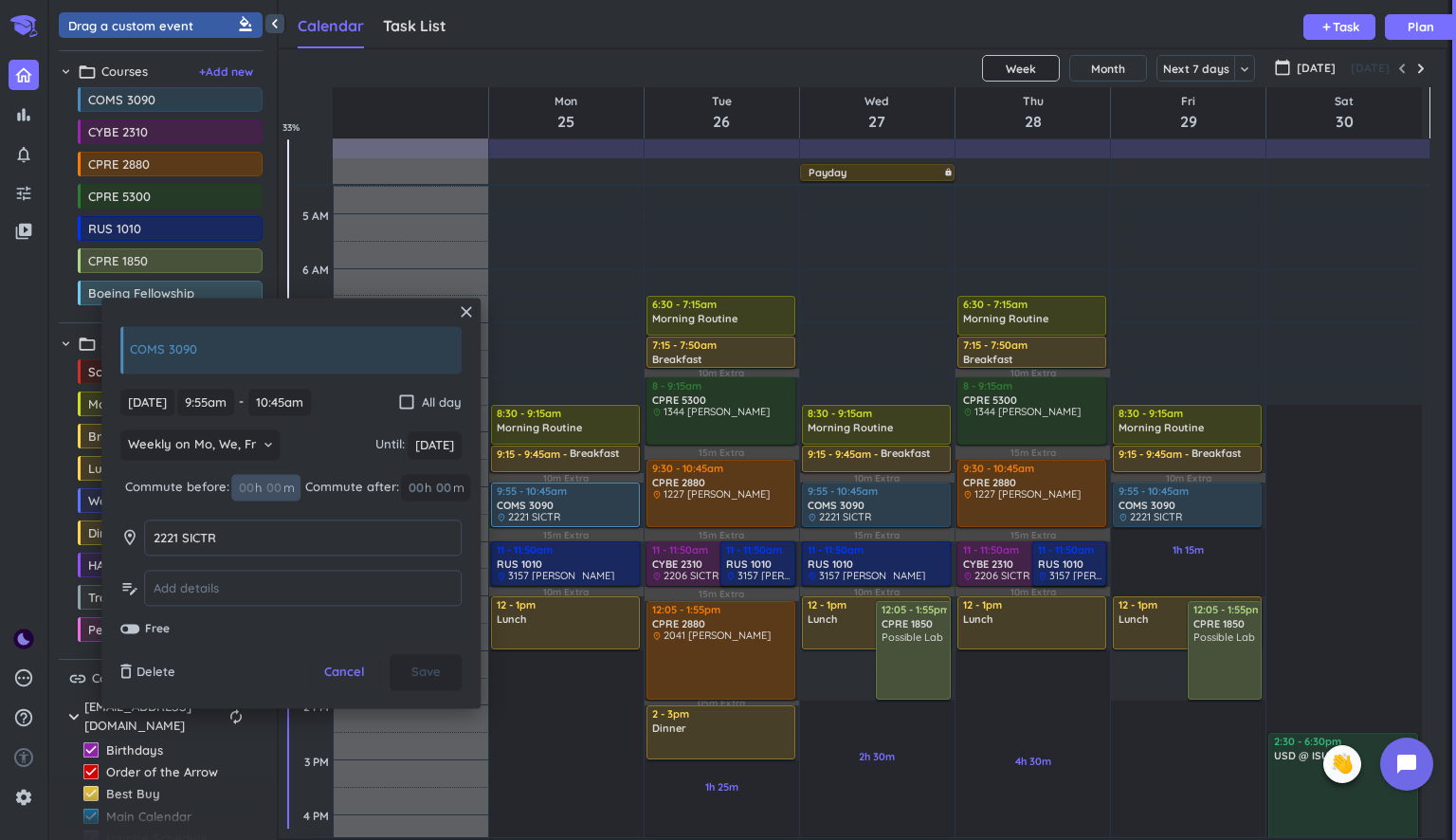 click on "00" at bounding box center [280, 487] 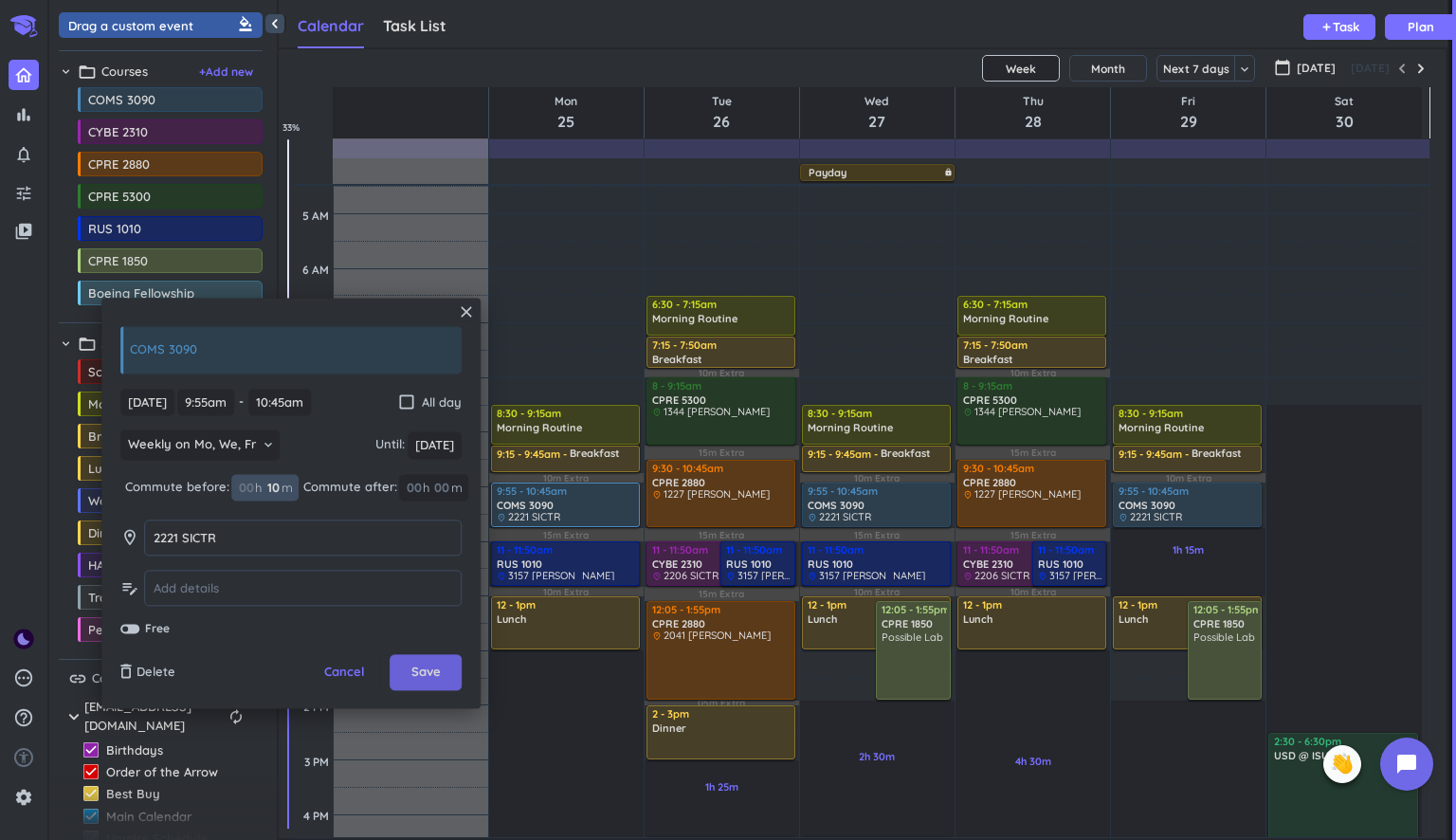 type on "10" 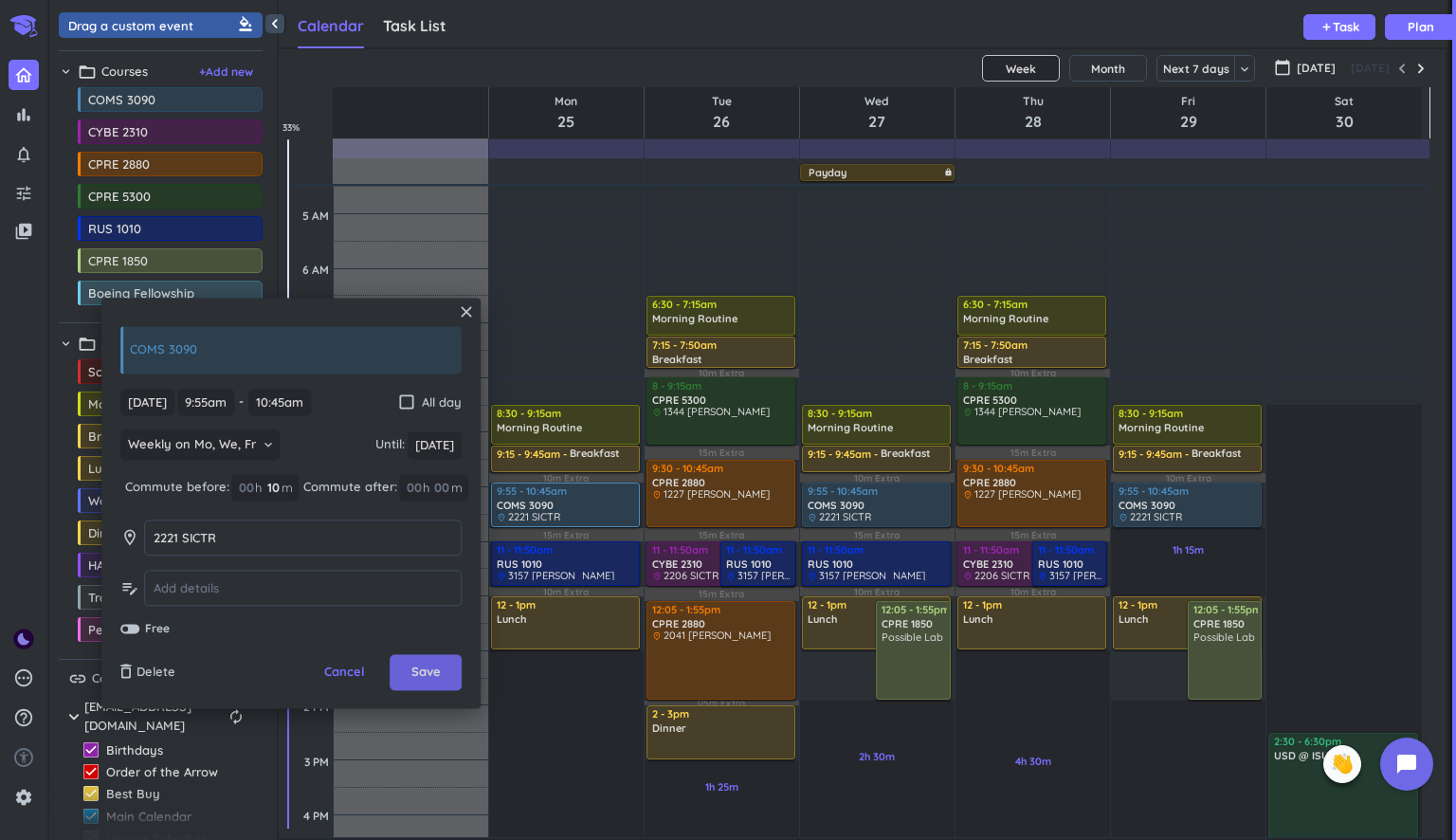 click on "Save" at bounding box center [426, 673] 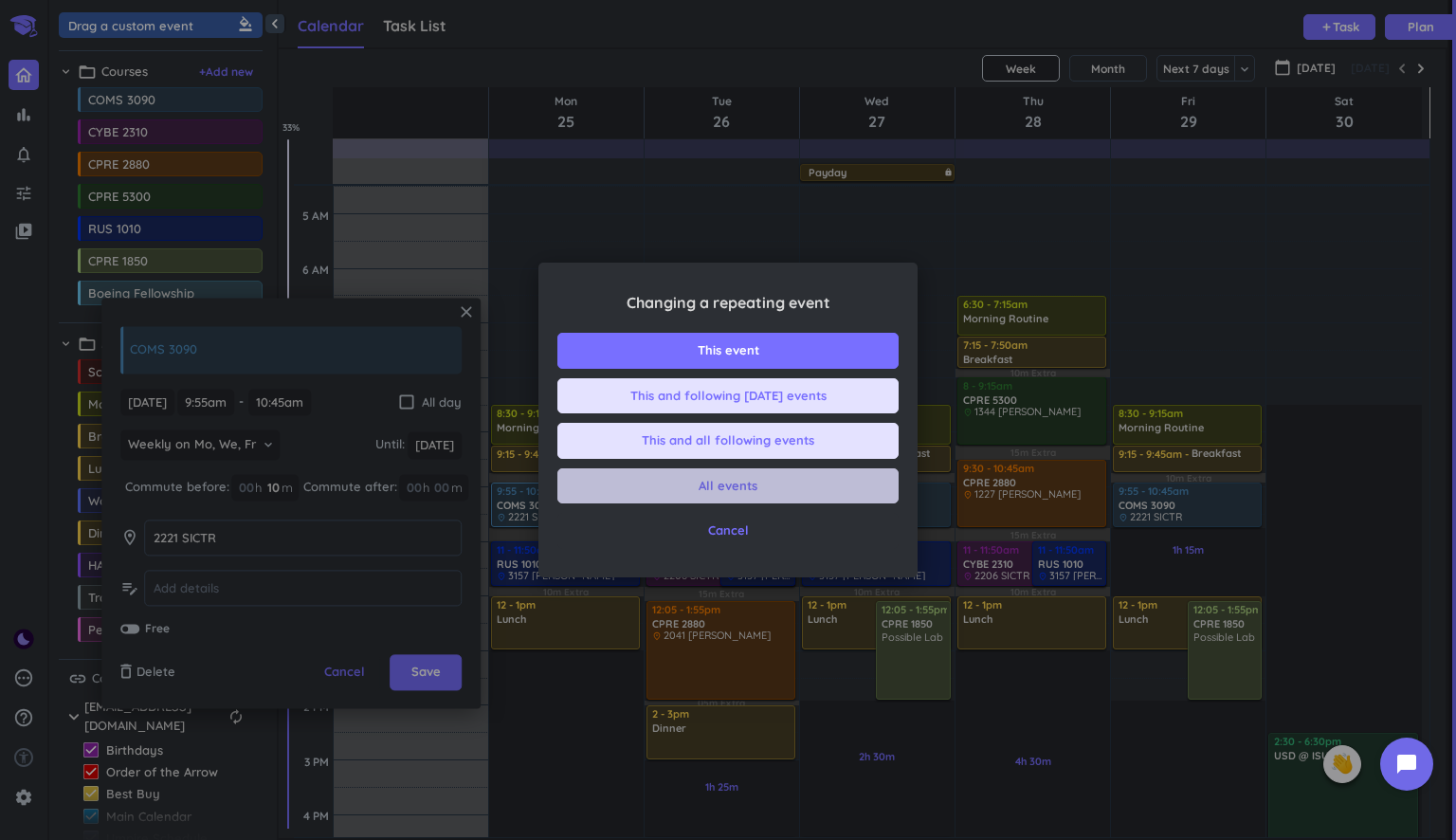 click on "All events" at bounding box center [728, 486] 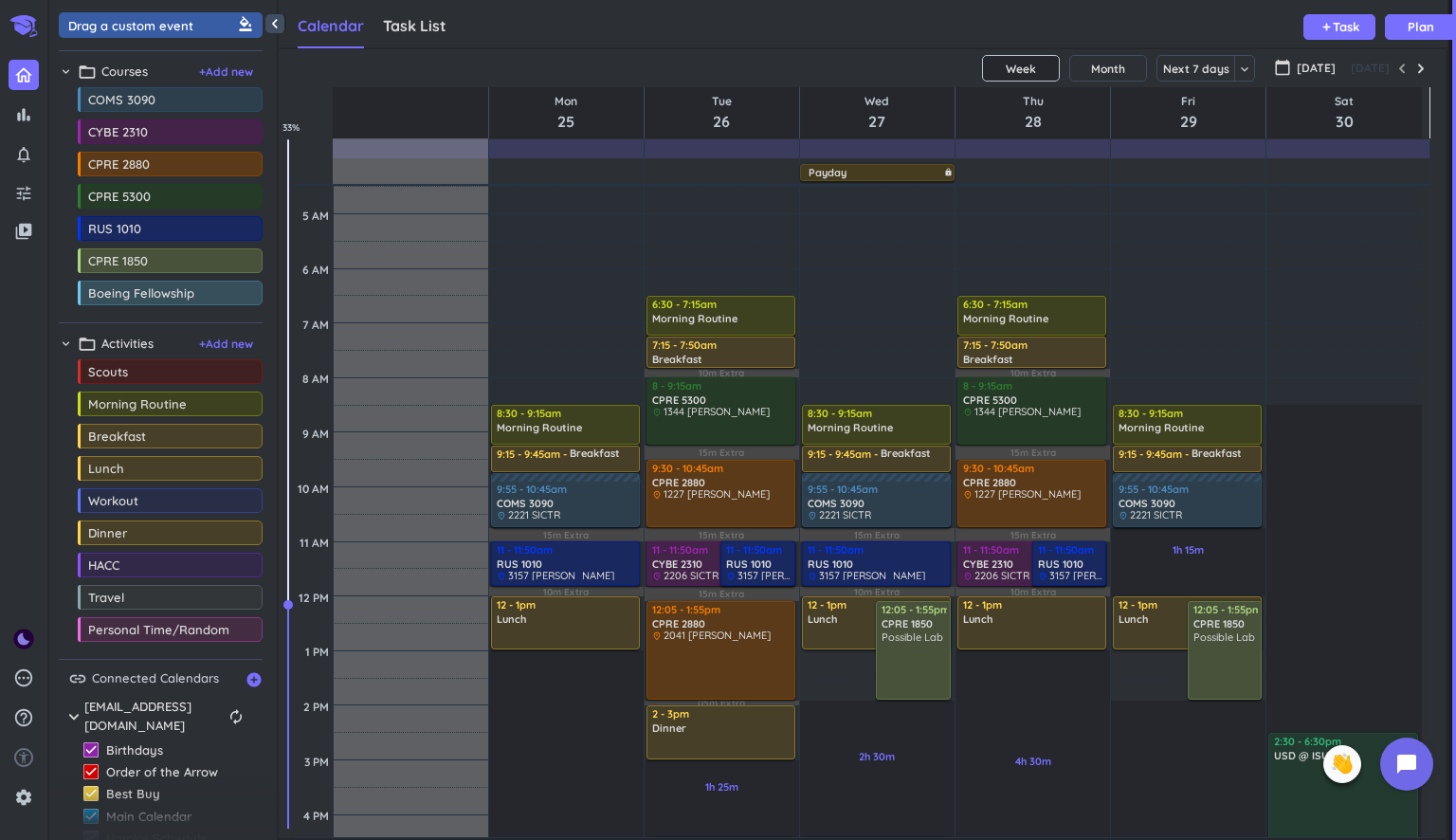 click at bounding box center [721, 512] 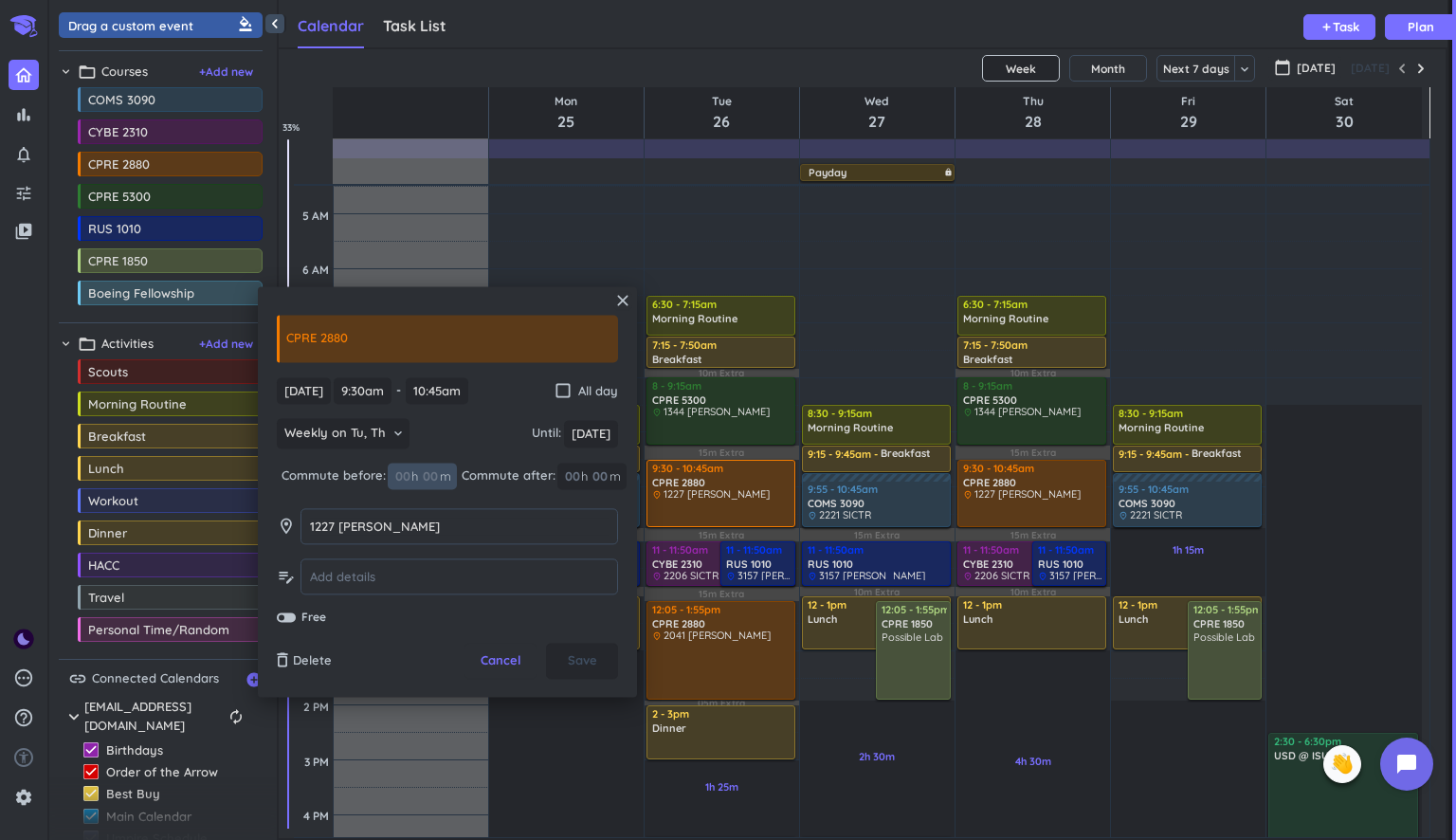 click at bounding box center (429, 476) 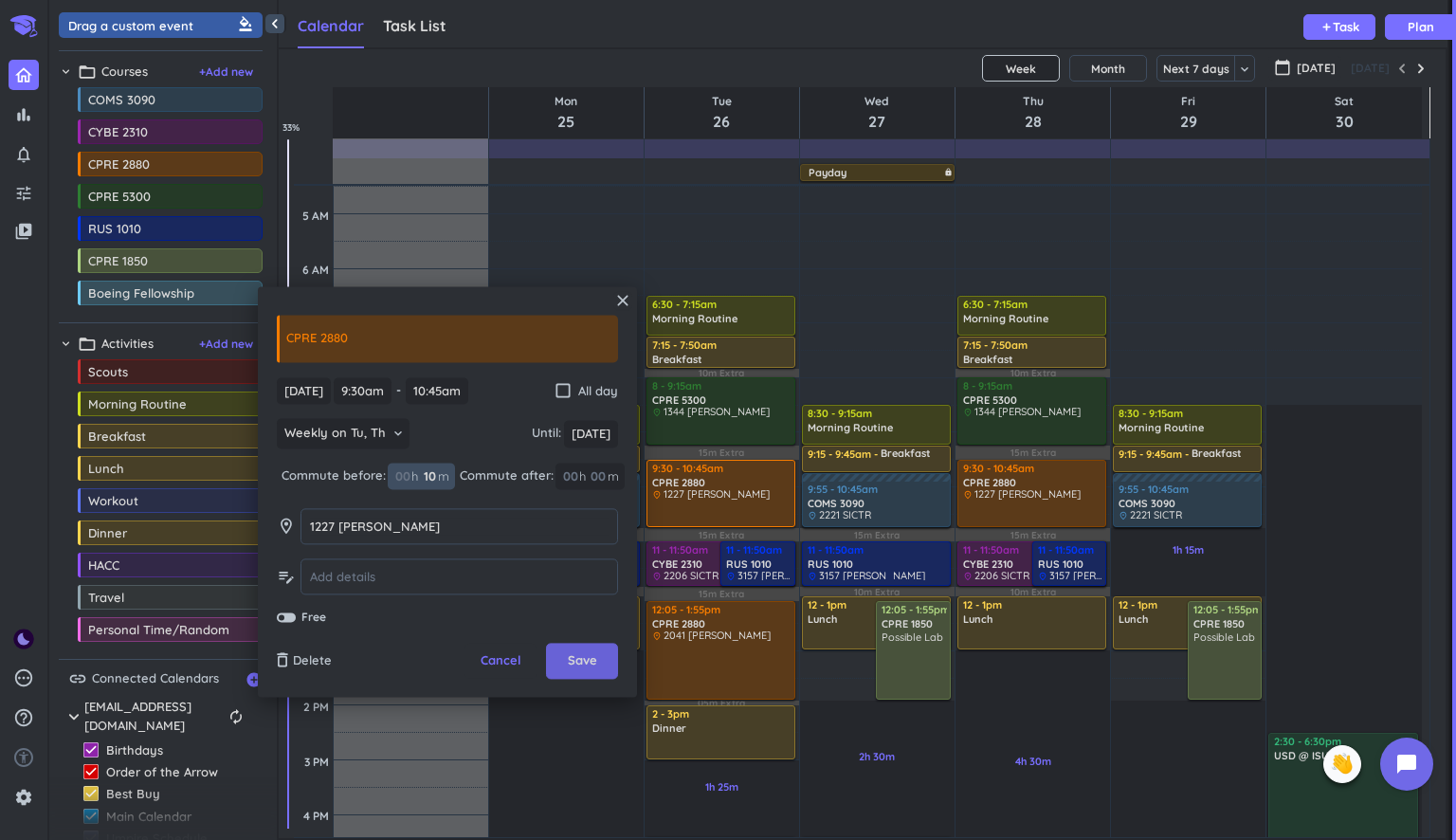 type on "10" 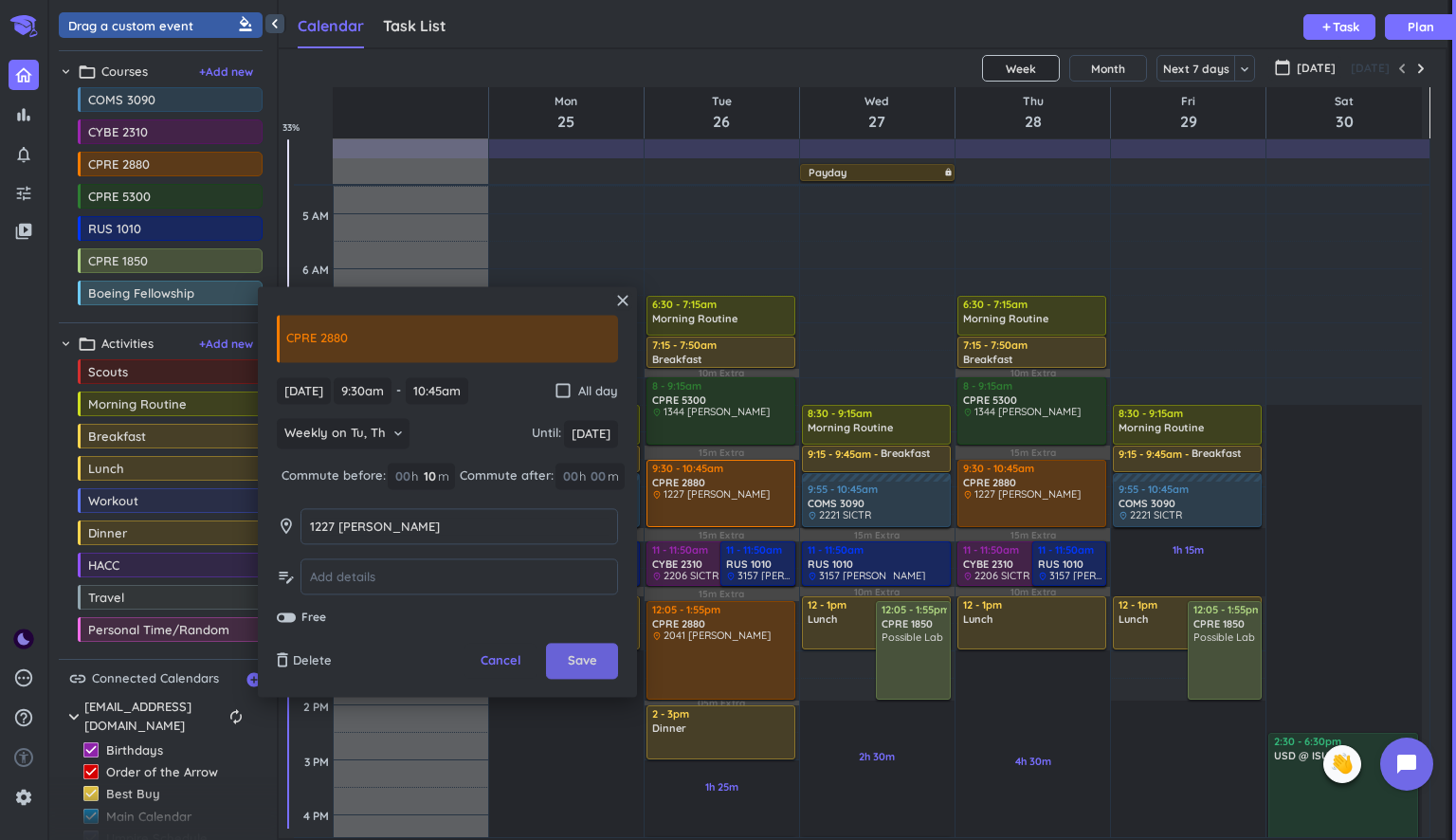 click on "Save" at bounding box center [582, 662] 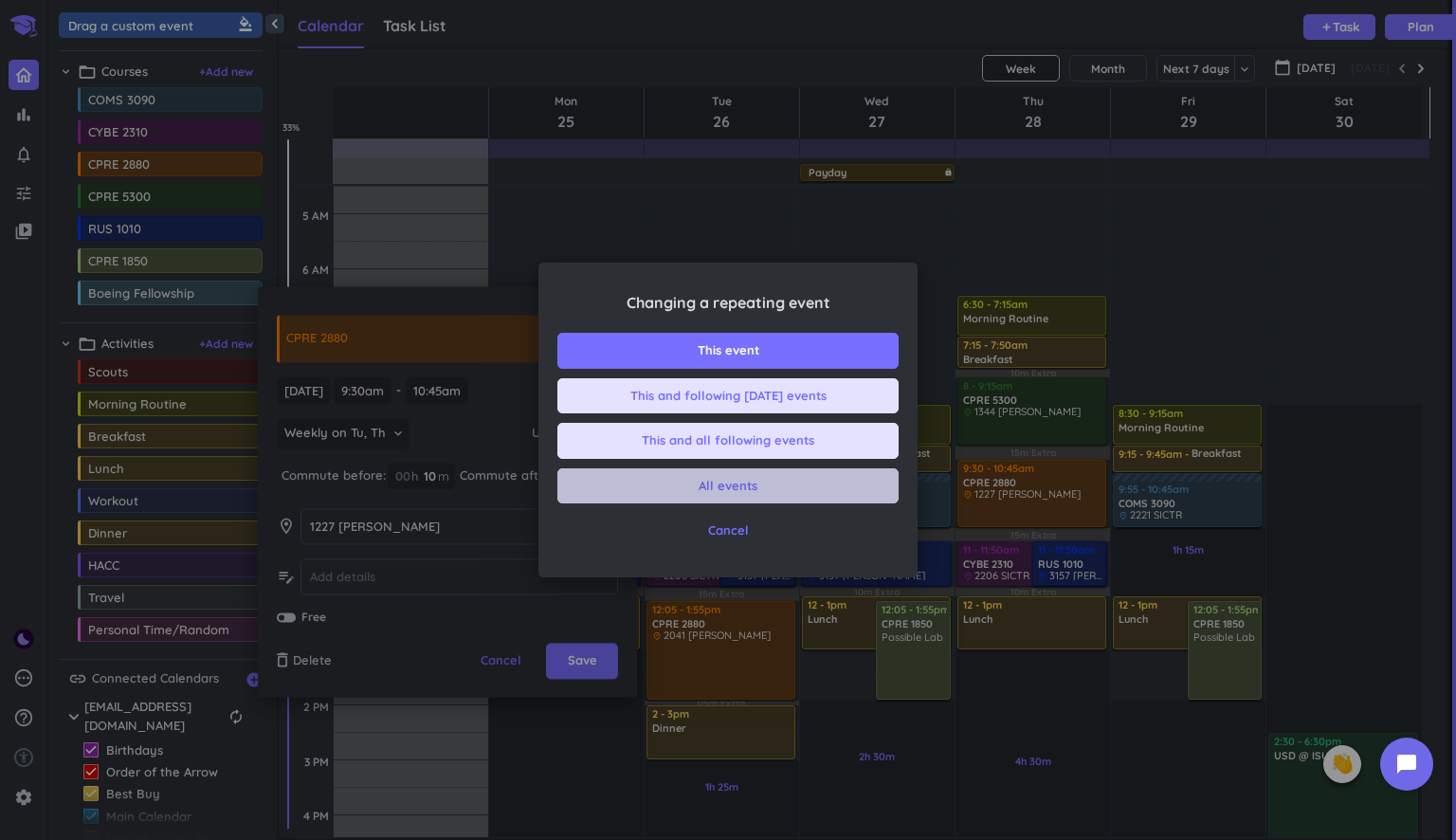 click on "All events" at bounding box center (728, 486) 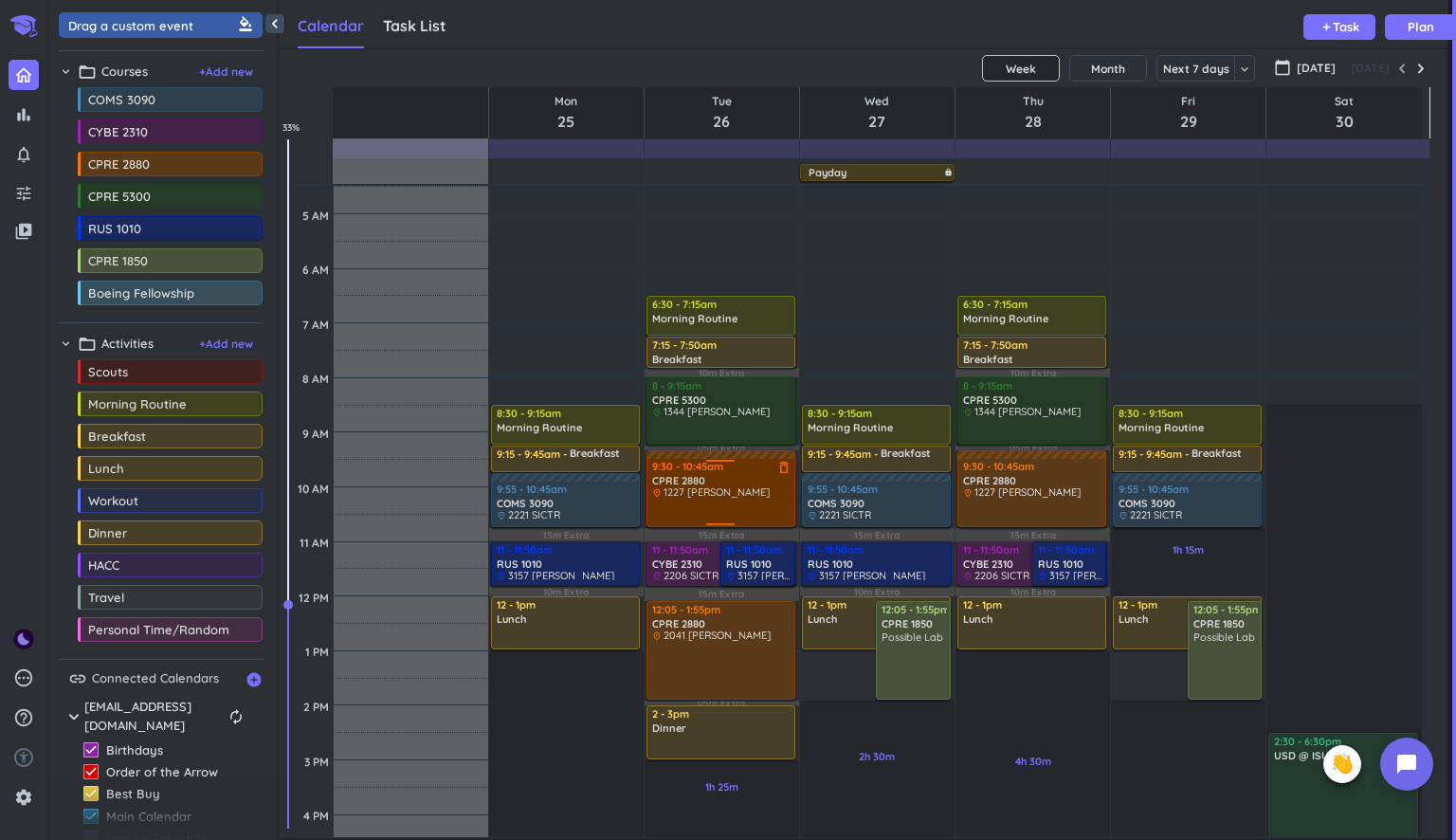 click on "CPRE 2880" at bounding box center [721, 481] 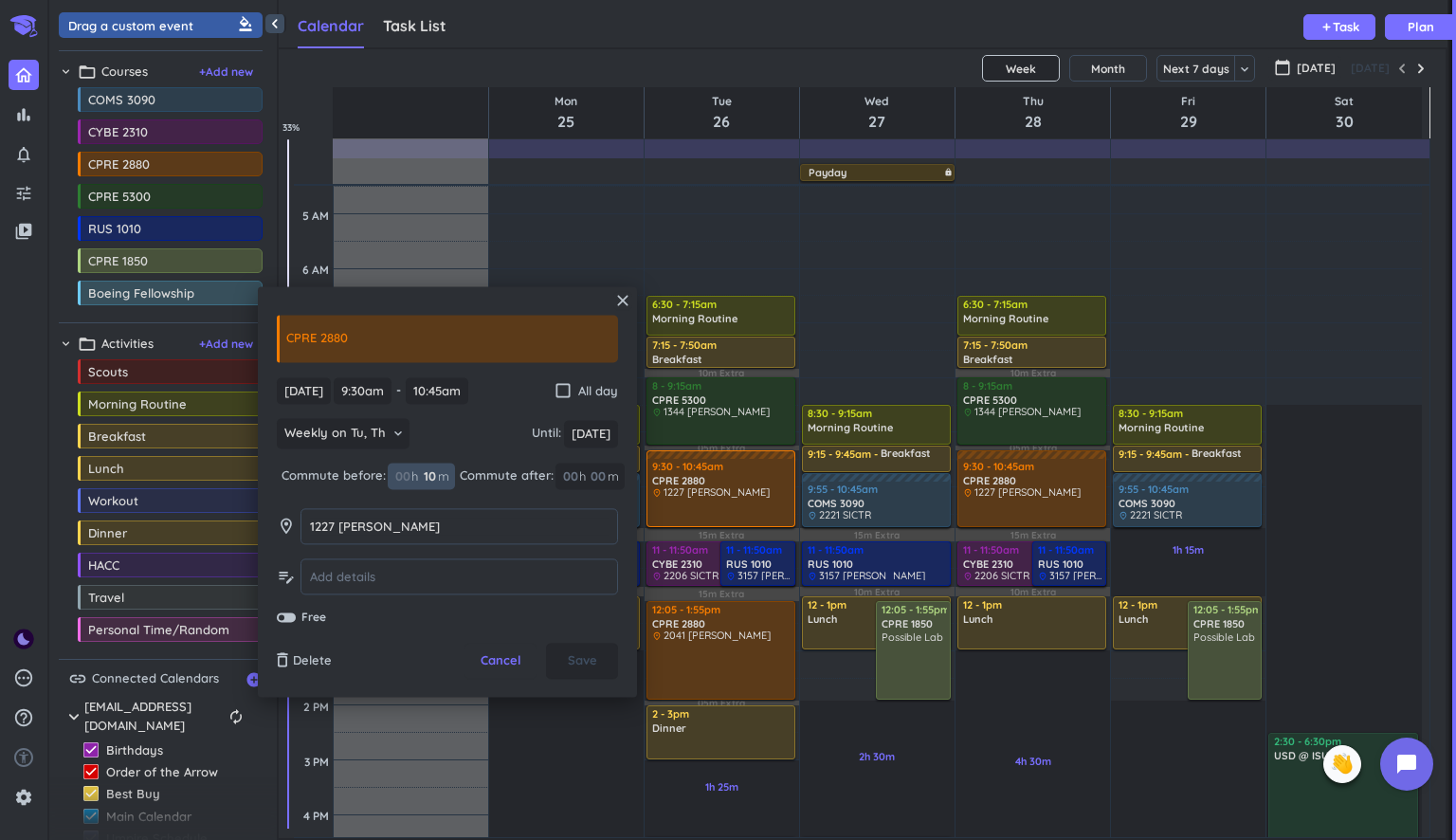 click on "10 10 00" at bounding box center (435, 476) 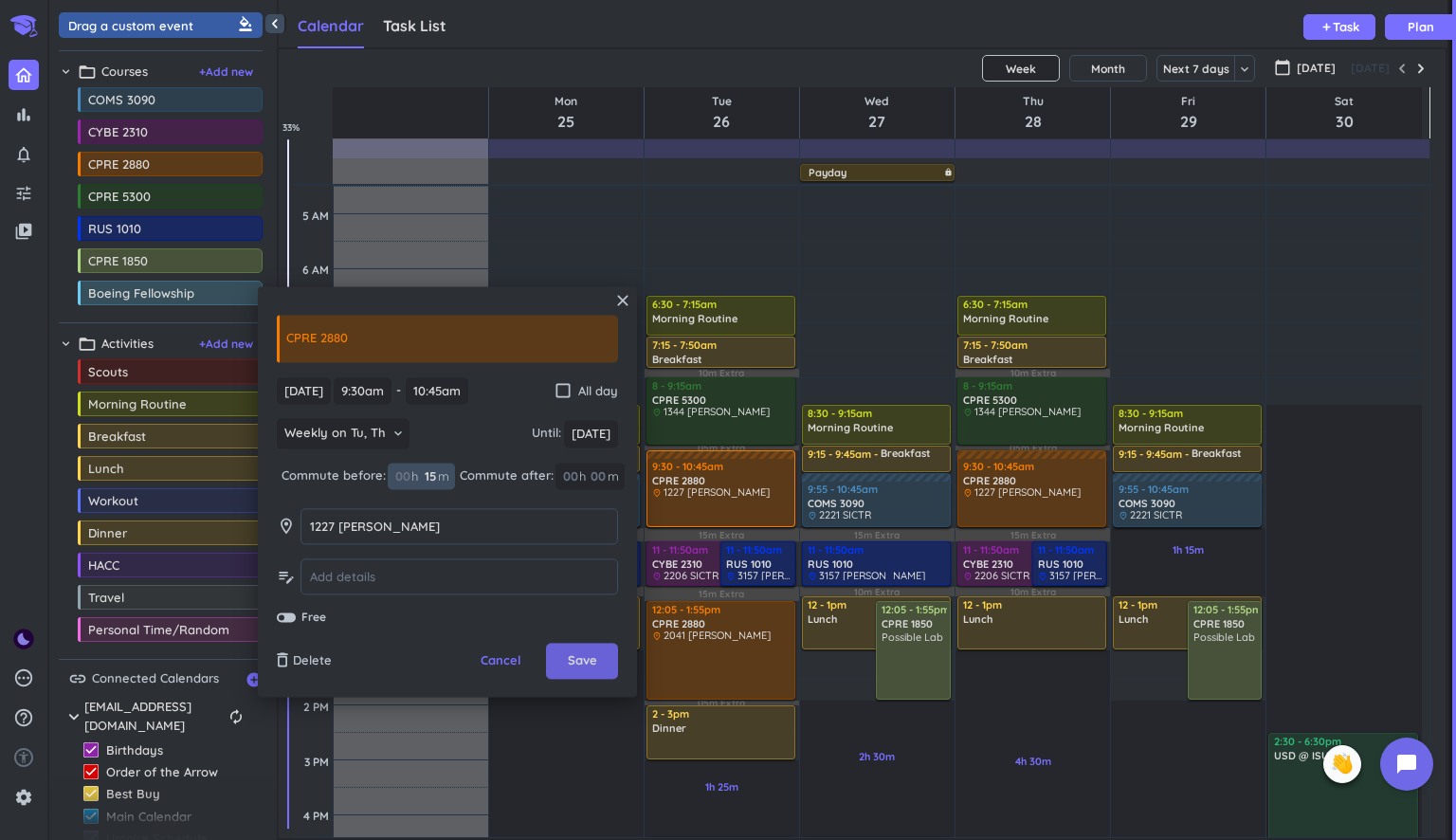 type on "15" 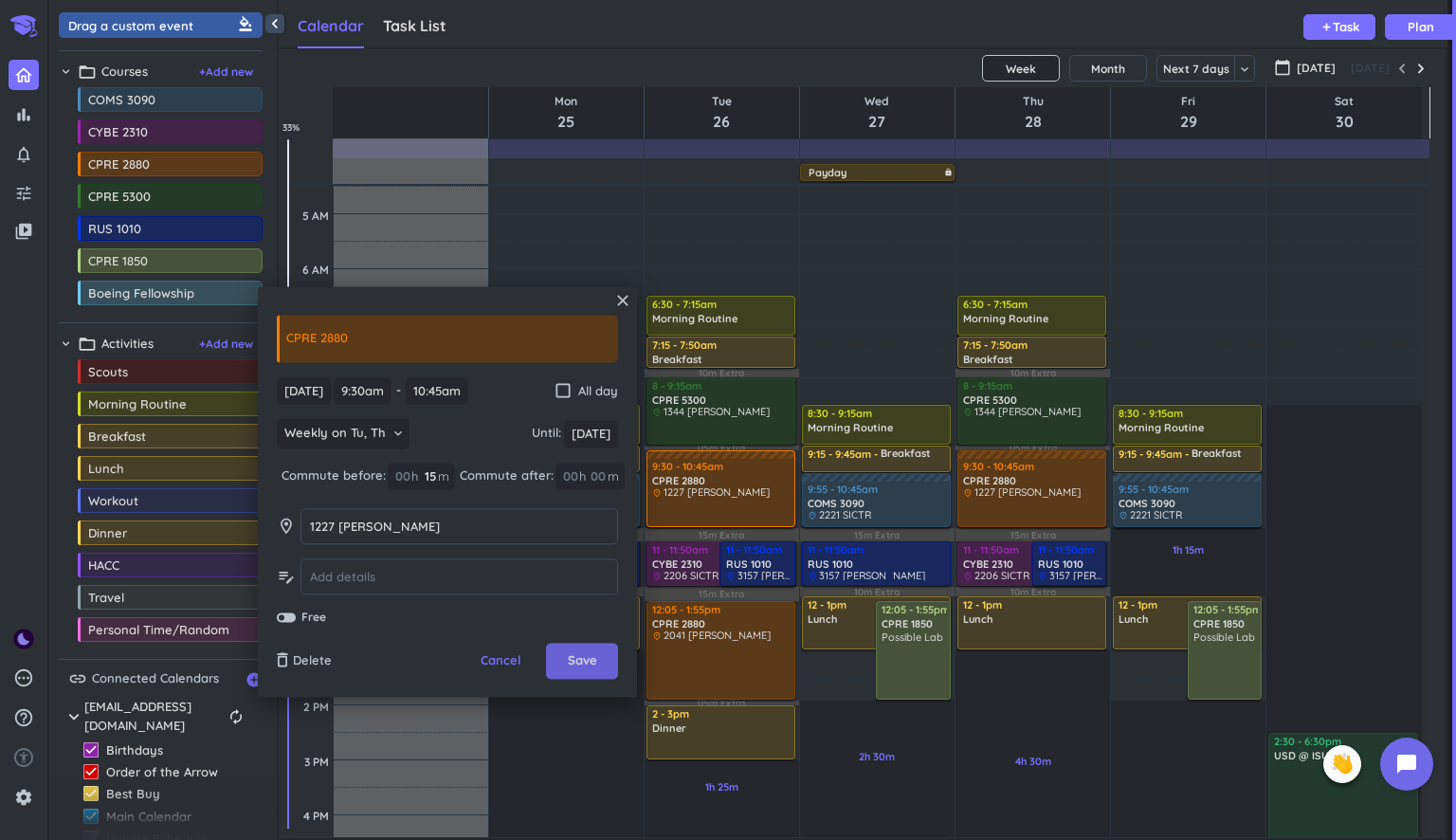 click on "Save" at bounding box center [582, 662] 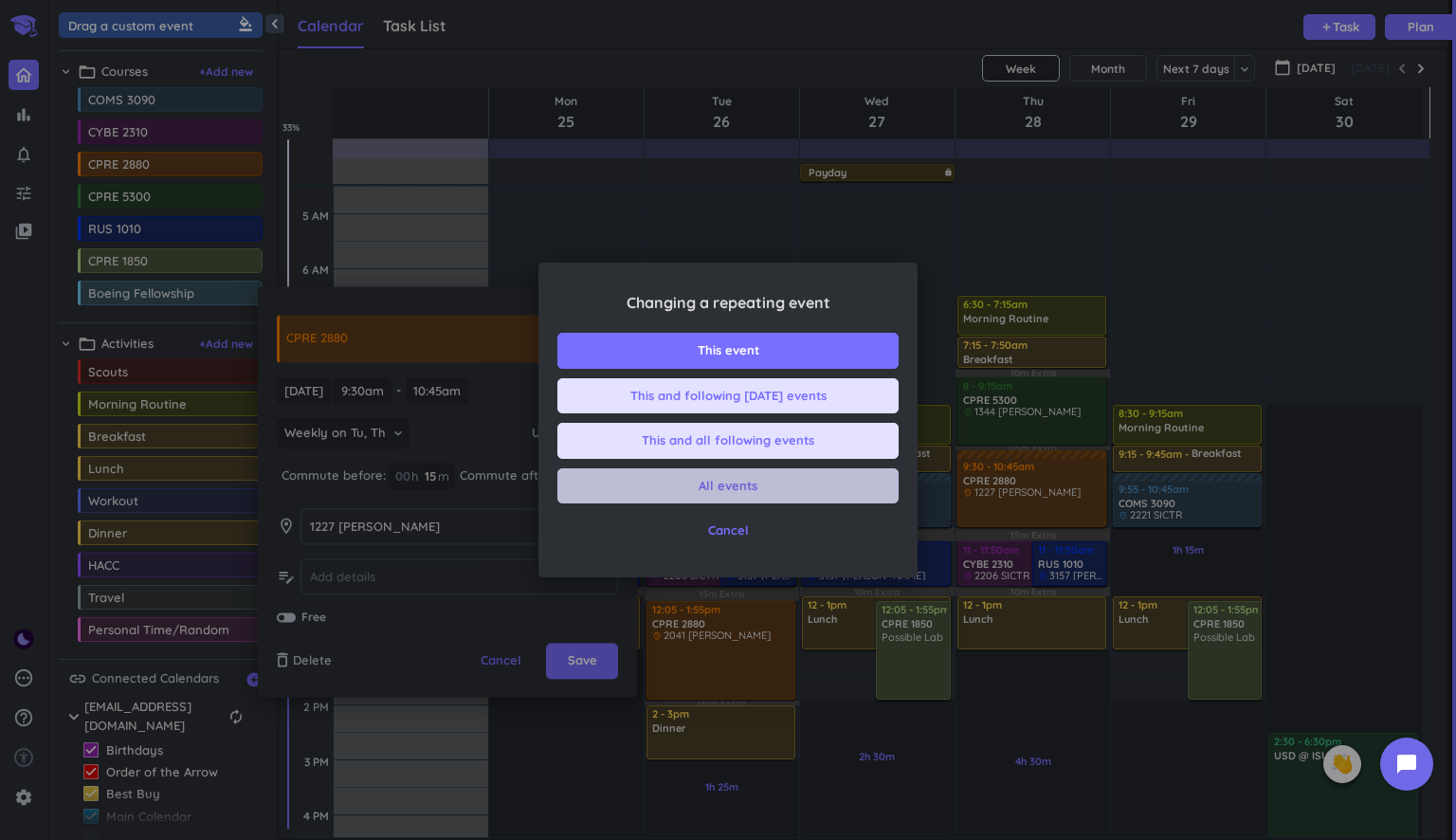 click on "All events" at bounding box center [728, 486] 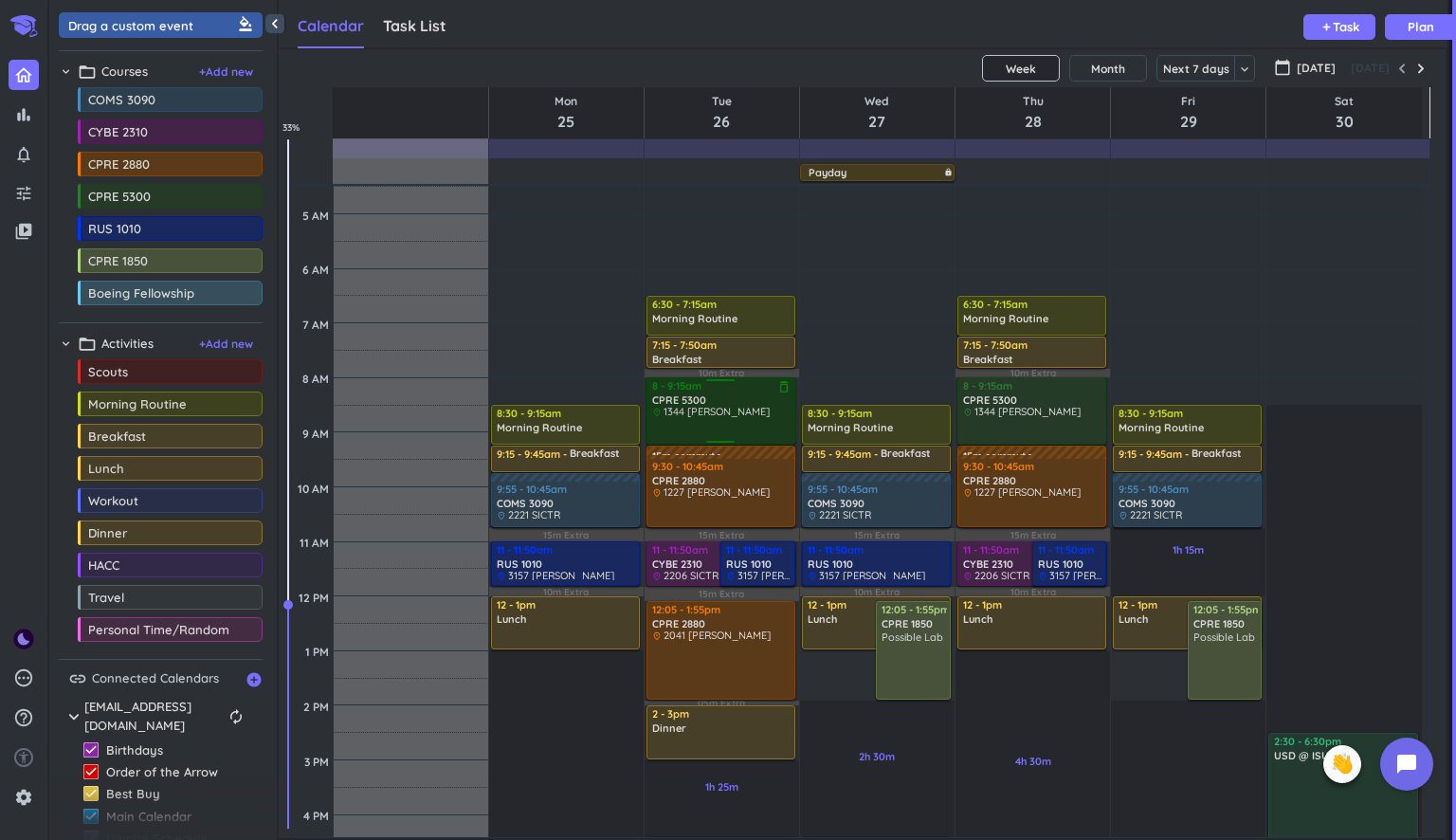 click at bounding box center [721, 429] 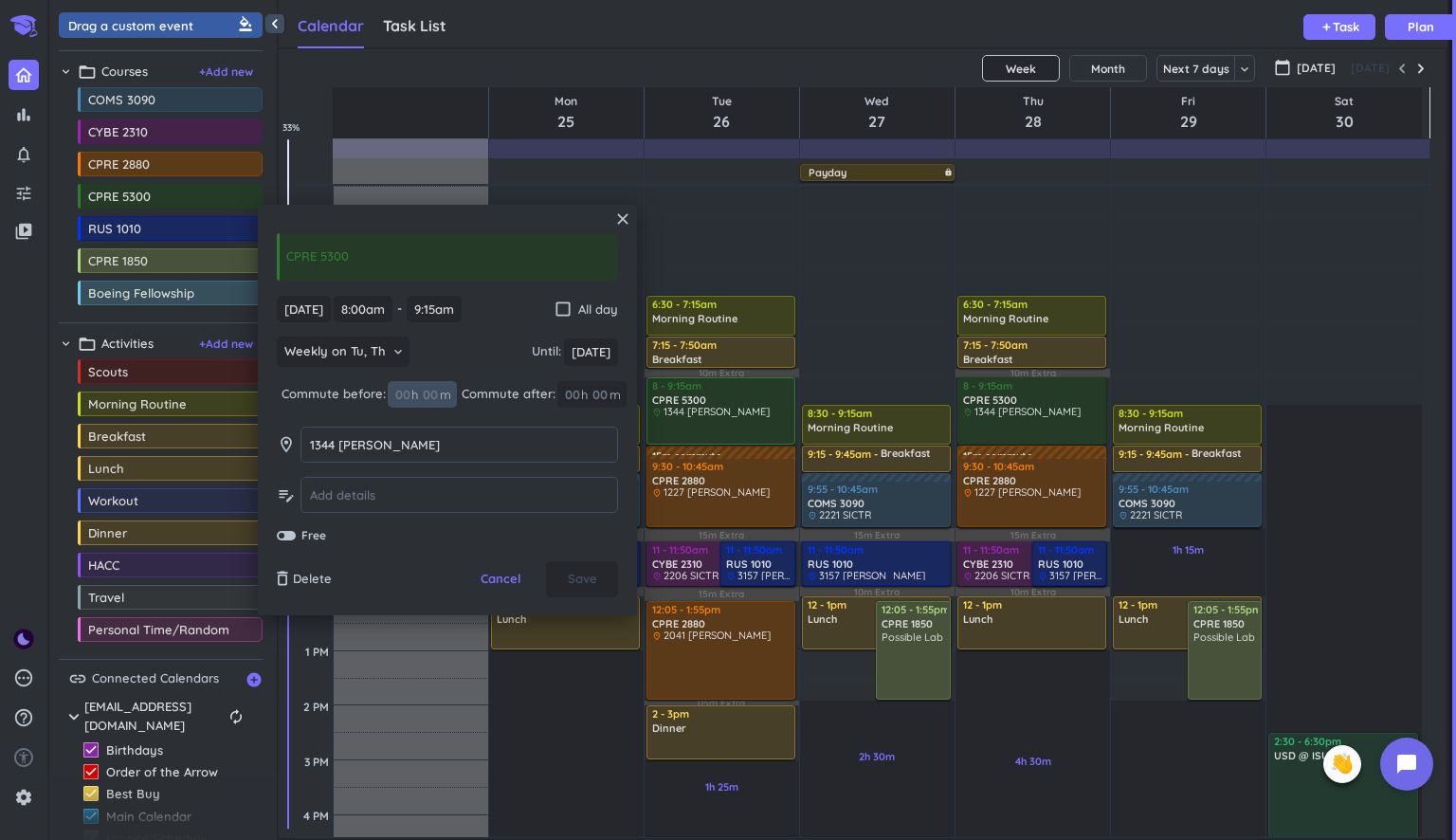 click at bounding box center [429, 394] 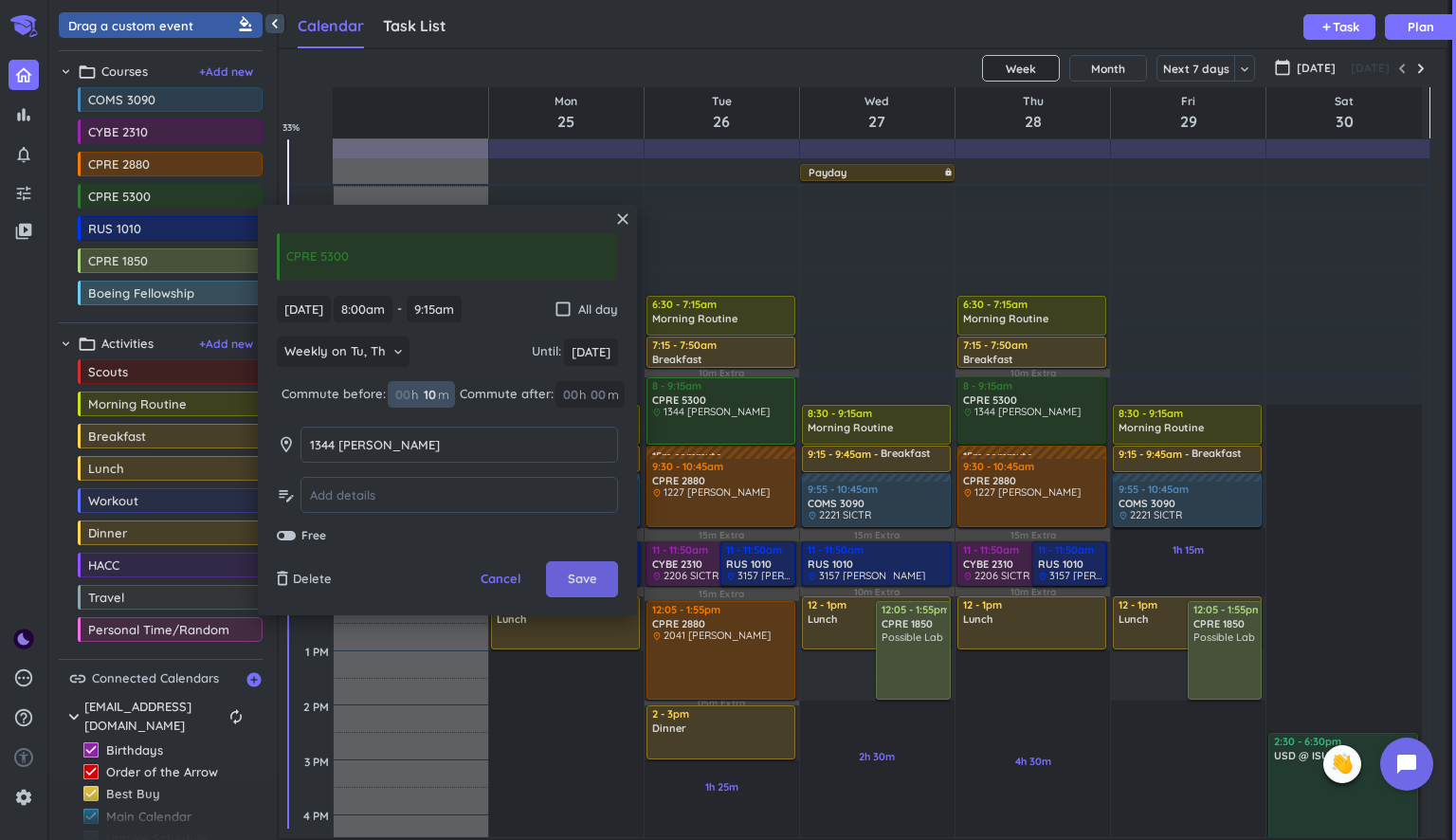type on "10" 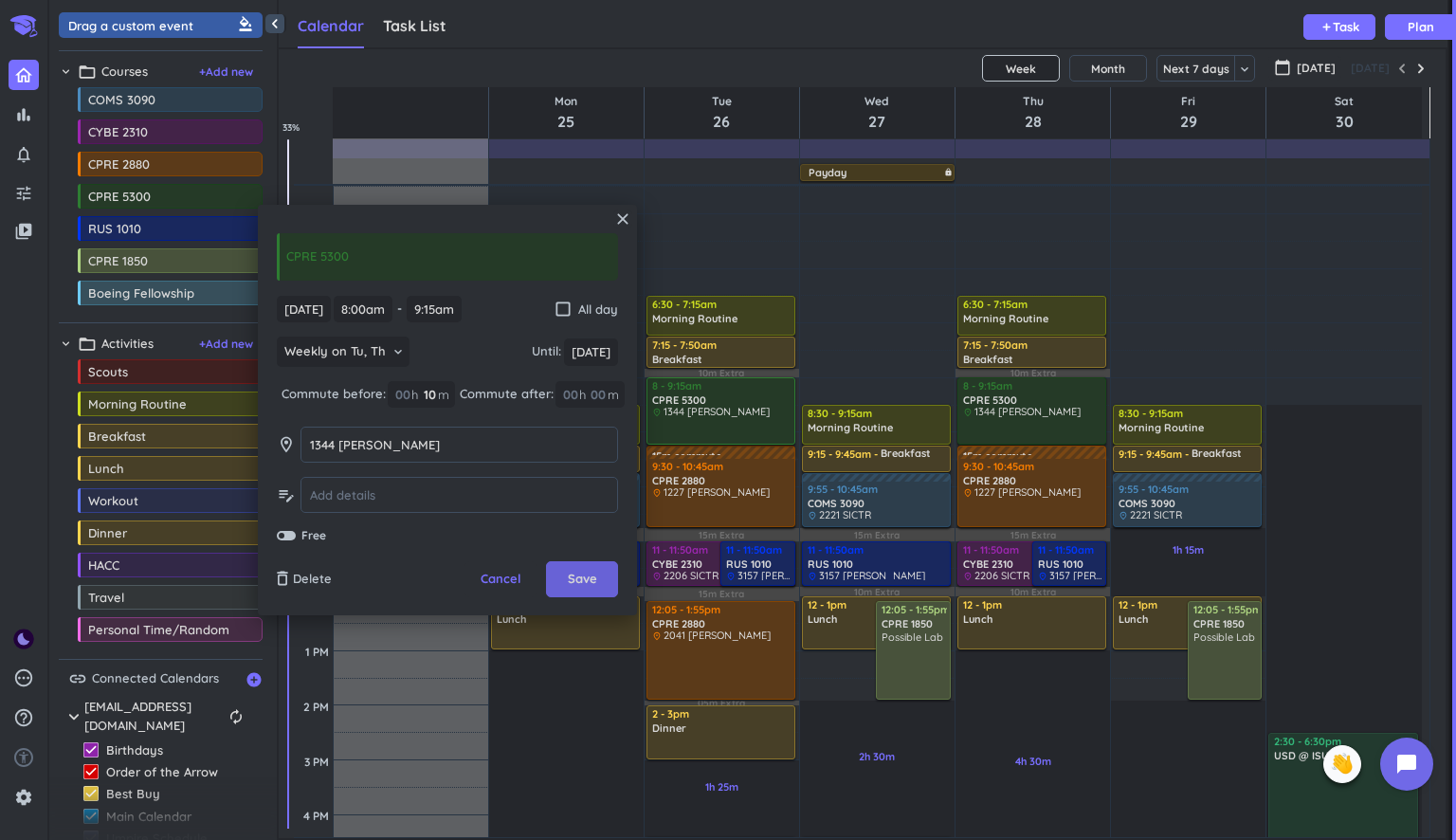 click on "Save" at bounding box center [582, 579] 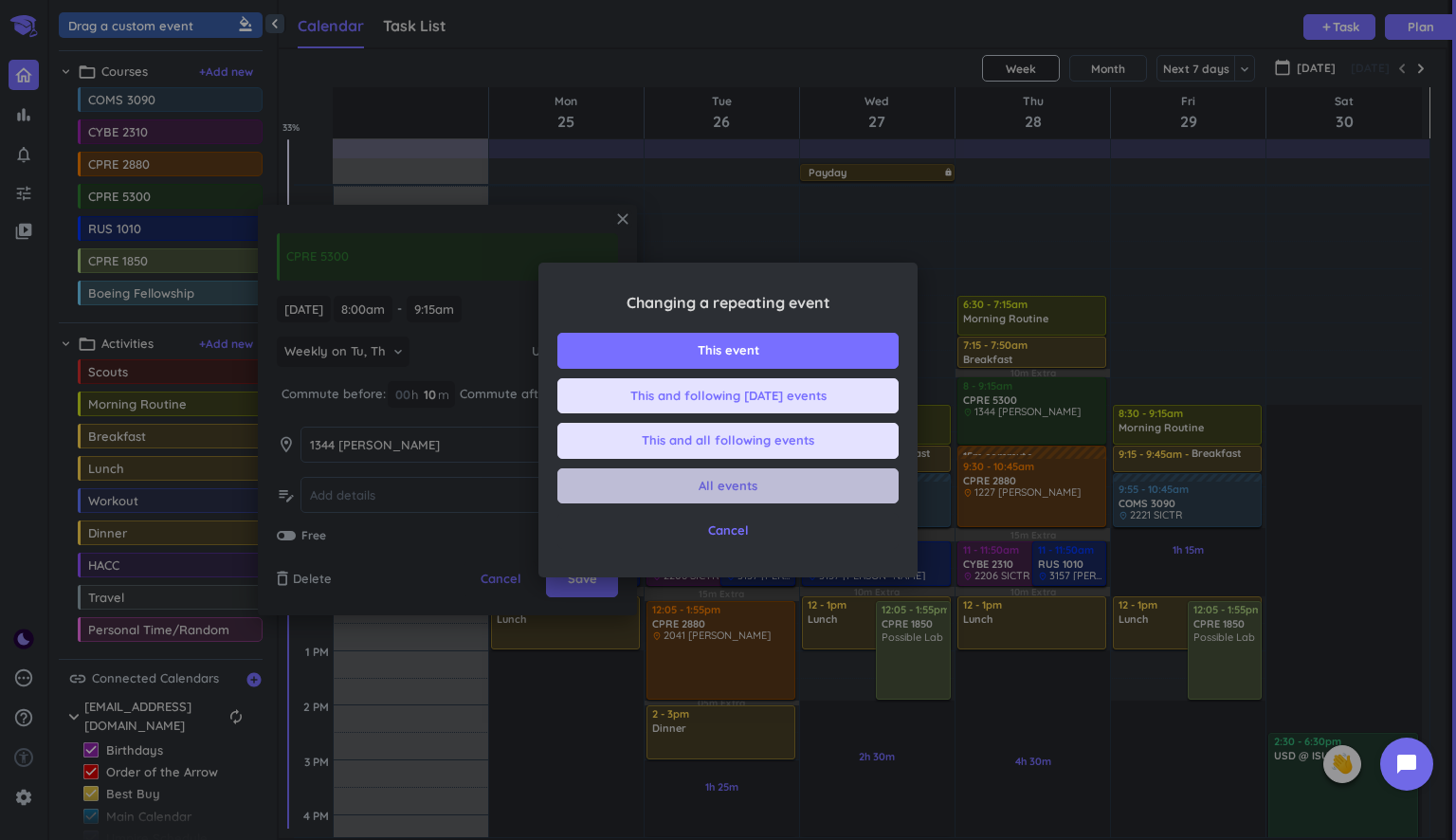click on "All events" at bounding box center [728, 486] 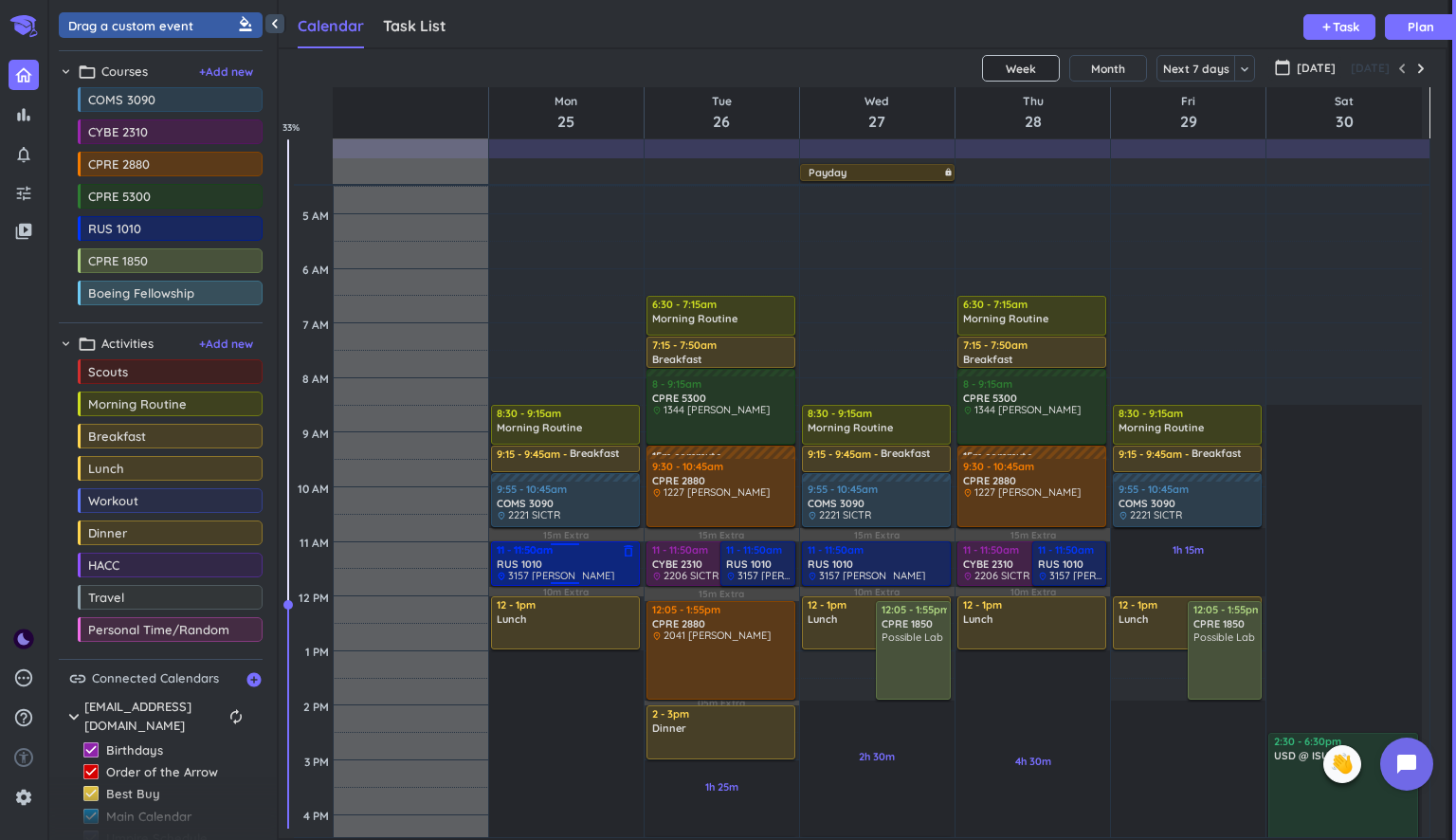 click on "RUS 1010" at bounding box center [519, 564] 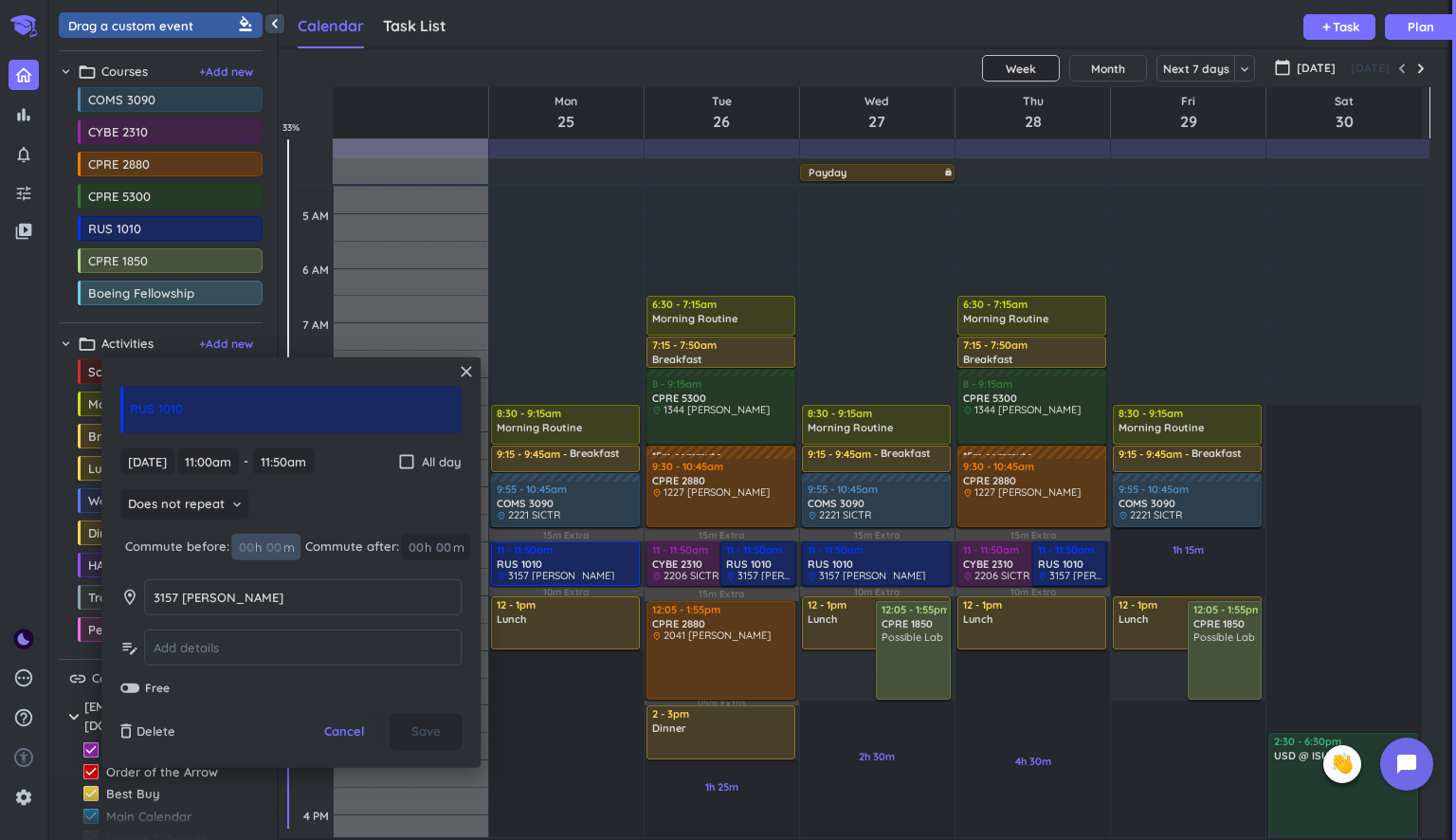 click at bounding box center (273, 547) 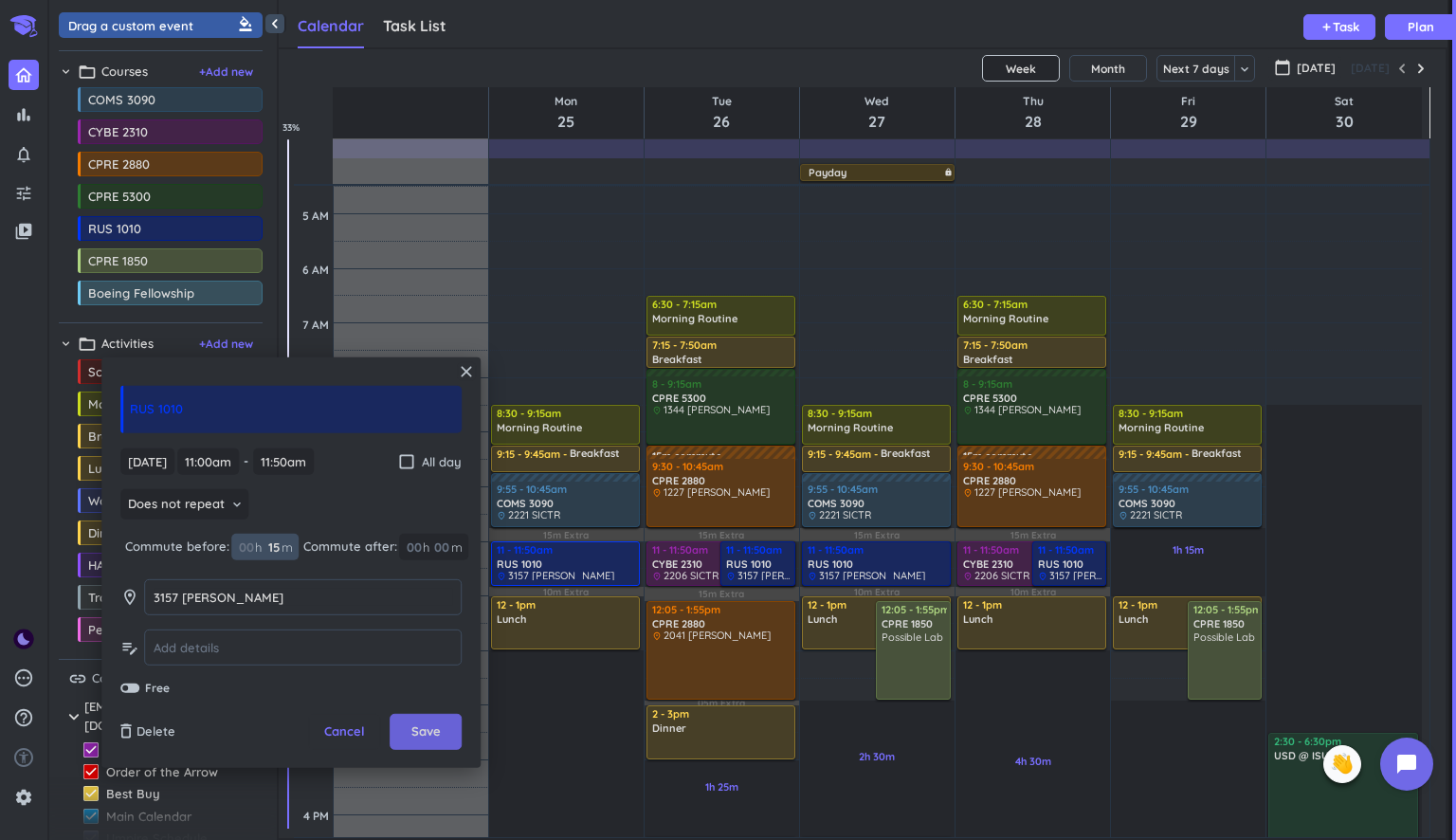 type on "15" 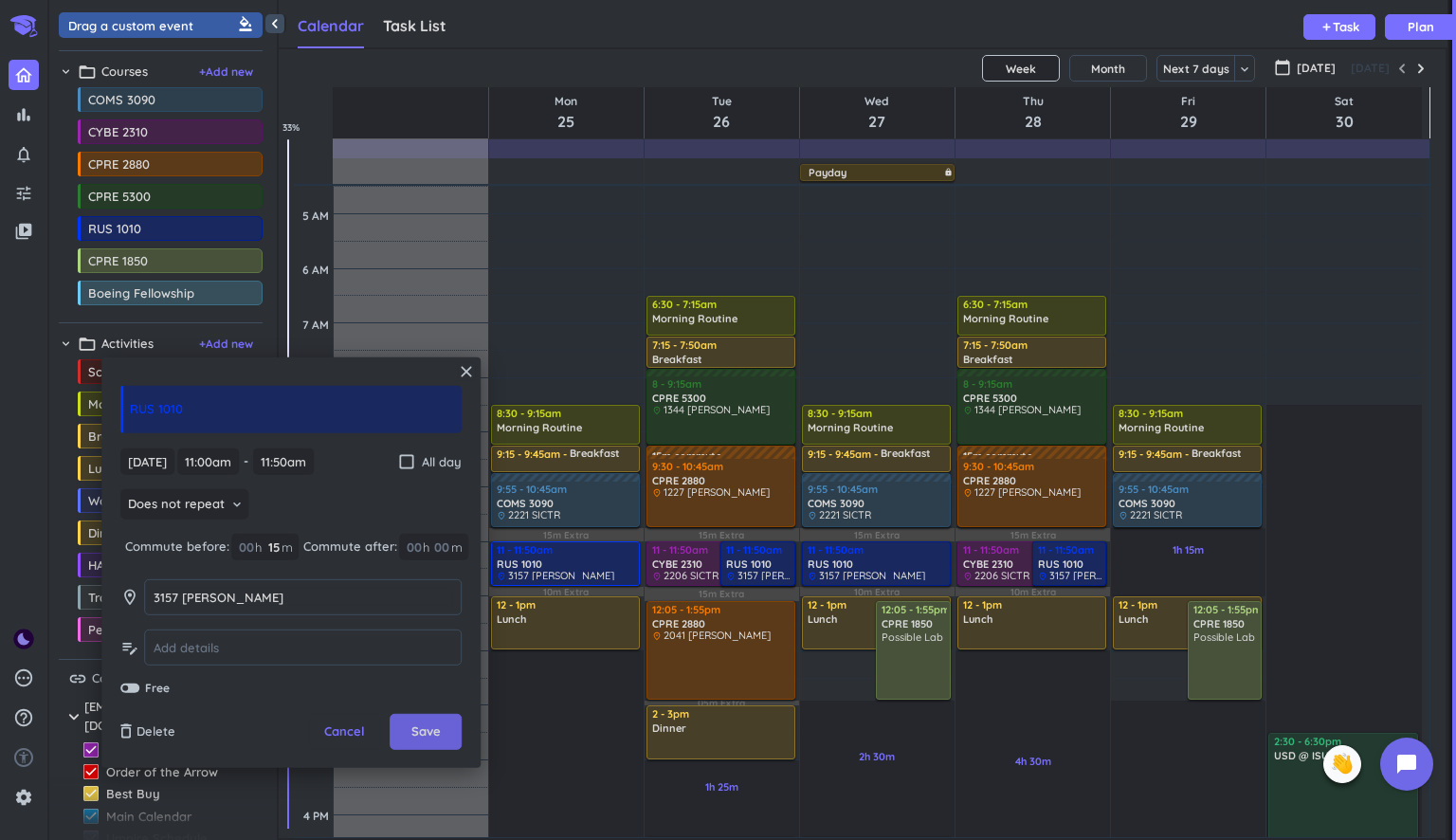click on "Save" at bounding box center [426, 732] 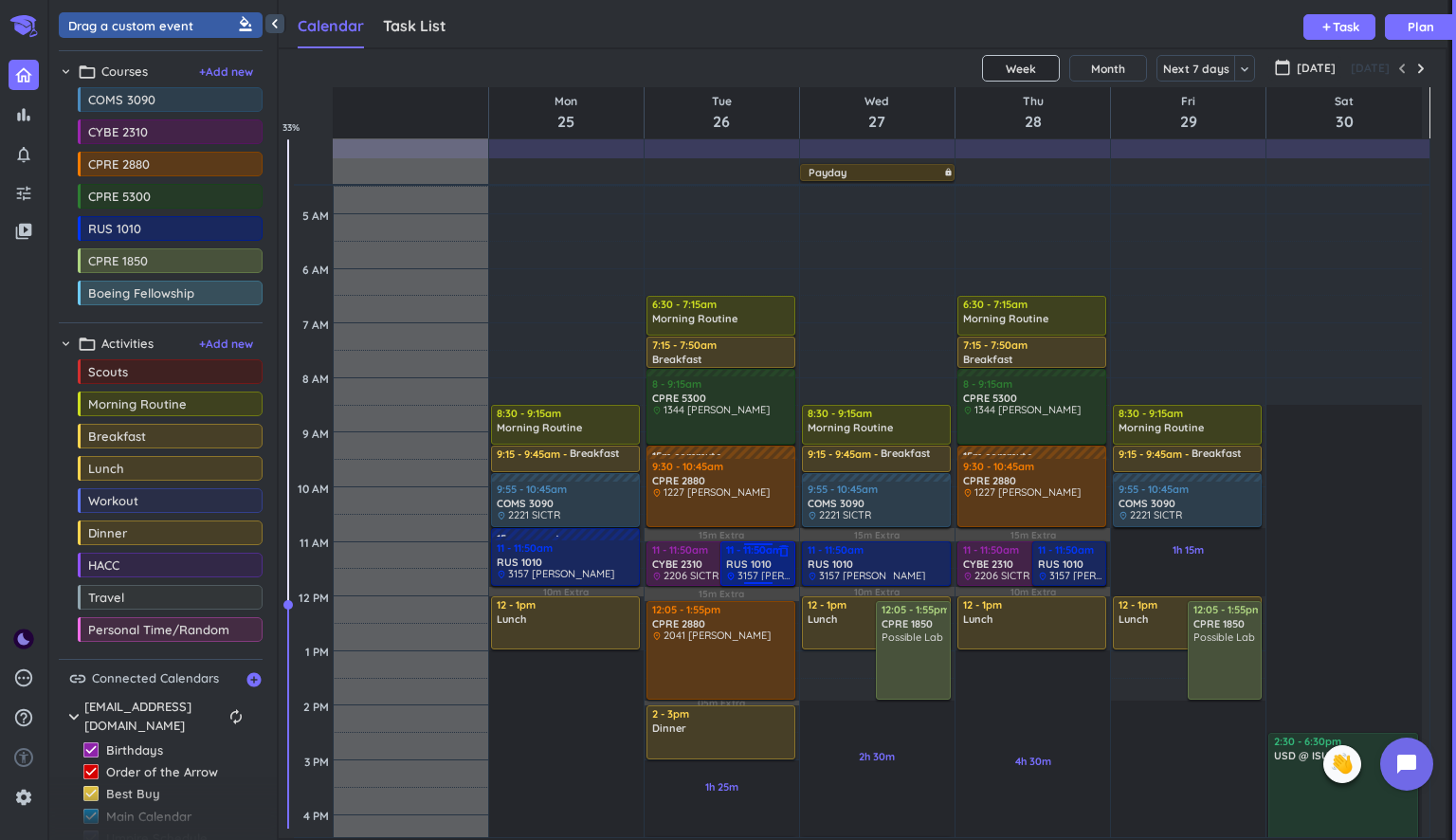 click on "RUS 1010" at bounding box center [749, 564] 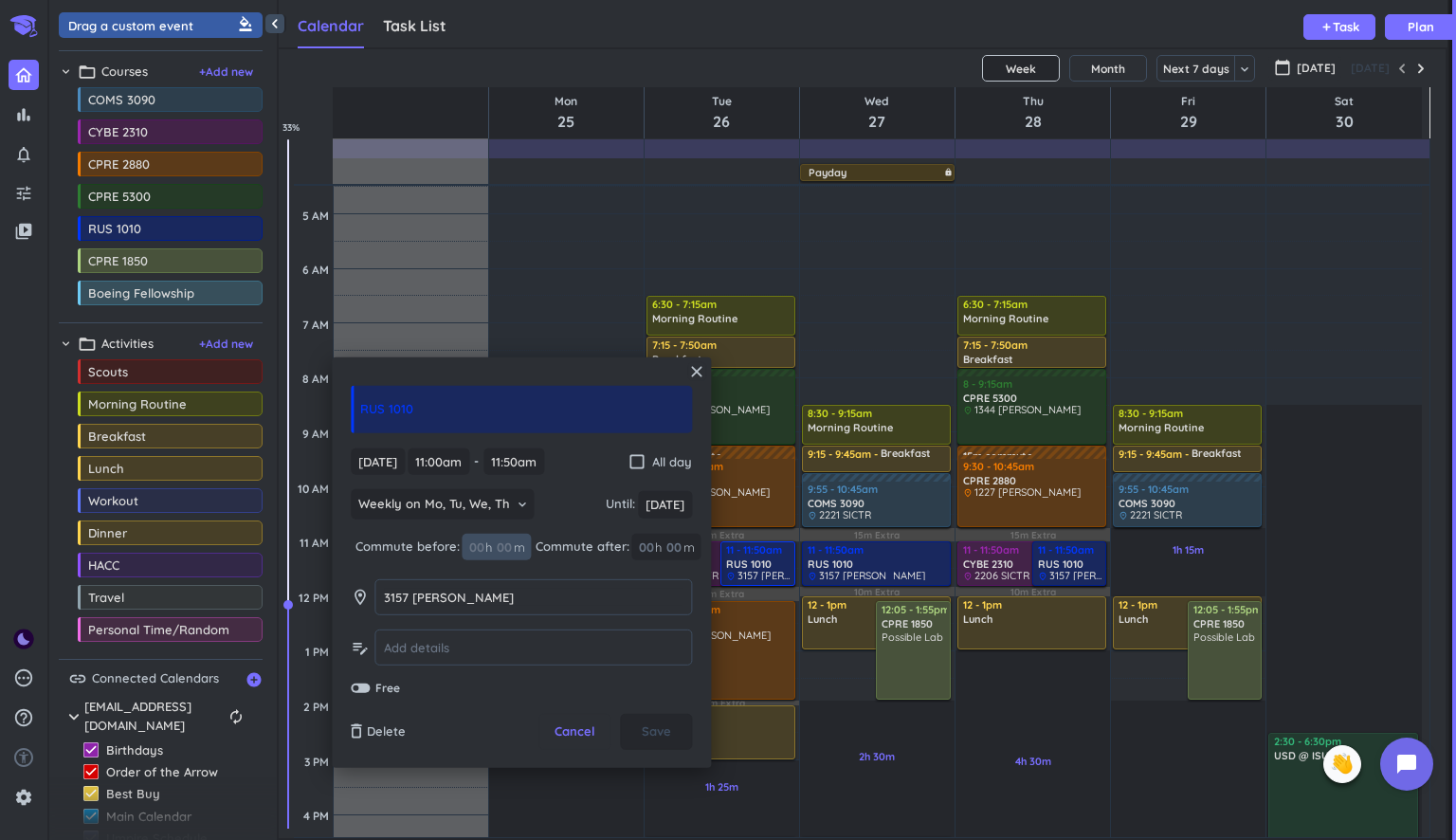 click at bounding box center (503, 547) 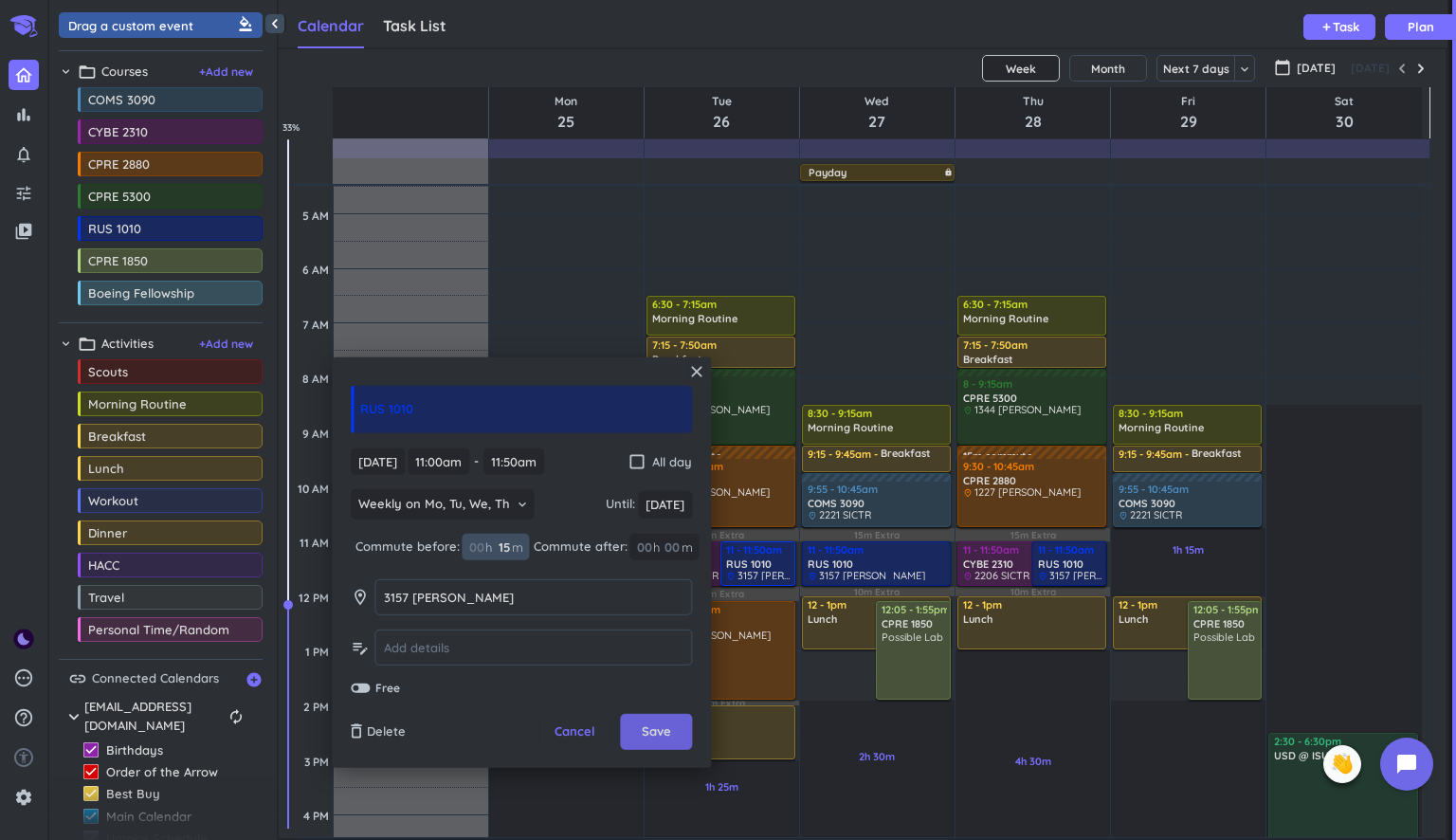 type on "15" 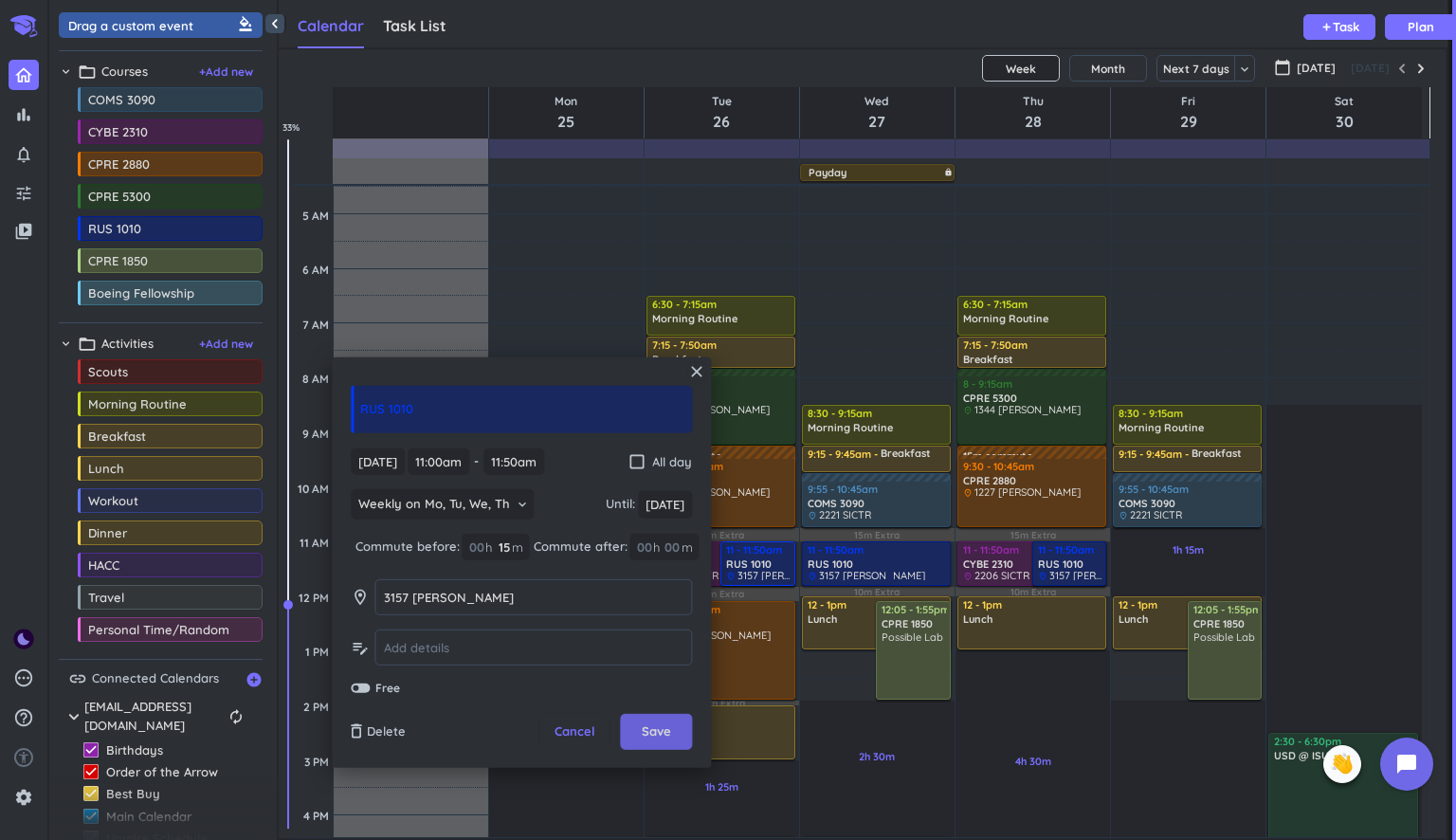click on "Save" at bounding box center [656, 732] 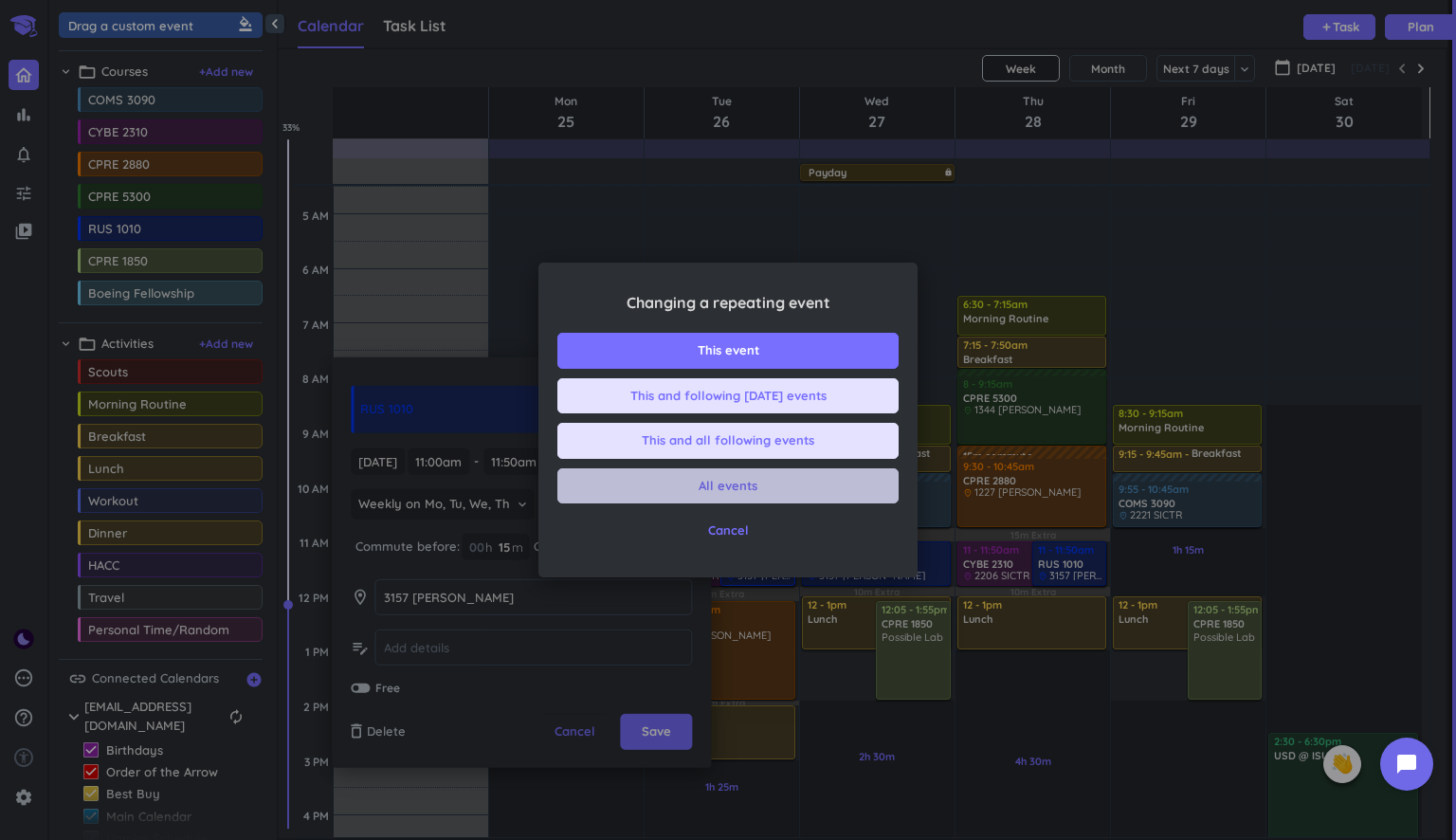 click on "All events" at bounding box center (728, 486) 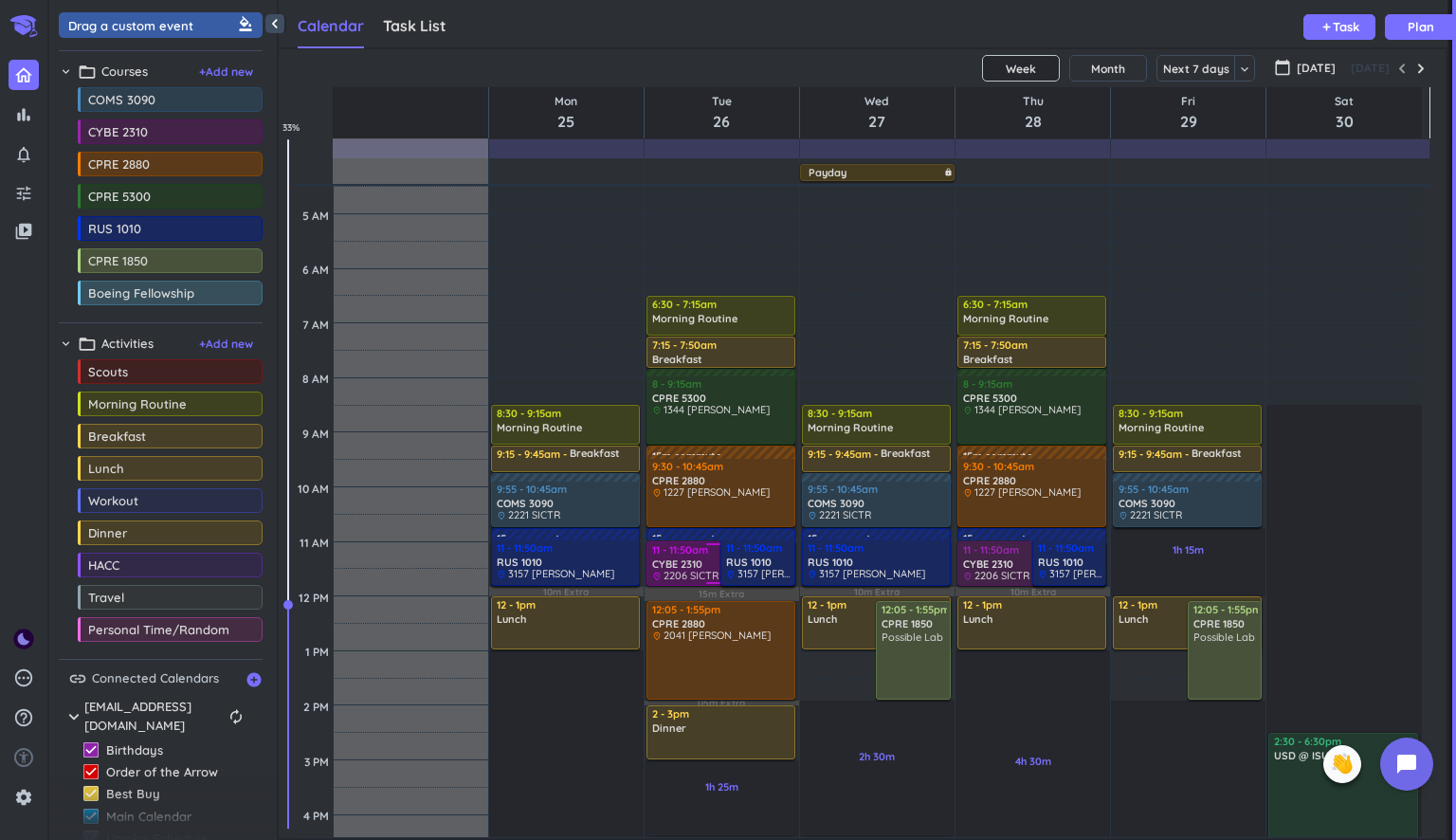 click on "CYBE 2310" at bounding box center [677, 564] 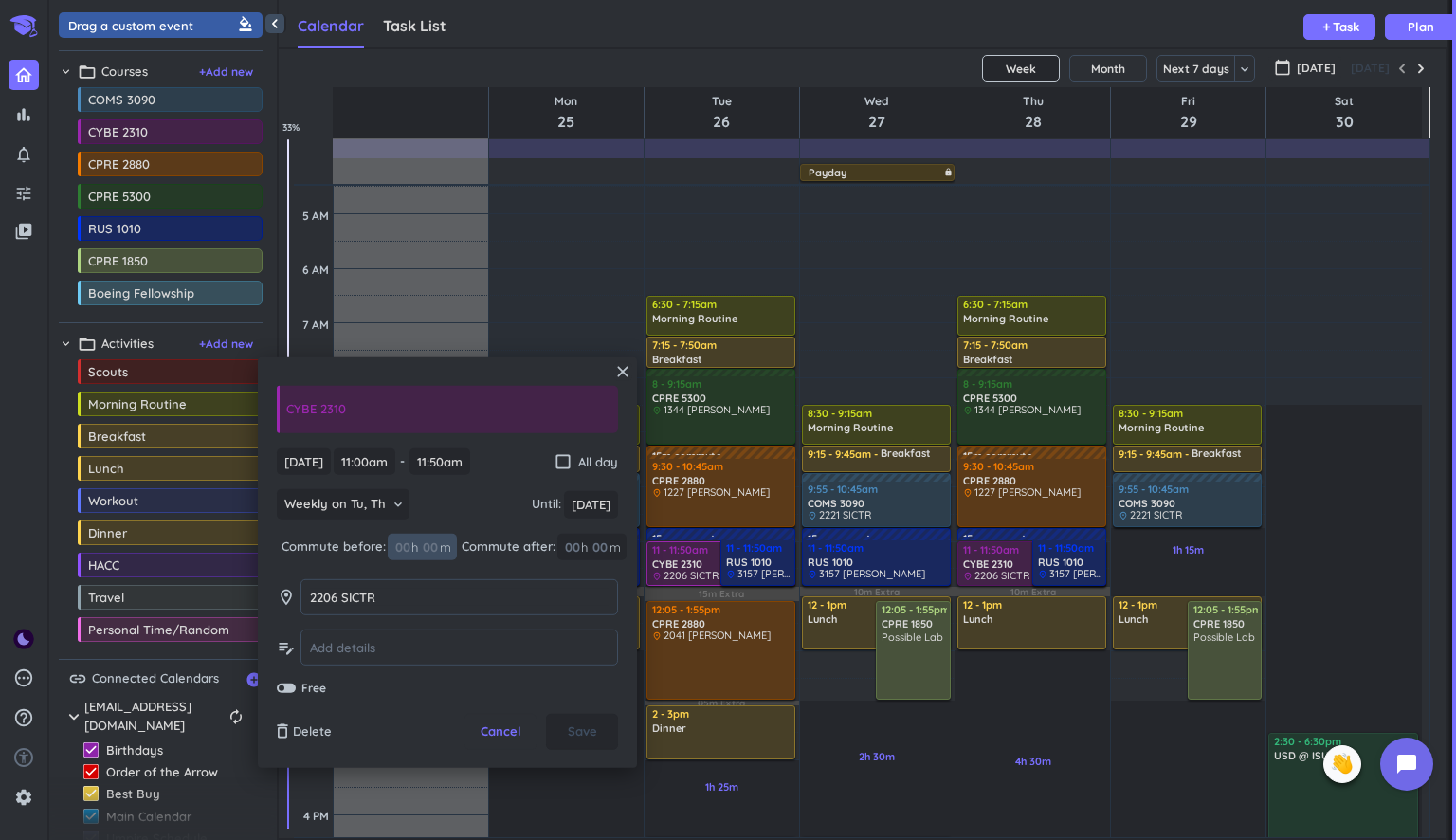 click at bounding box center [429, 547] 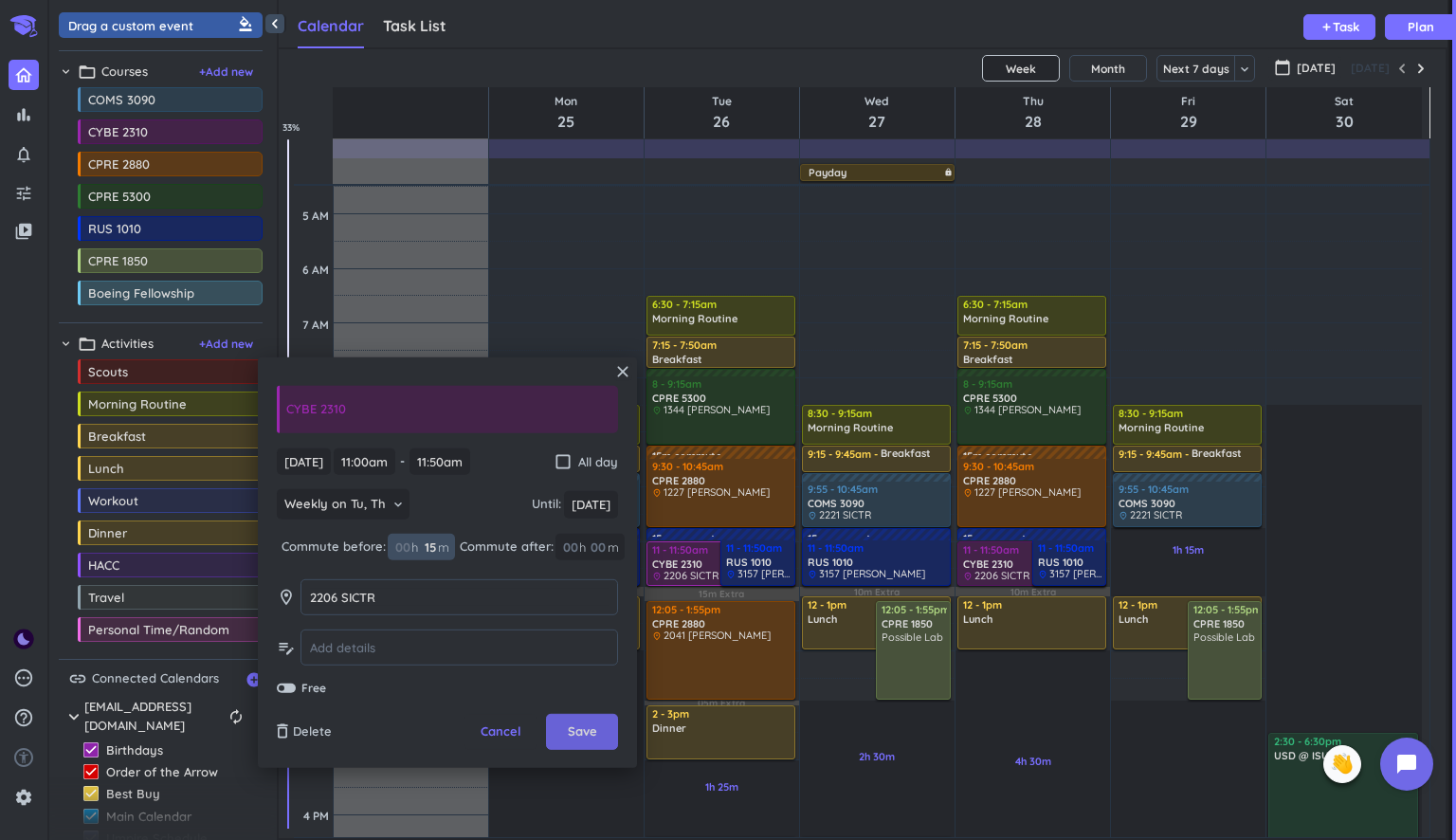 type on "15" 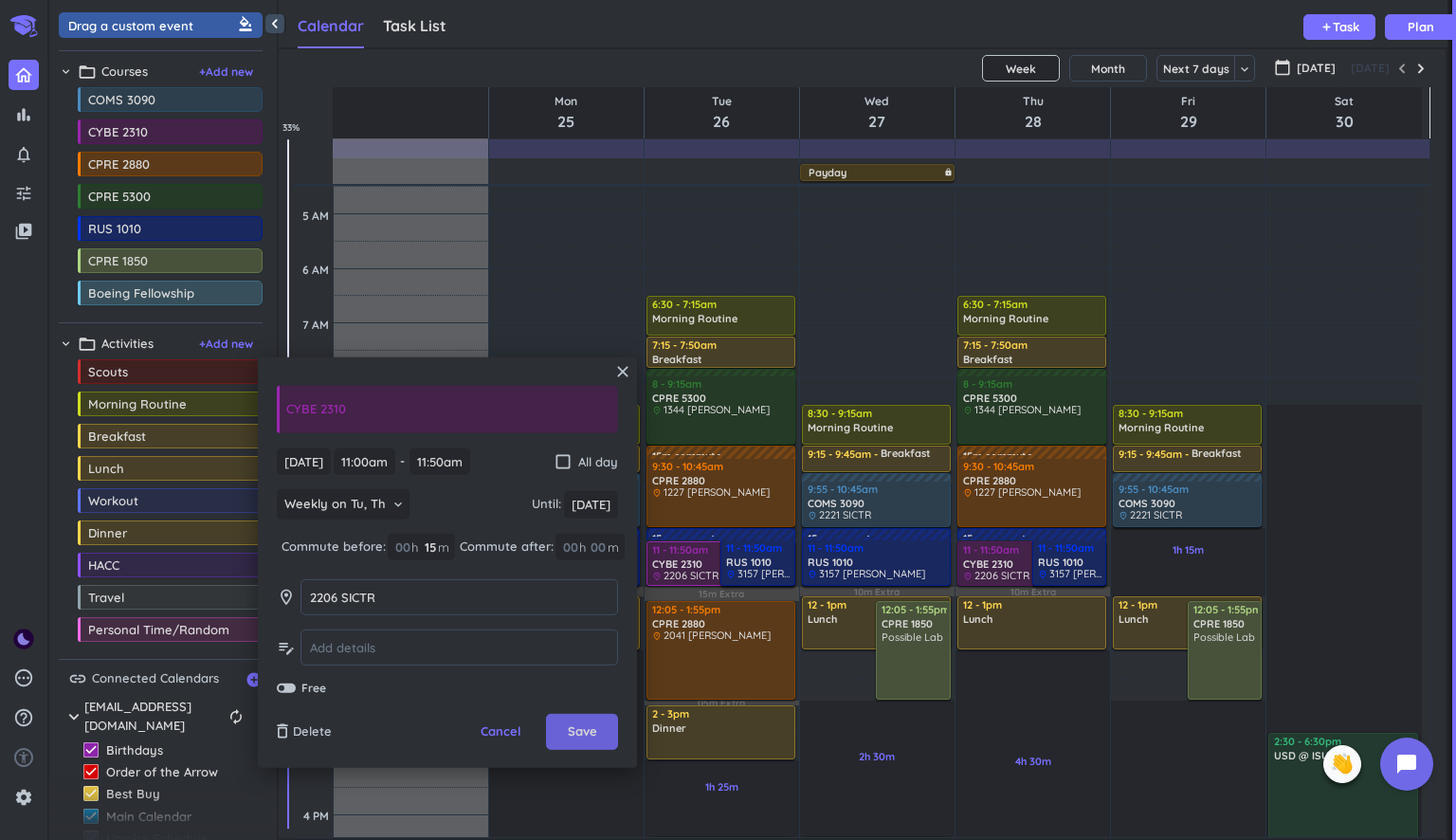click on "Save" at bounding box center [582, 732] 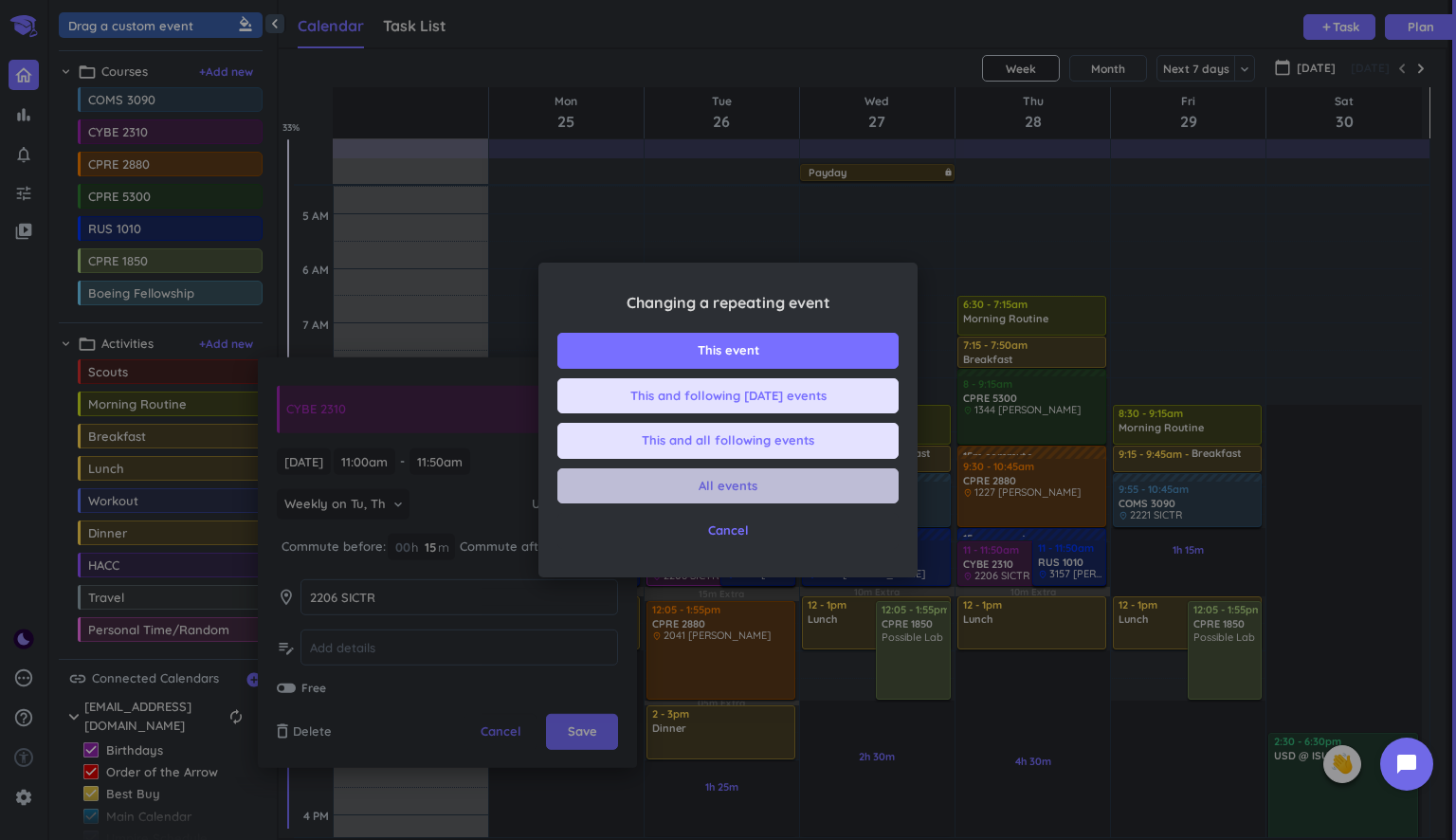 click on "All events" at bounding box center [728, 486] 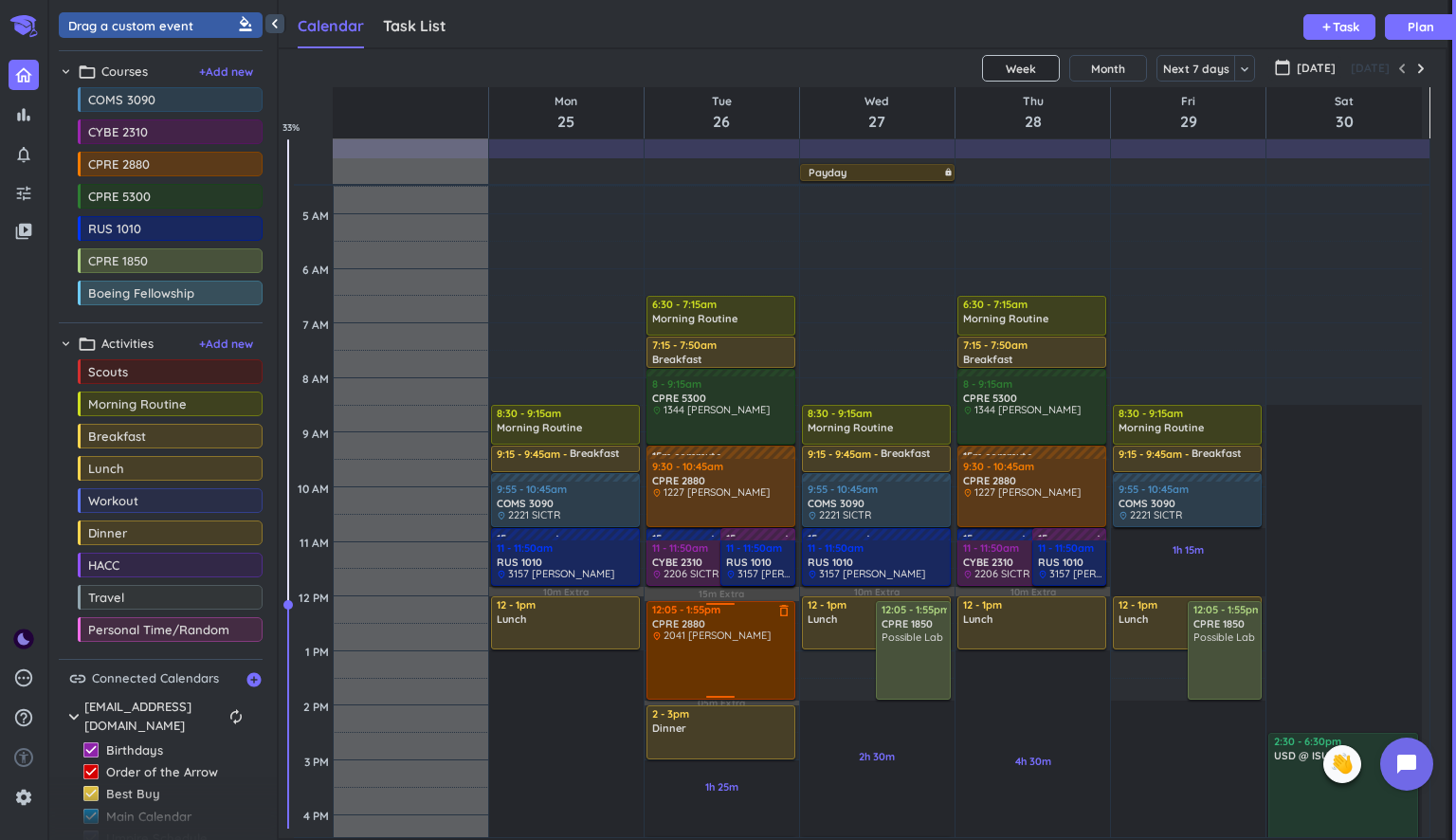 click at bounding box center (721, 669) 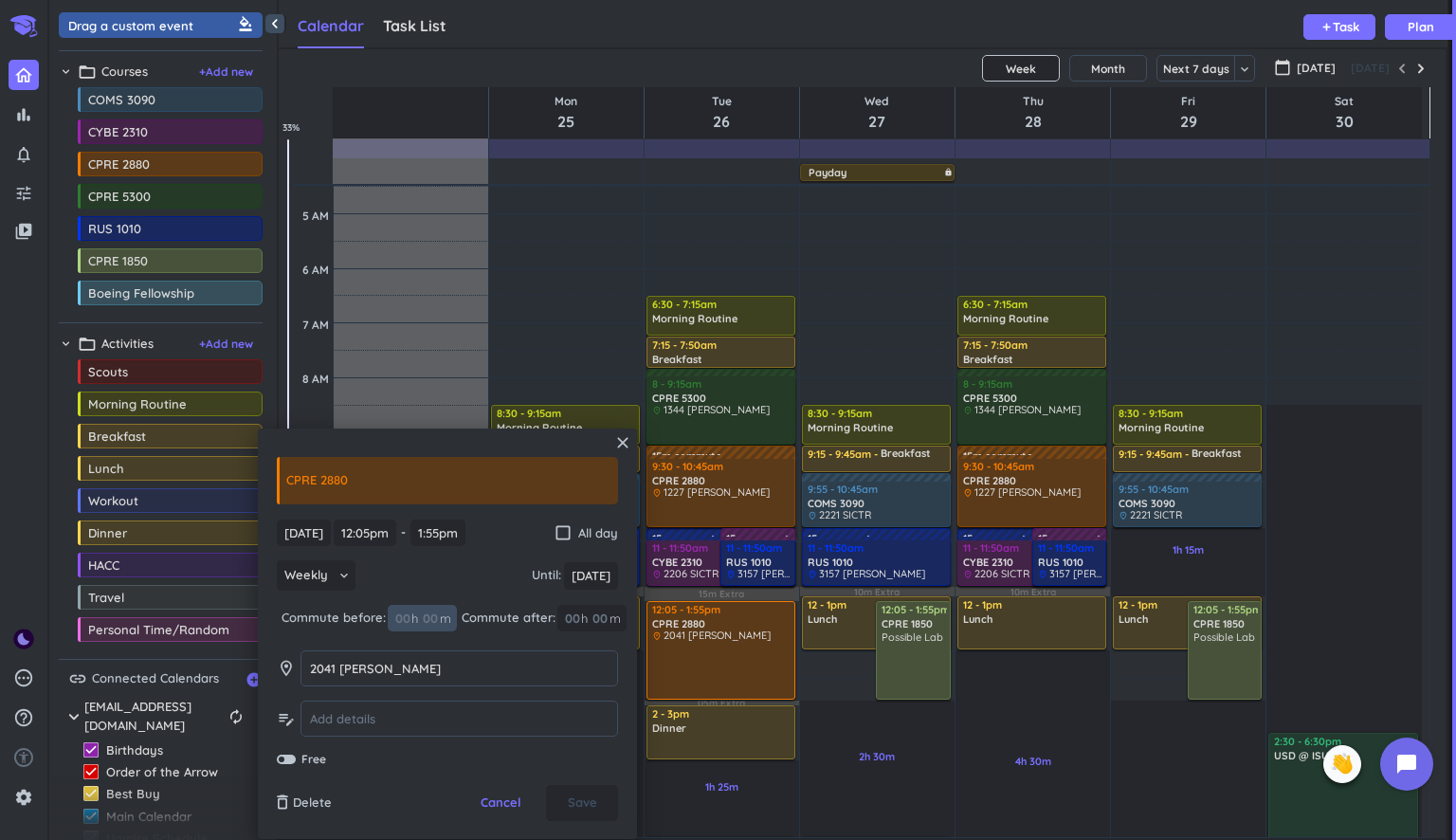 click at bounding box center [429, 618] 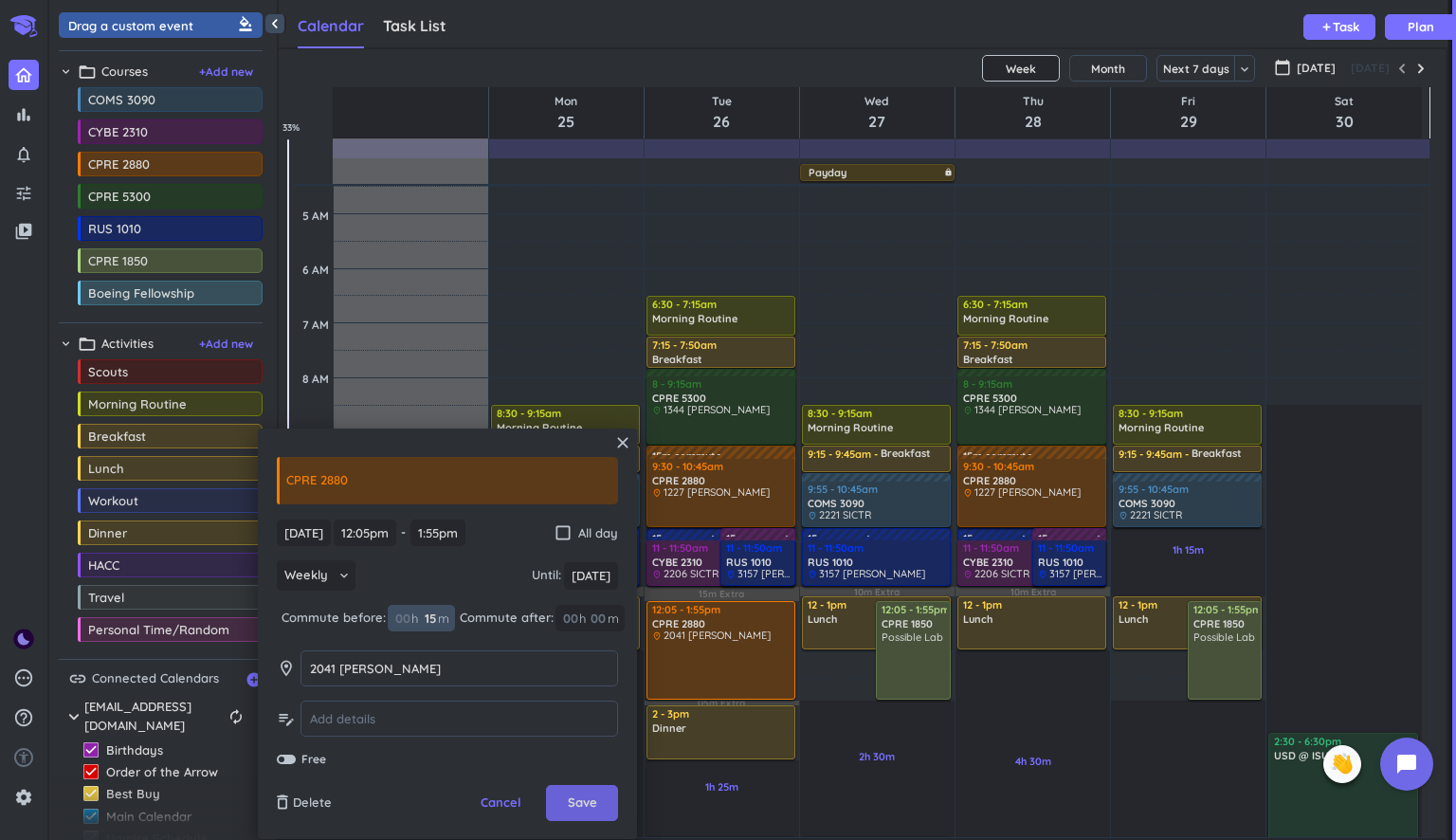 type on "15" 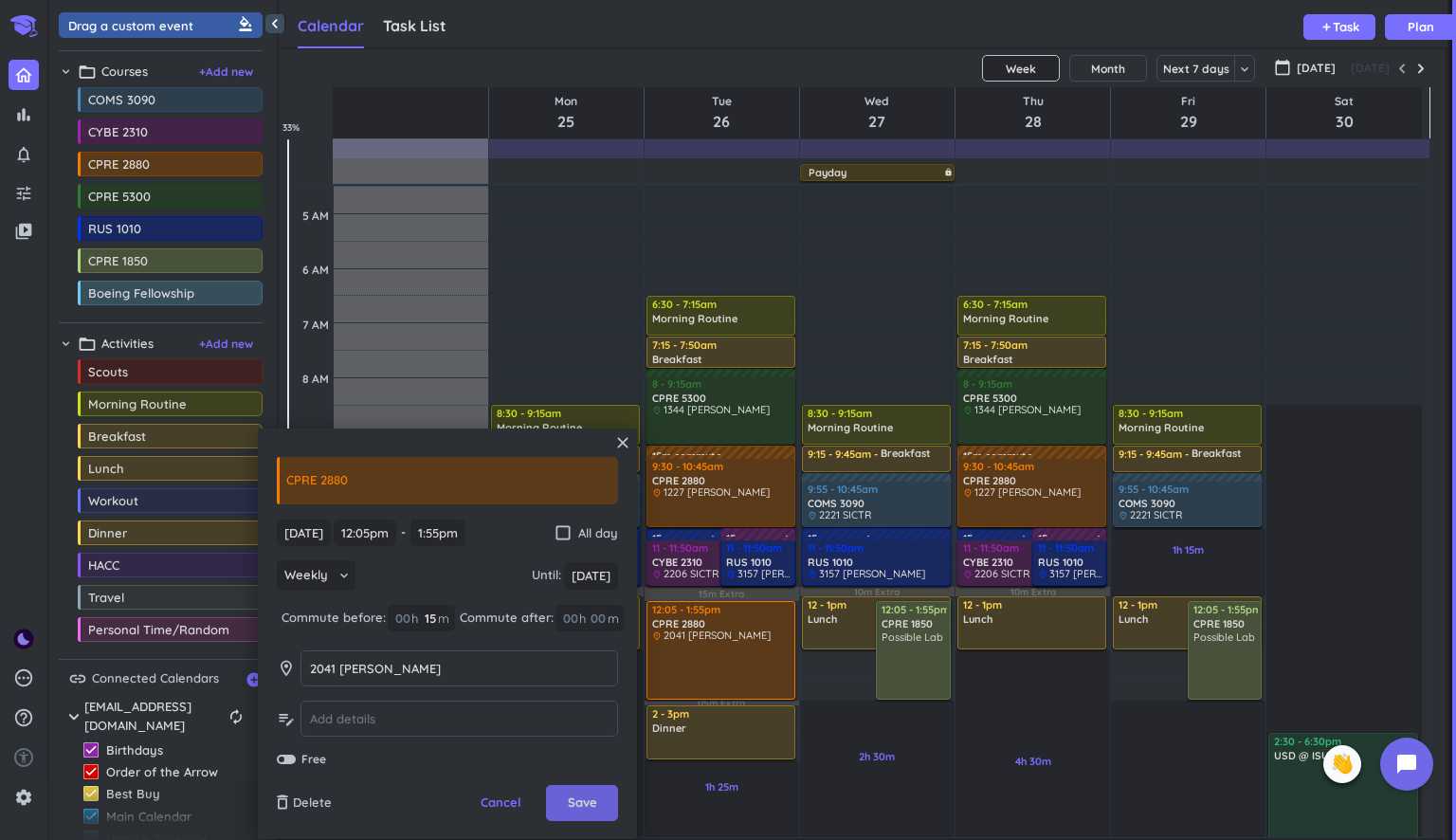 click on "Save" at bounding box center (582, 803) 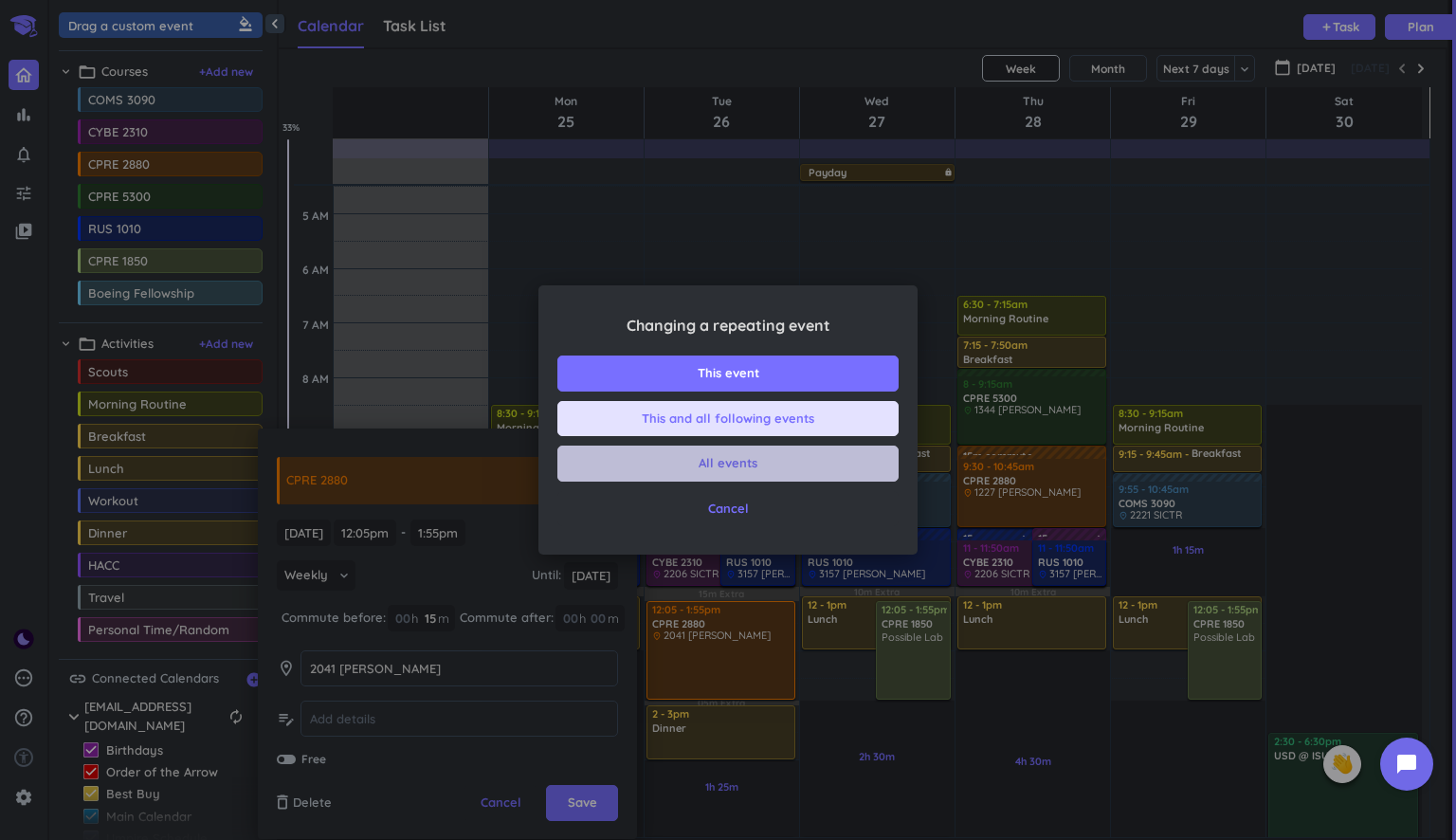 click on "All events" at bounding box center (728, 464) 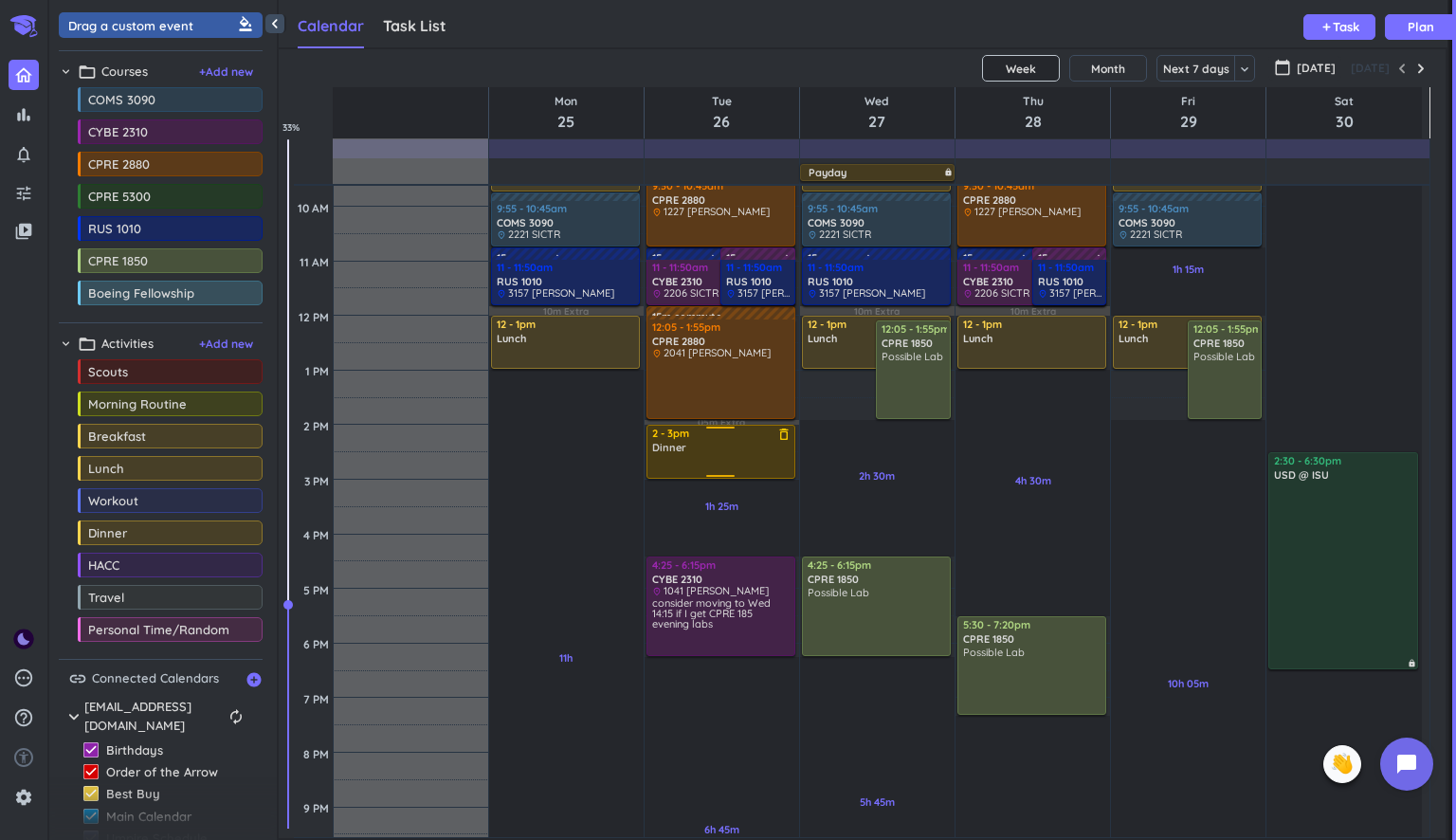 scroll, scrollTop: 311, scrollLeft: 0, axis: vertical 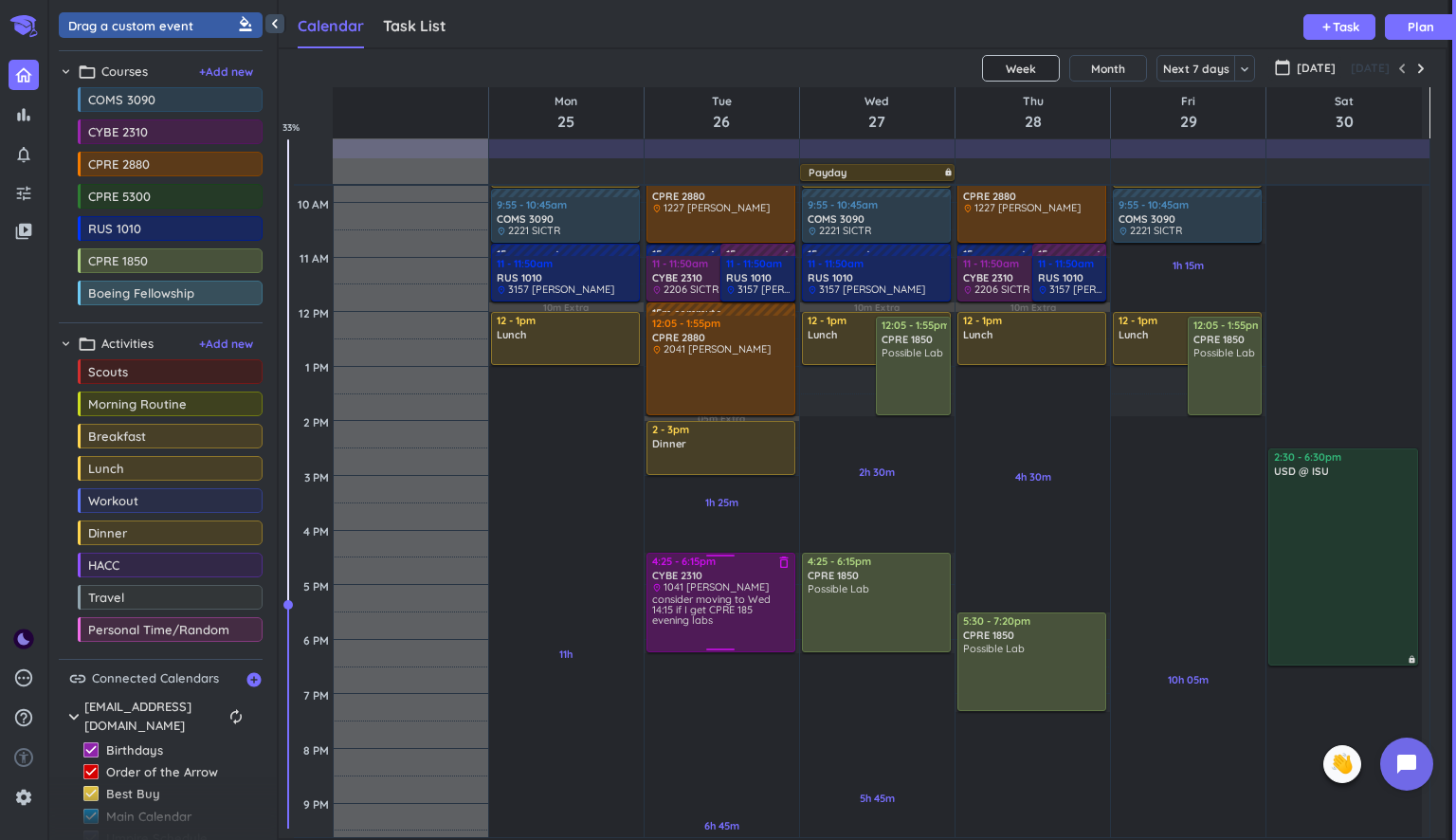 click on "consider moving to Wed 14:15 if I get CPRE 185 evening labs" at bounding box center (711, 610) 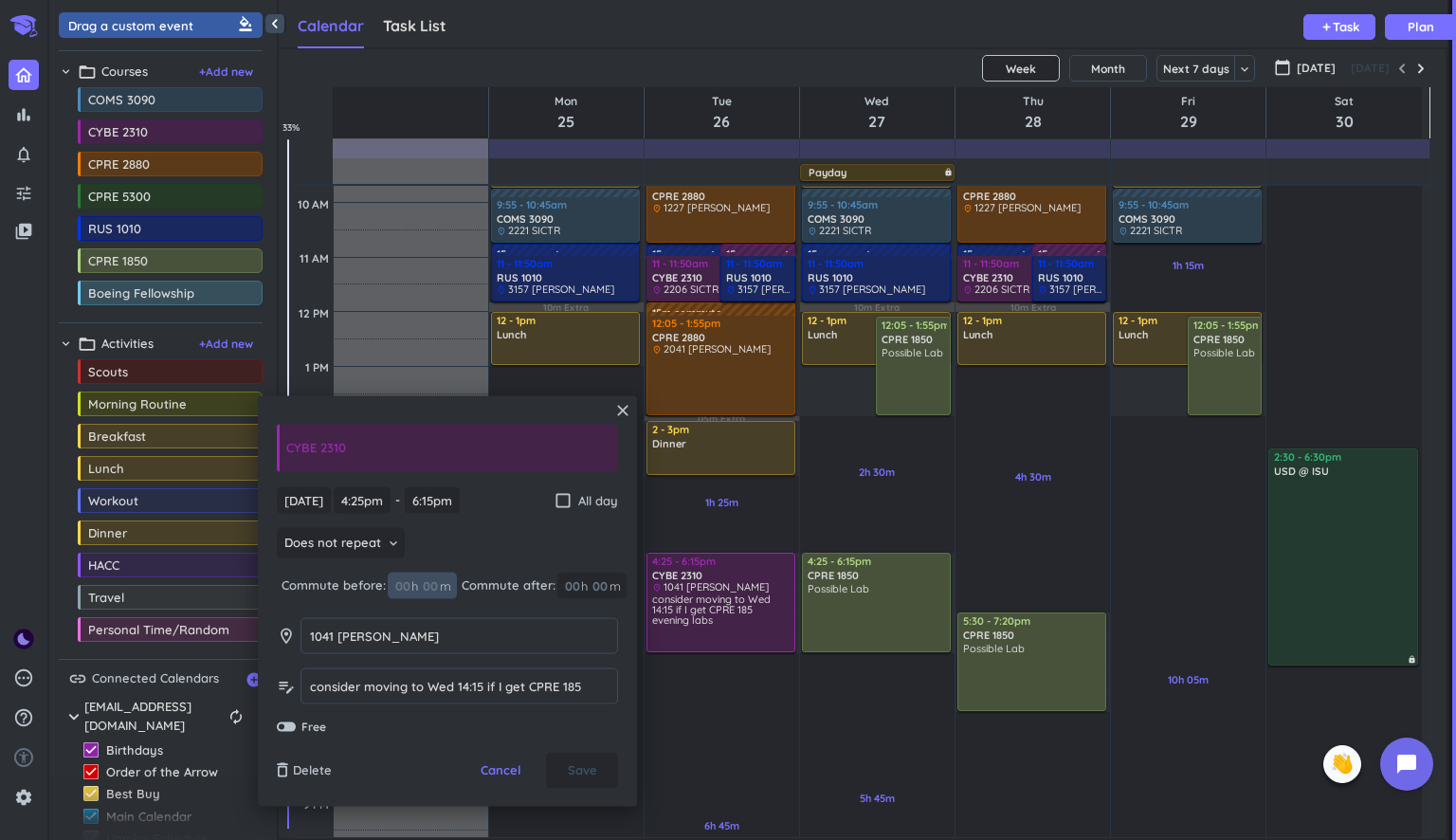 click at bounding box center [429, 585] 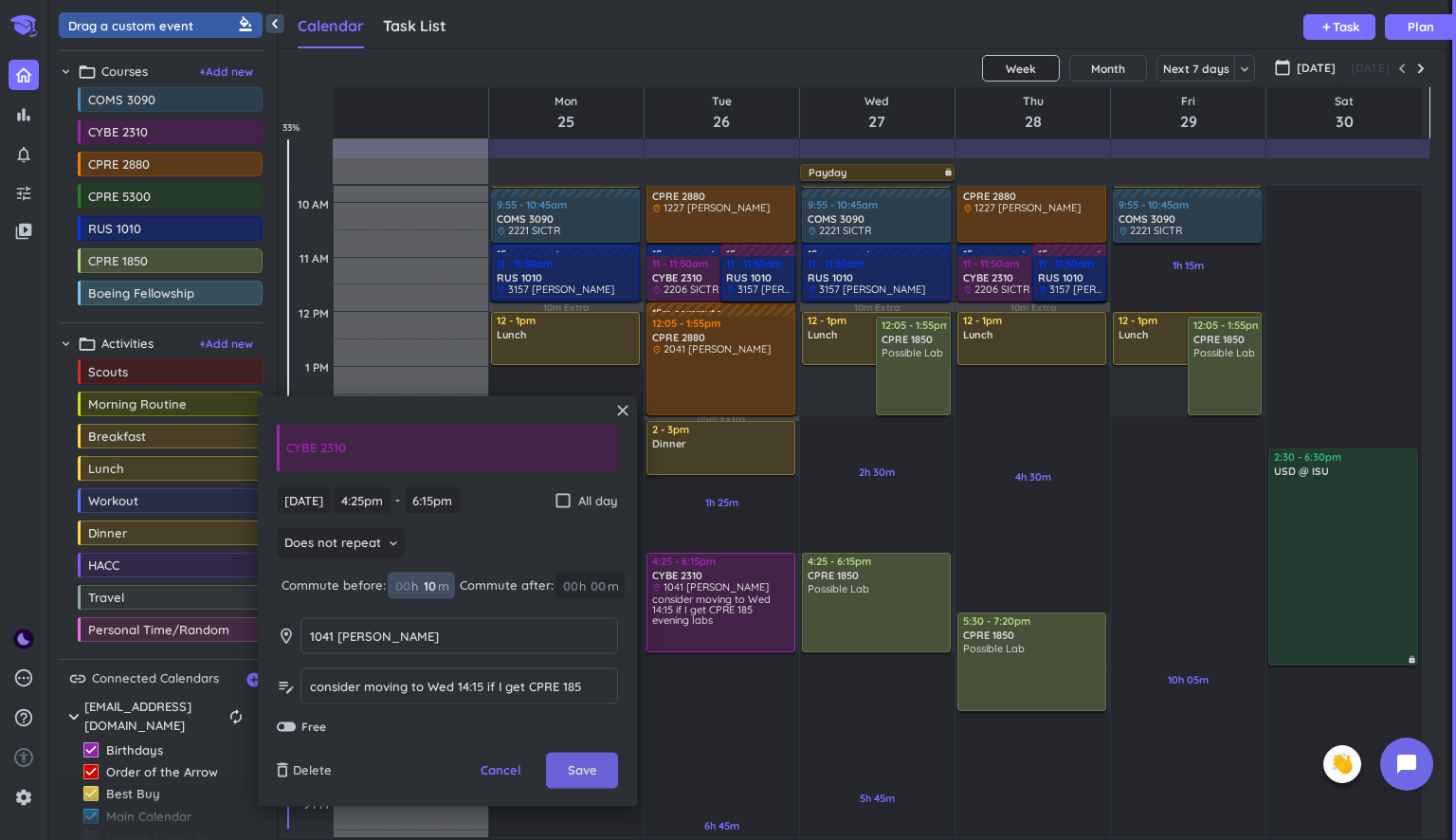 type on "10" 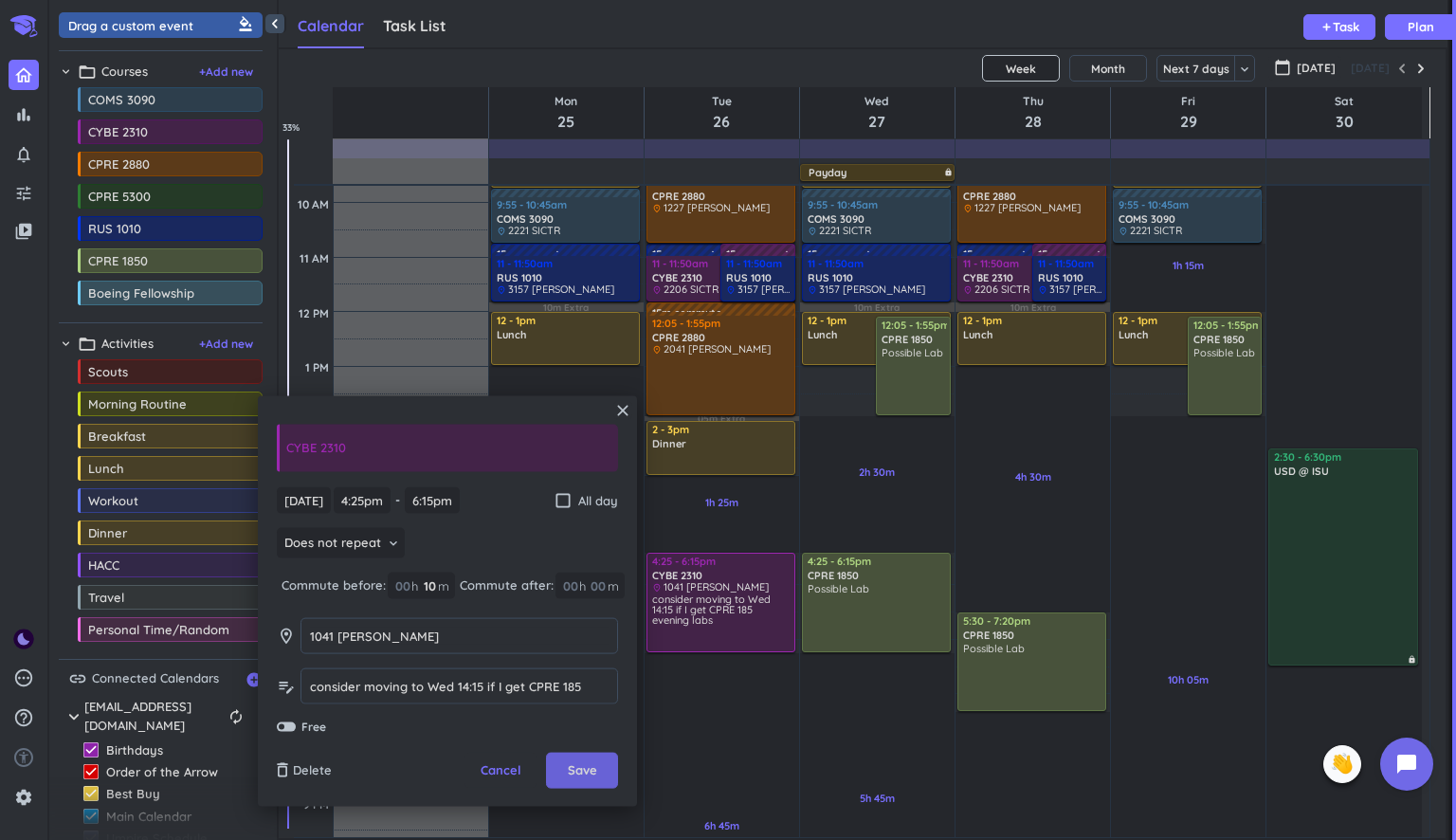 click on "Save" at bounding box center [582, 771] 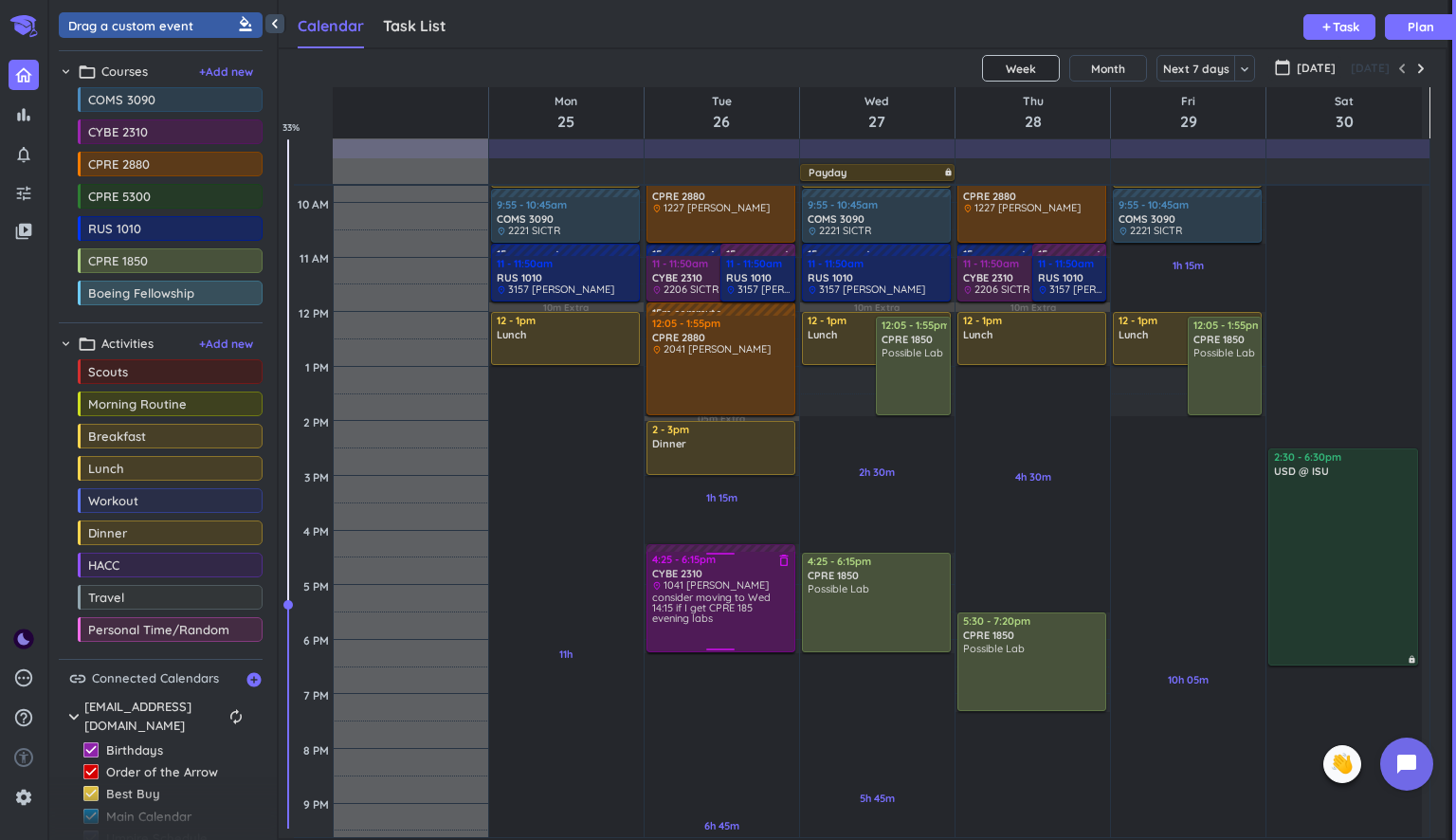 click on "consider moving to Wed 14:15 if I get CPRE 185 evening labs" at bounding box center (711, 608) 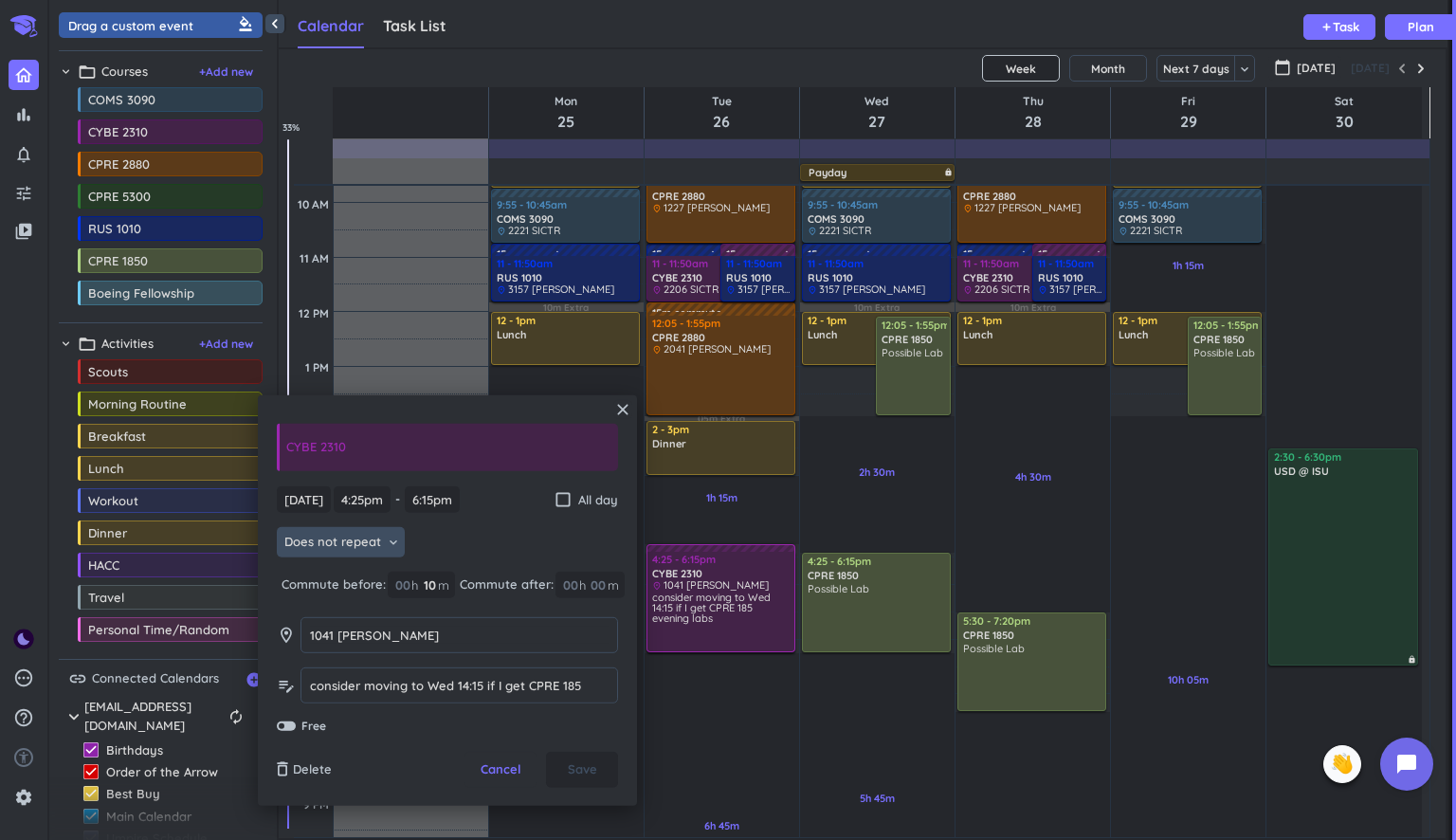 click on "Does not repeat" at bounding box center (333, 542) 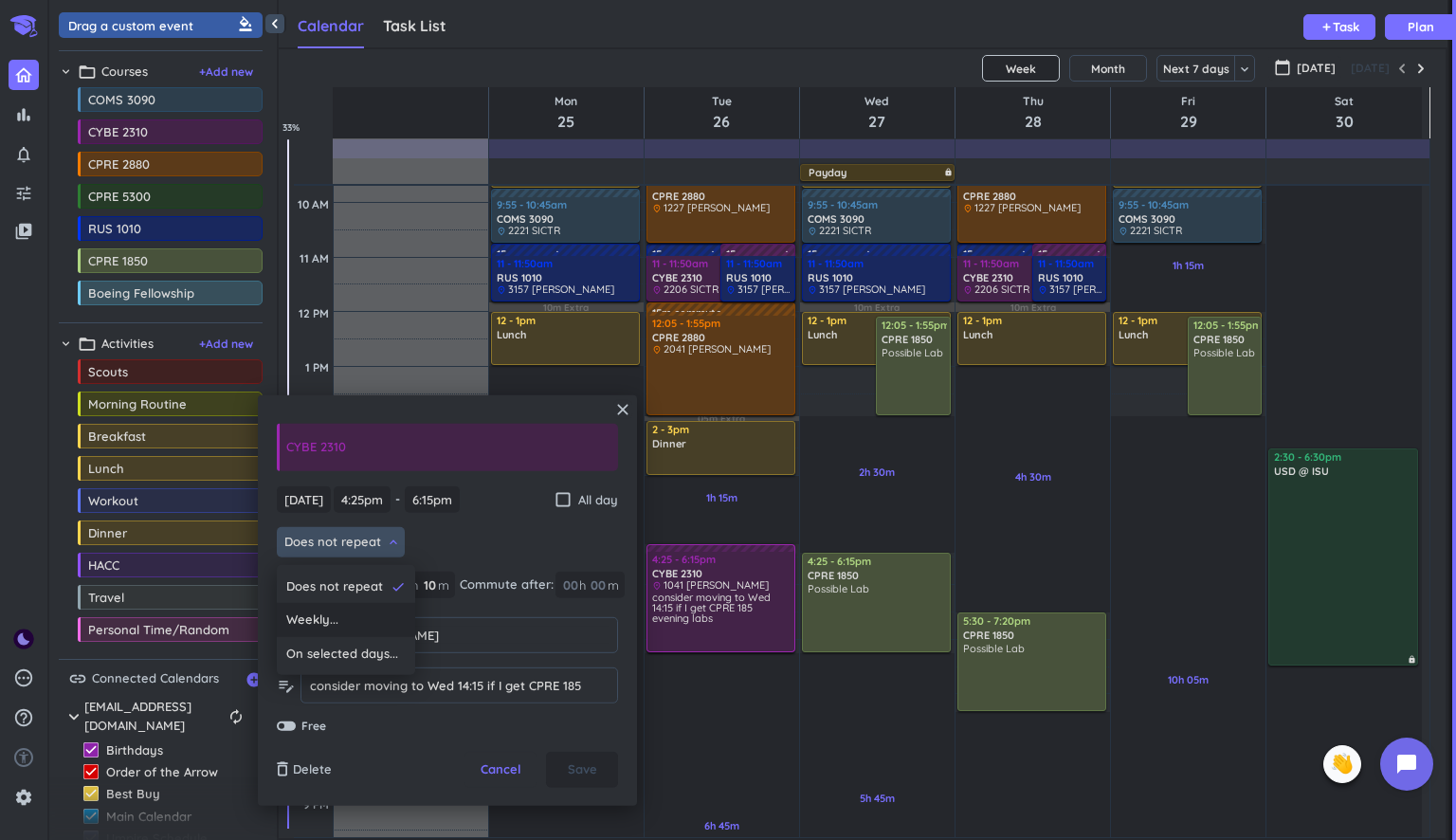 click on "Weekly..." at bounding box center [346, 620] 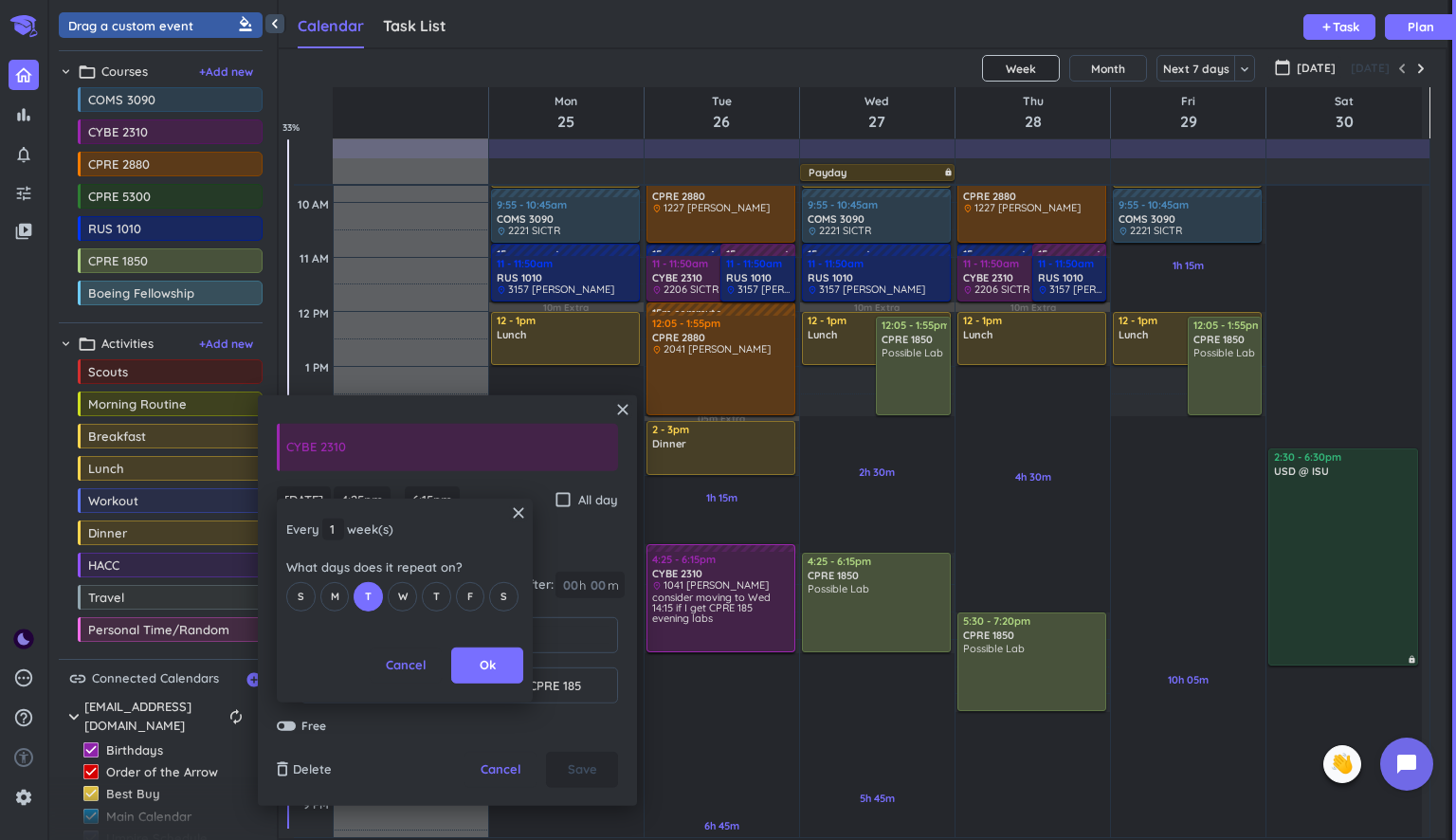 click on "Ok" at bounding box center [487, 666] 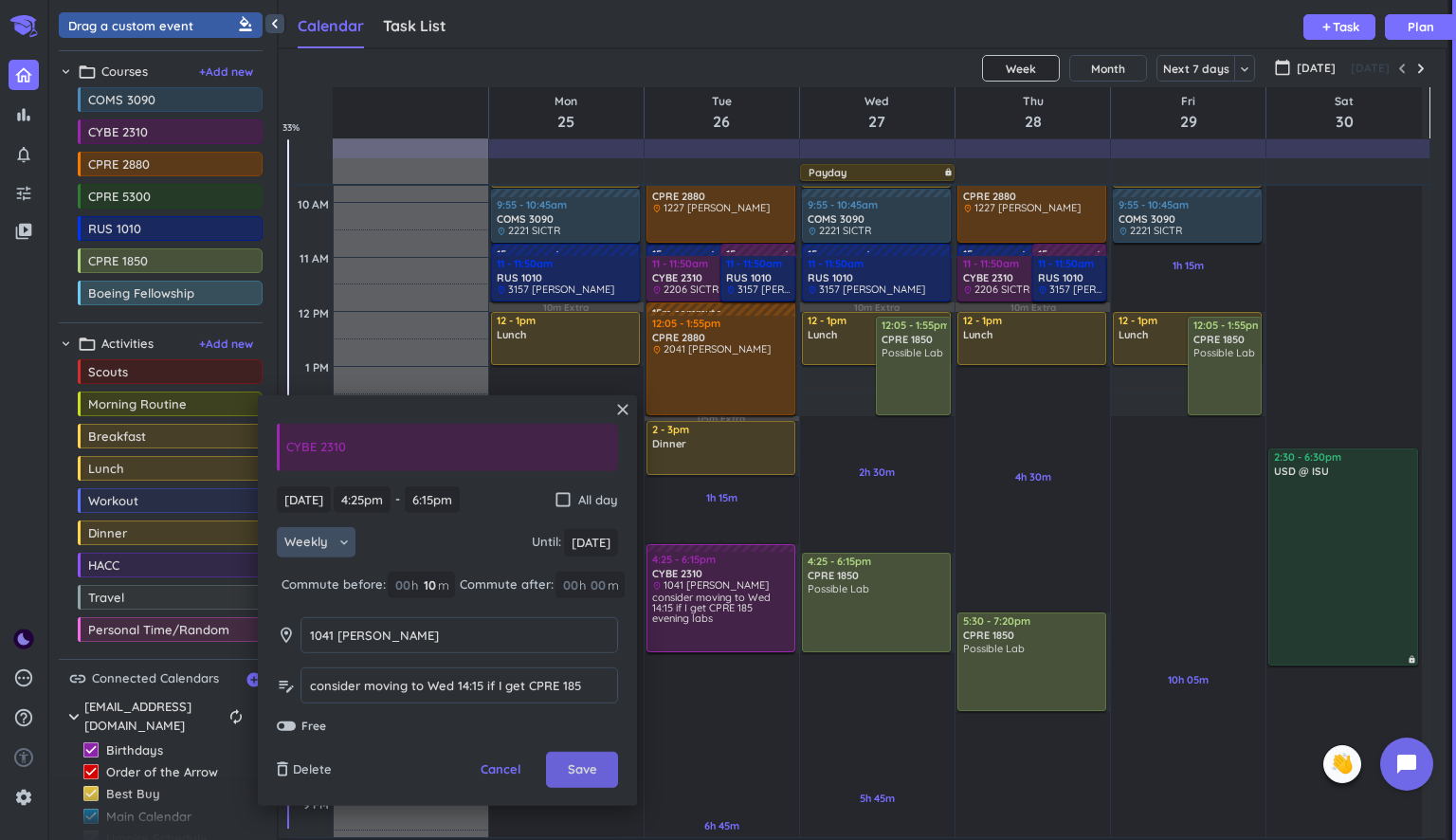 click on "Save" at bounding box center (582, 770) 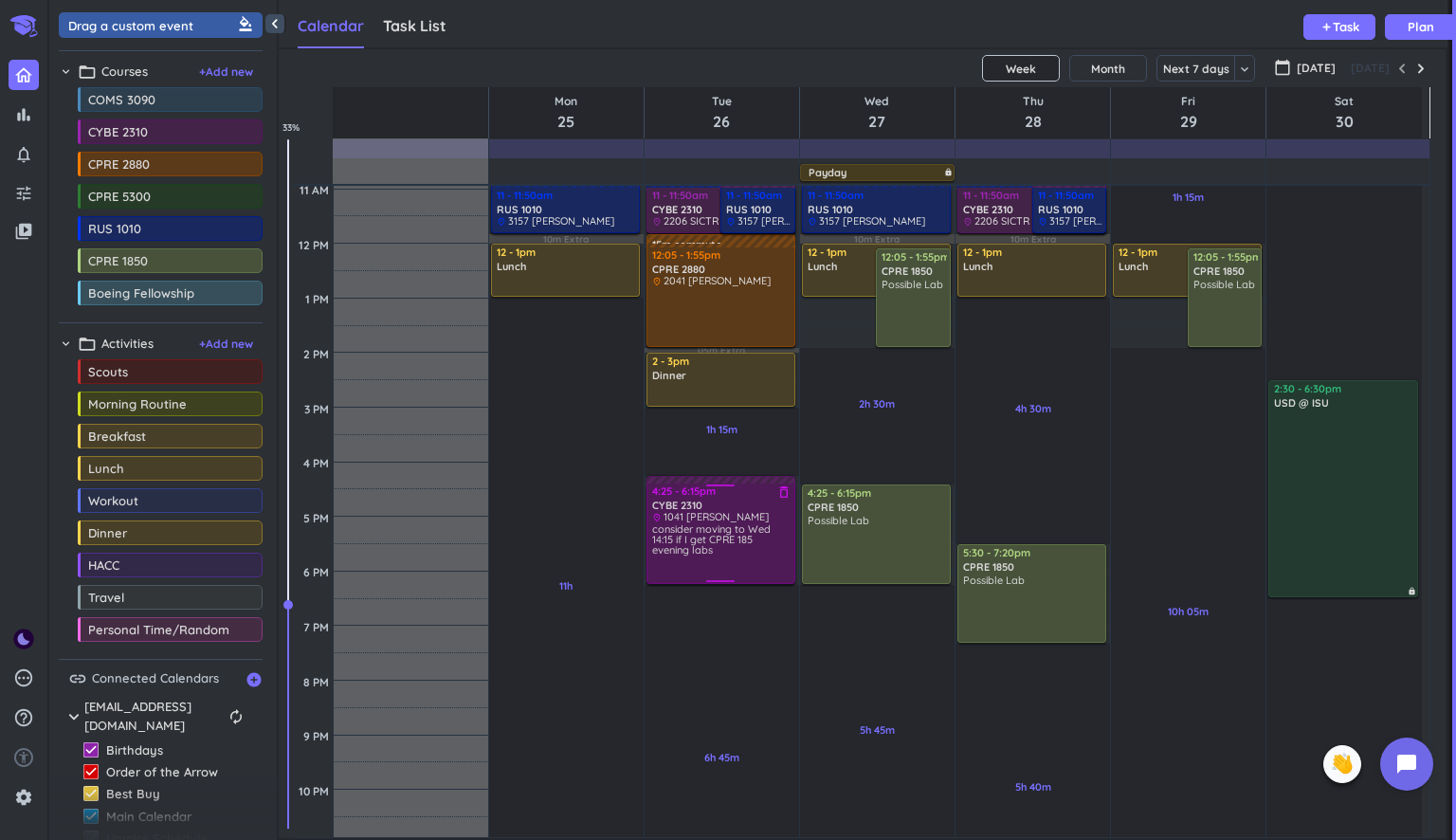 scroll, scrollTop: 284, scrollLeft: 0, axis: vertical 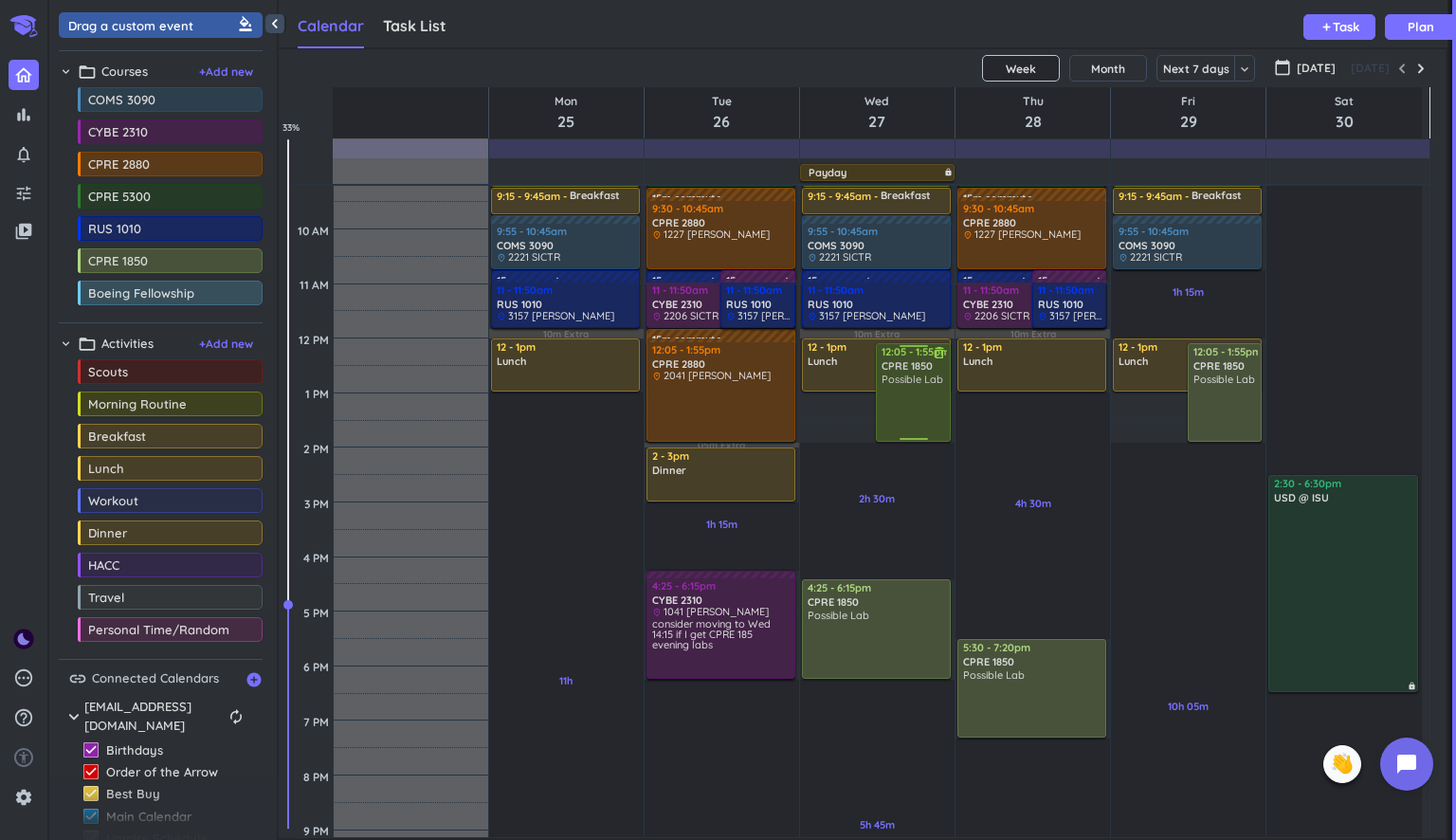 click on "Possible Lab" at bounding box center [914, 406] 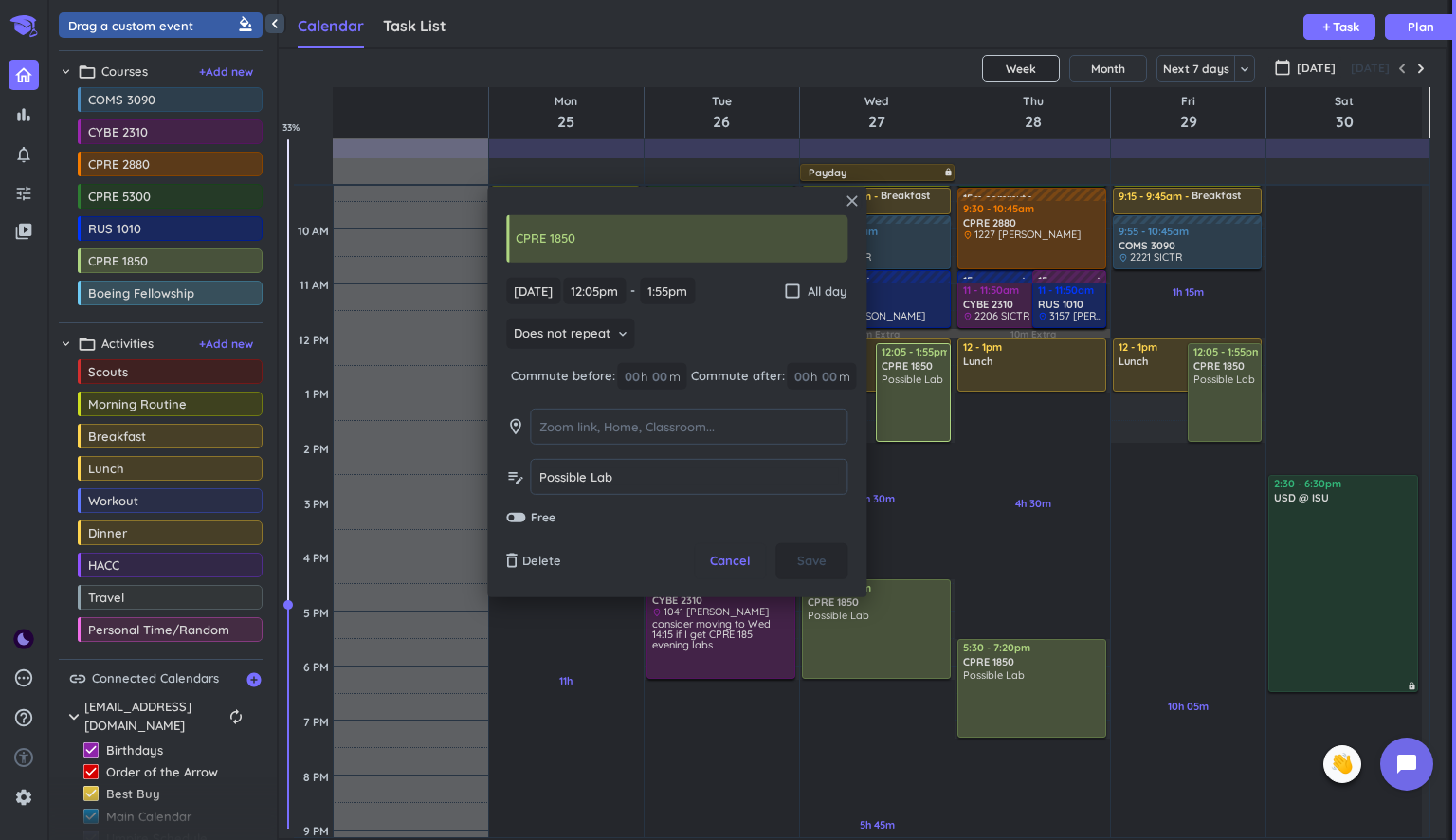 click on "close" at bounding box center [852, 201] 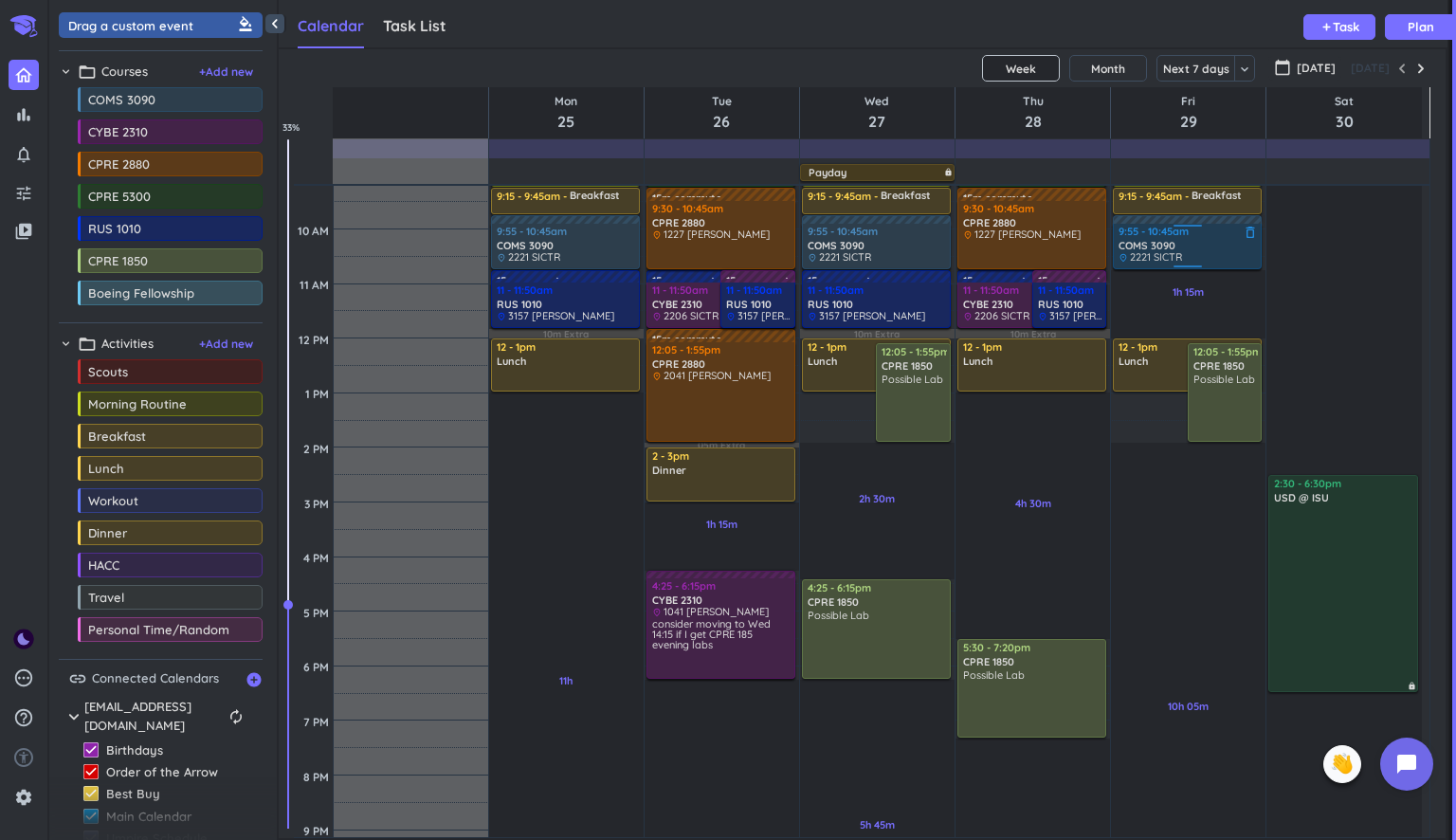 scroll, scrollTop: 95, scrollLeft: 0, axis: vertical 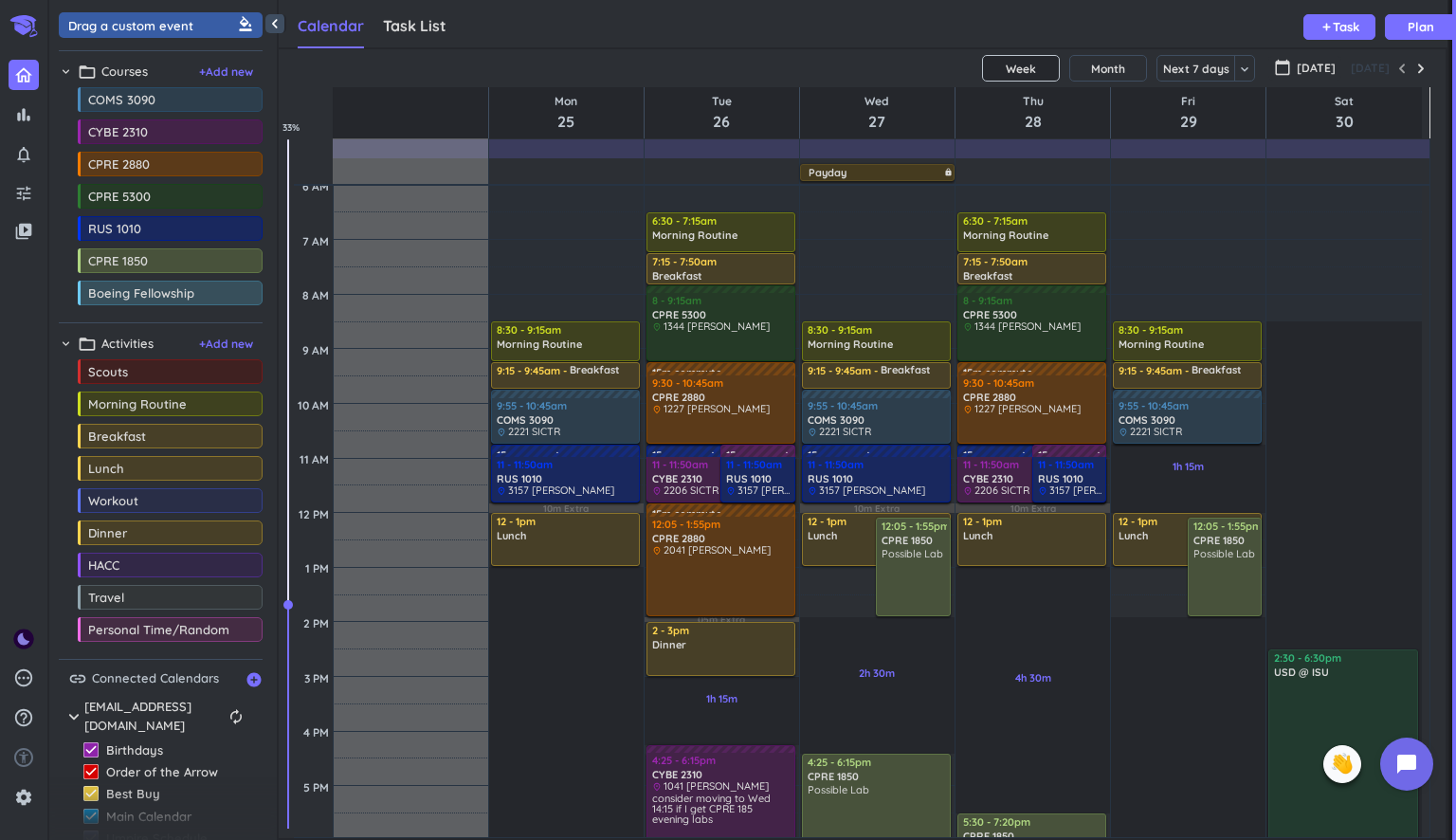 click on "15m commute" at bounding box center (691, 369) 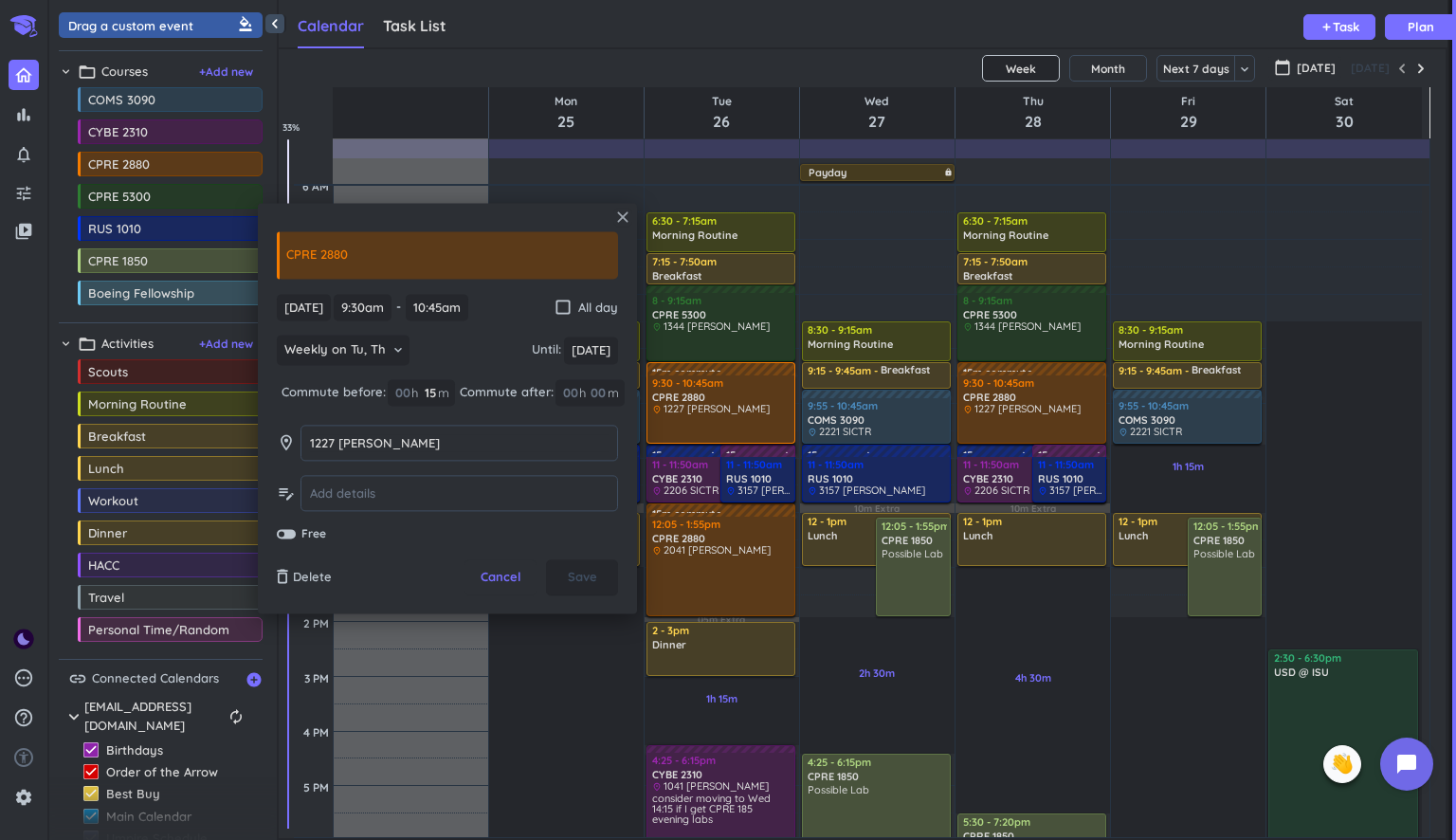 click on "close" at bounding box center (623, 217) 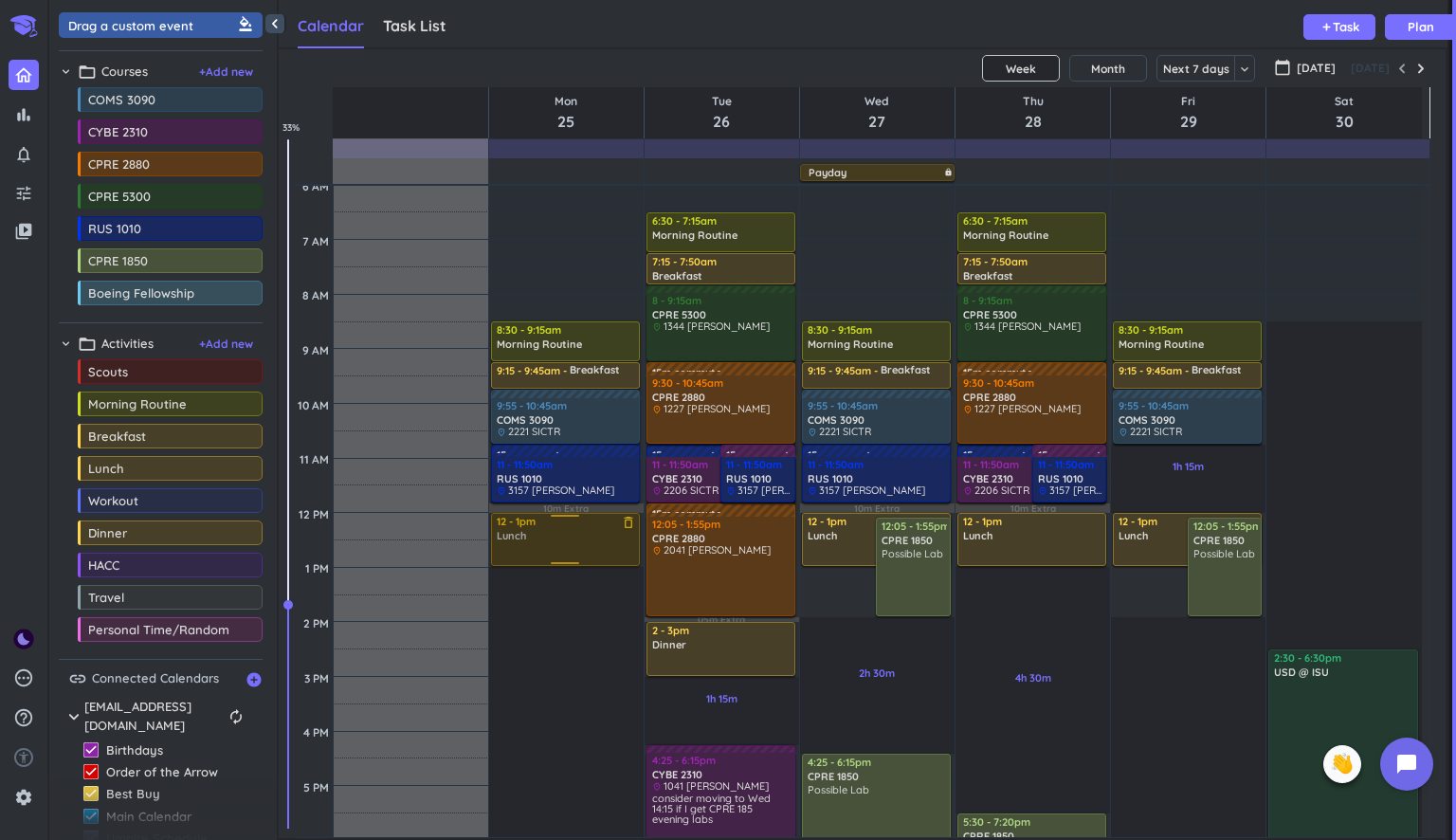 drag, startPoint x: 597, startPoint y: 529, endPoint x: 607, endPoint y: 530, distance: 10.049876 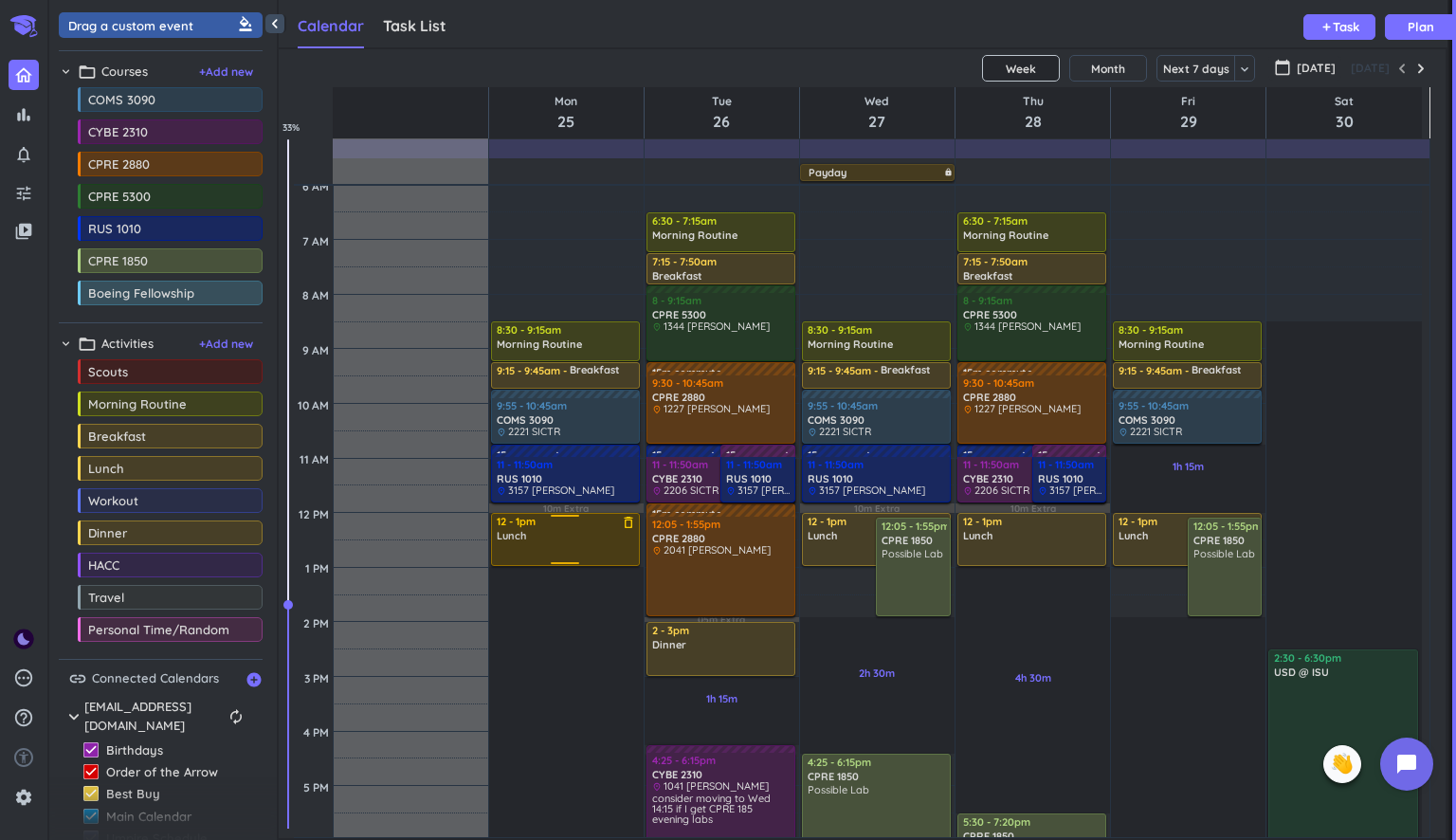 click on "Lunch" at bounding box center (566, 536) 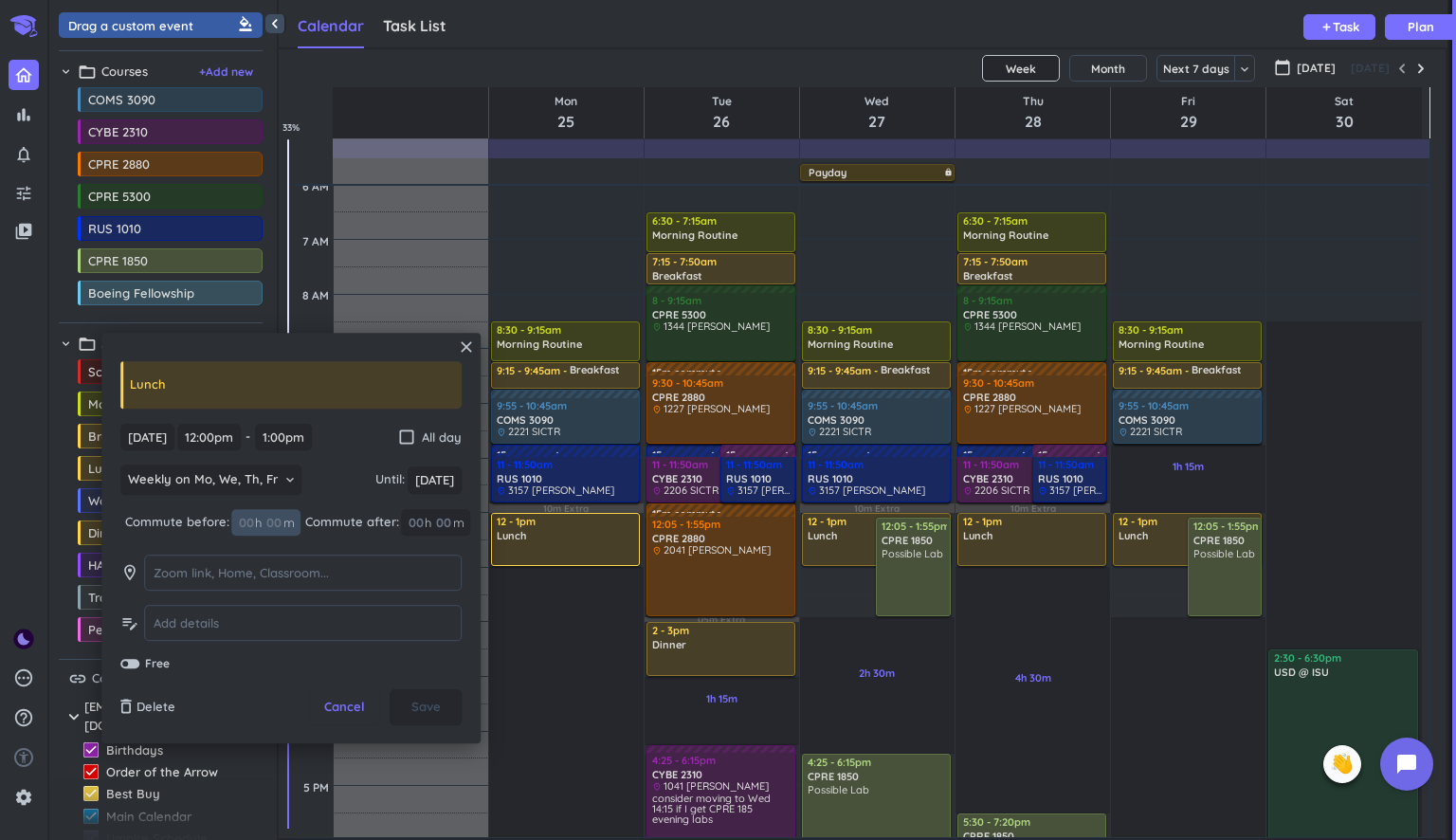 click at bounding box center (273, 522) 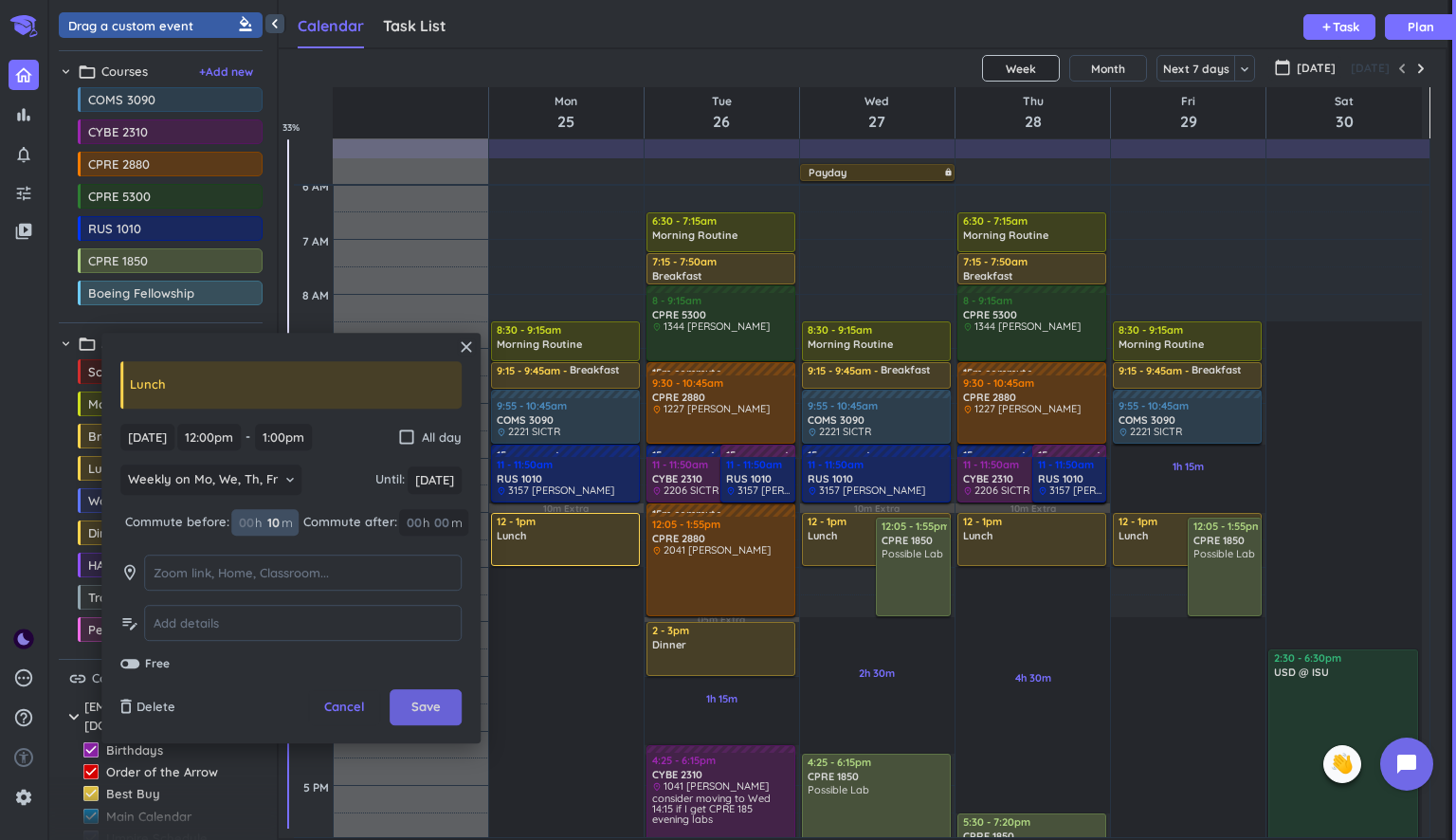 type on "10" 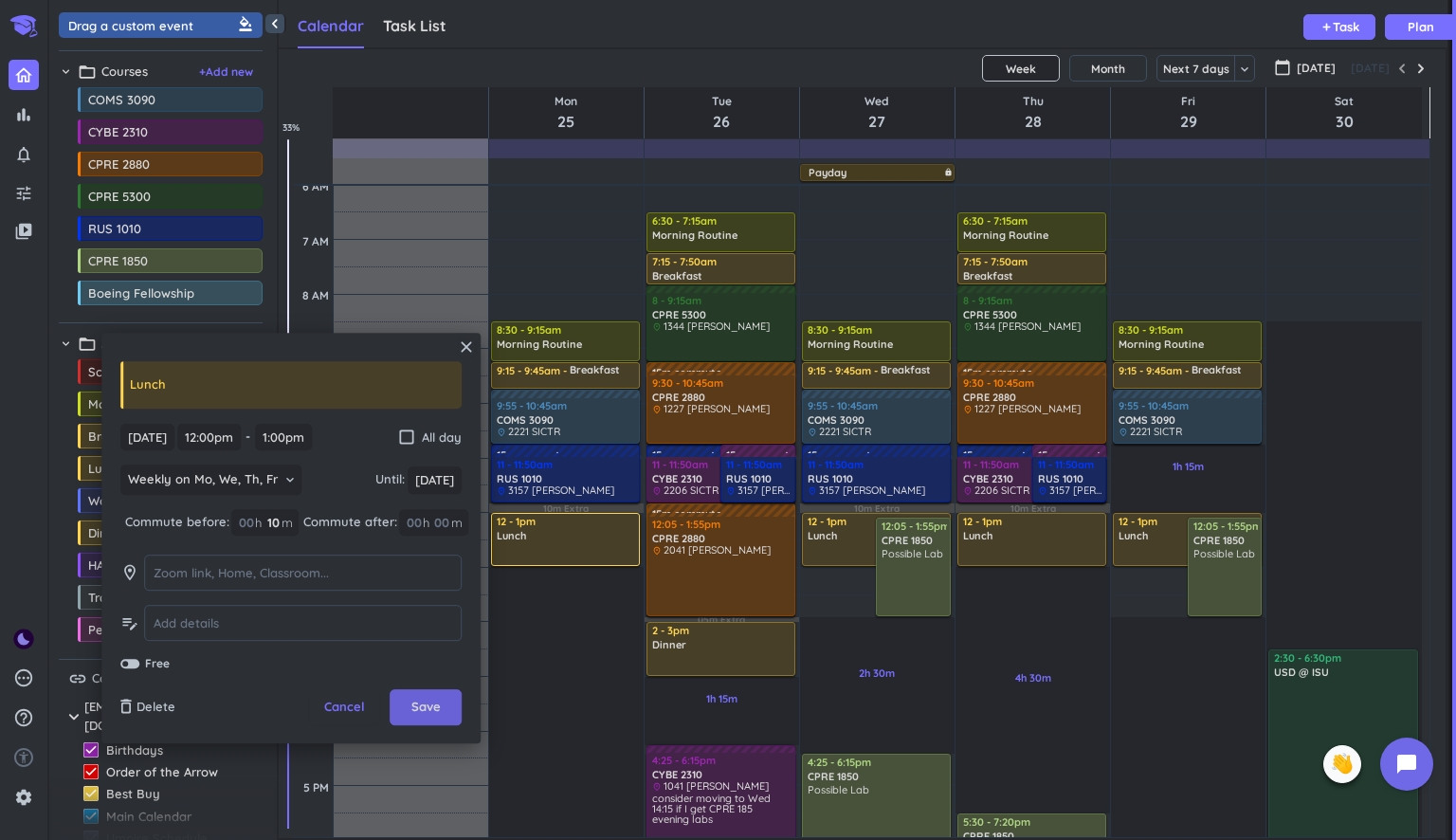click on "Save" at bounding box center [426, 708] 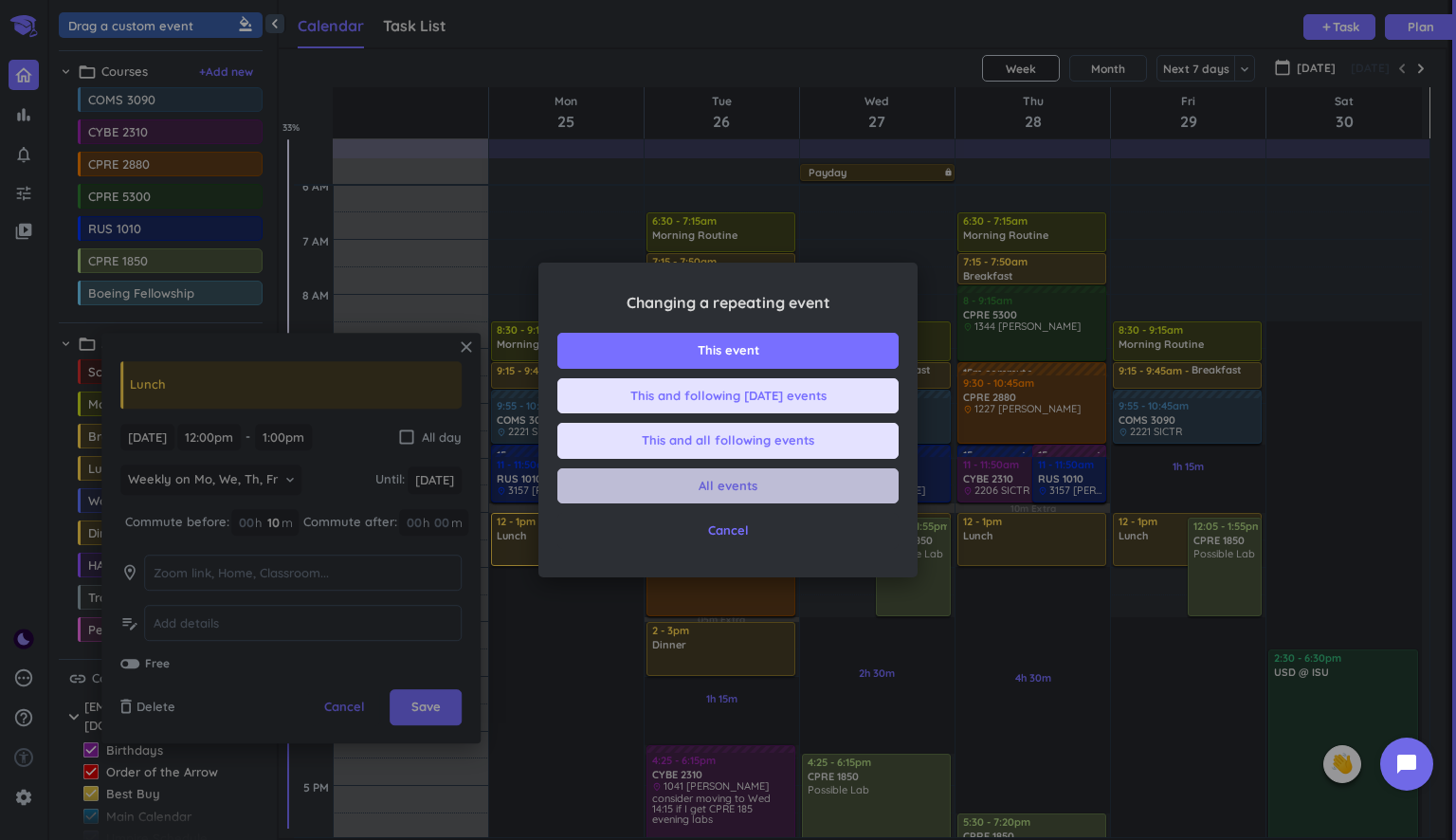 click on "All events" at bounding box center (728, 486) 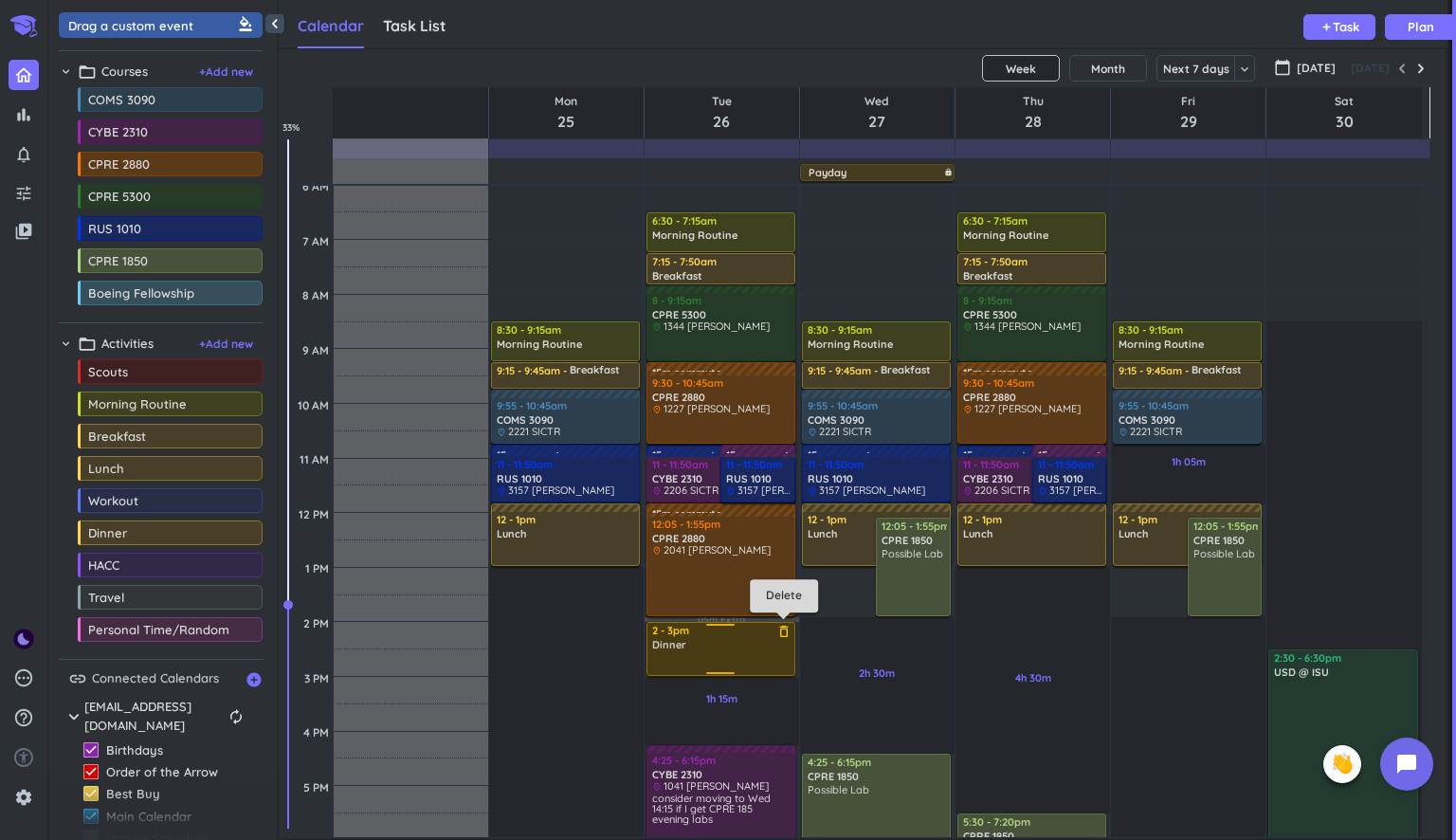 click on "delete_outline" at bounding box center (784, 631) 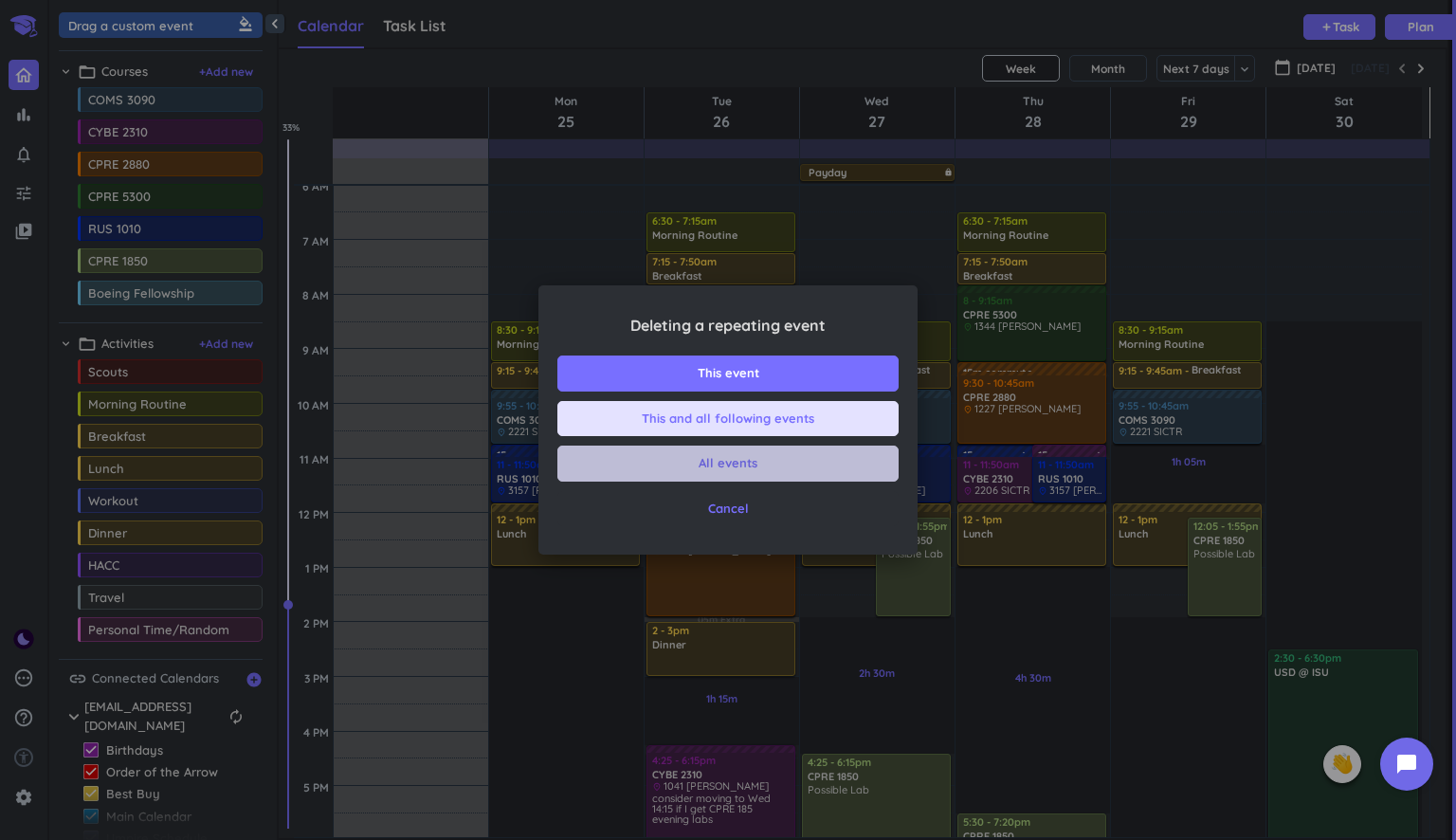 click on "All events" at bounding box center [728, 464] 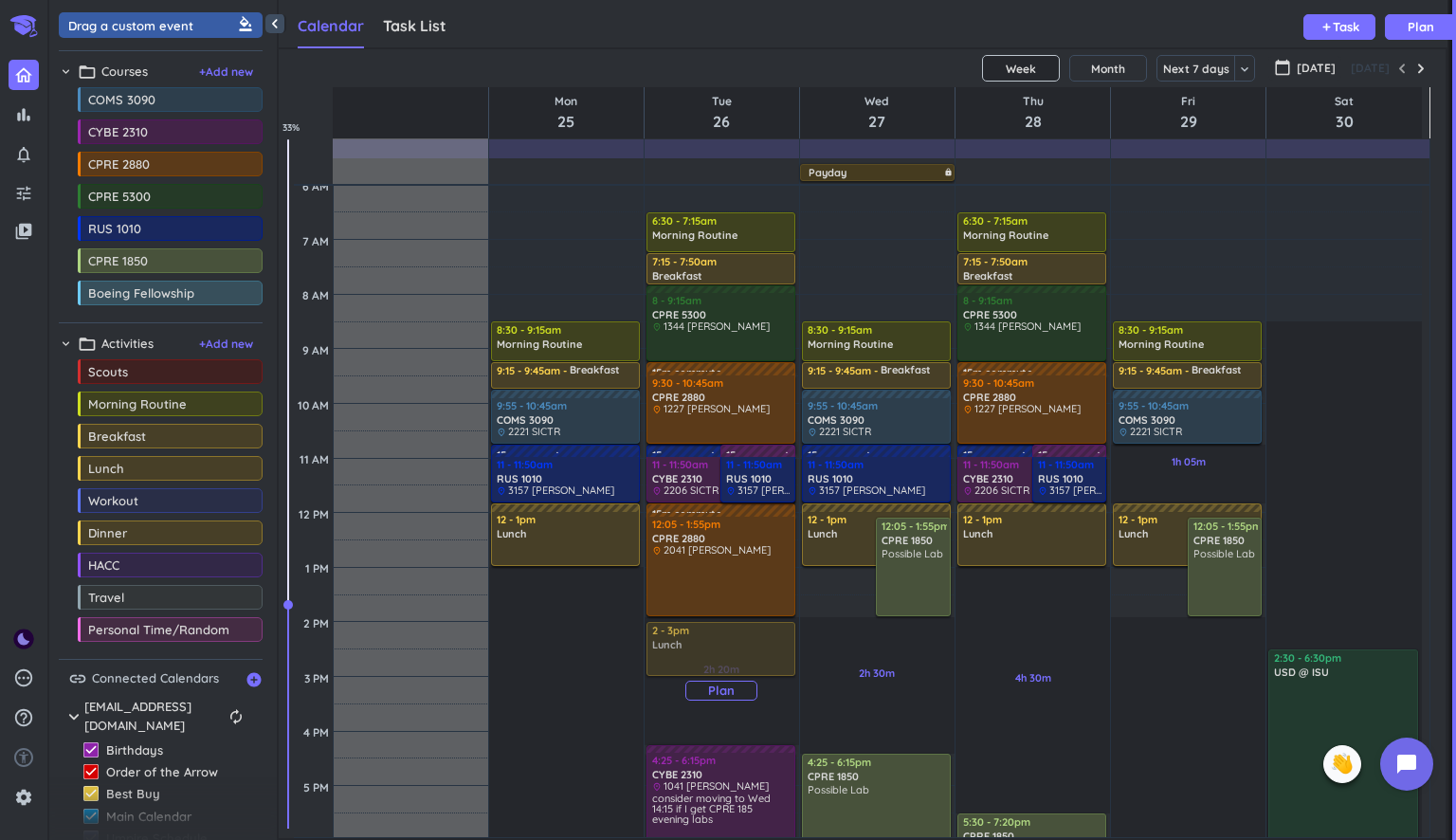 drag, startPoint x: 514, startPoint y: 574, endPoint x: 764, endPoint y: 624, distance: 254.95098 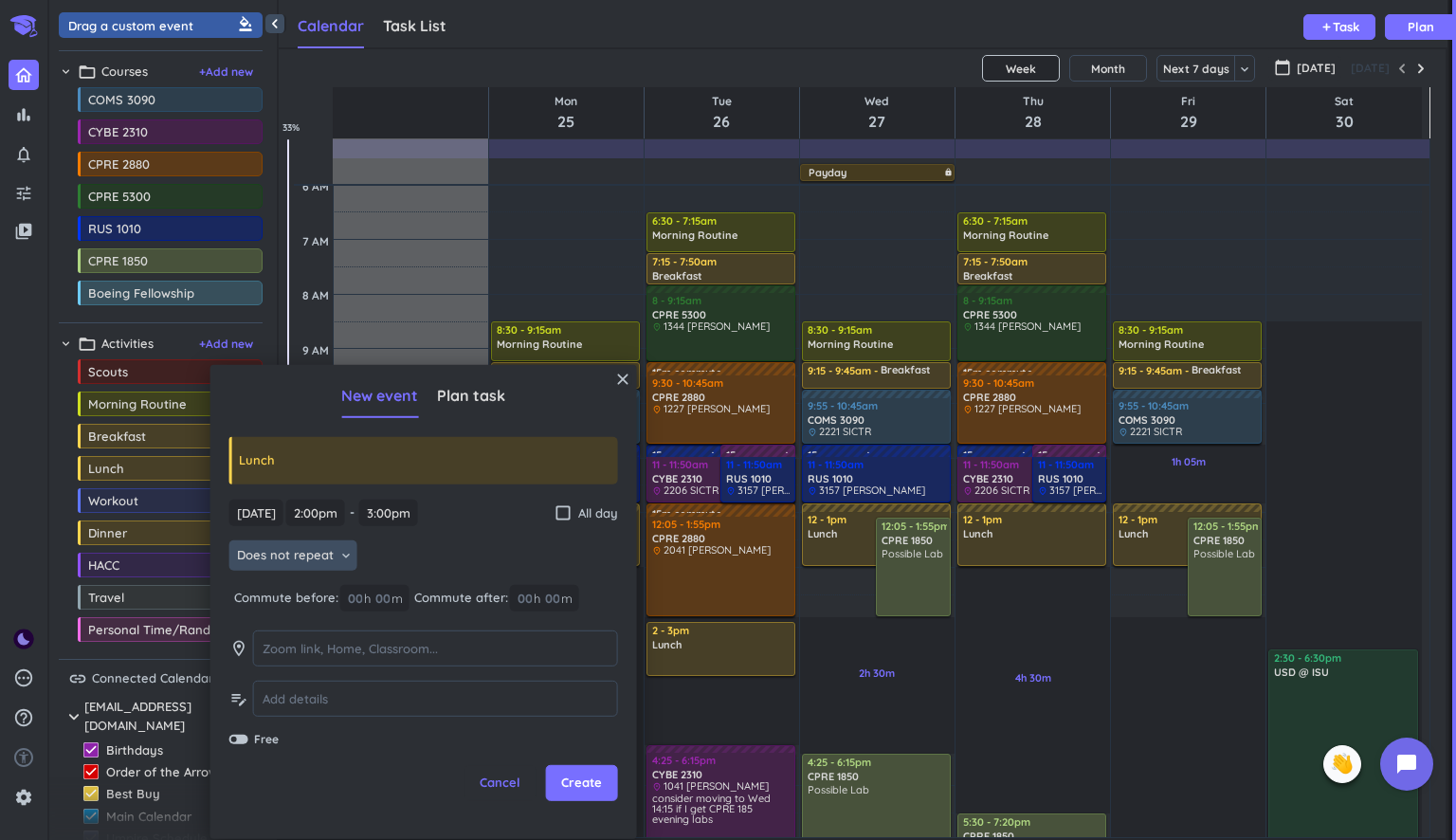 click on "Does not repeat" at bounding box center (285, 556) 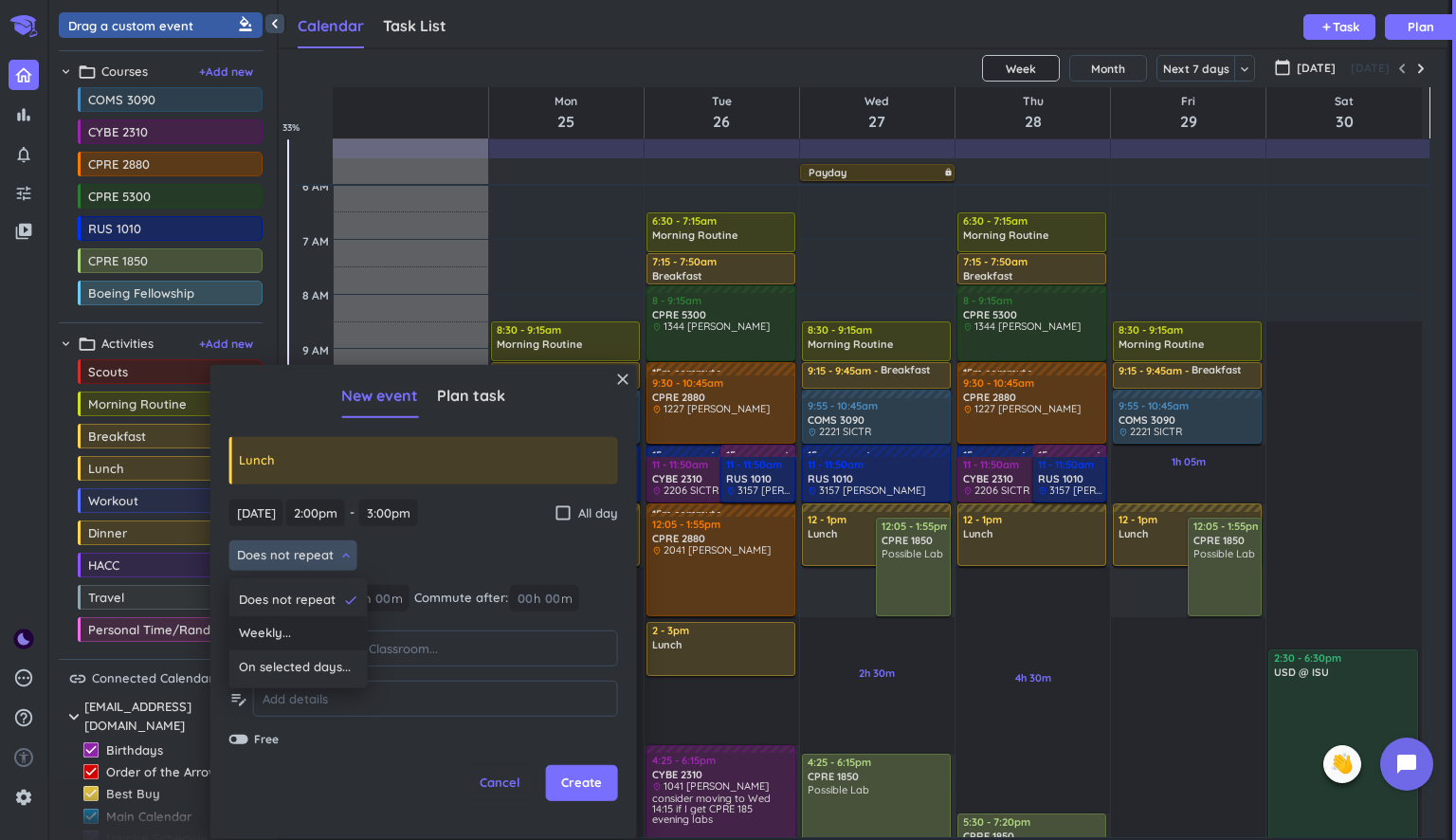 click on "Weekly..." at bounding box center (299, 633) 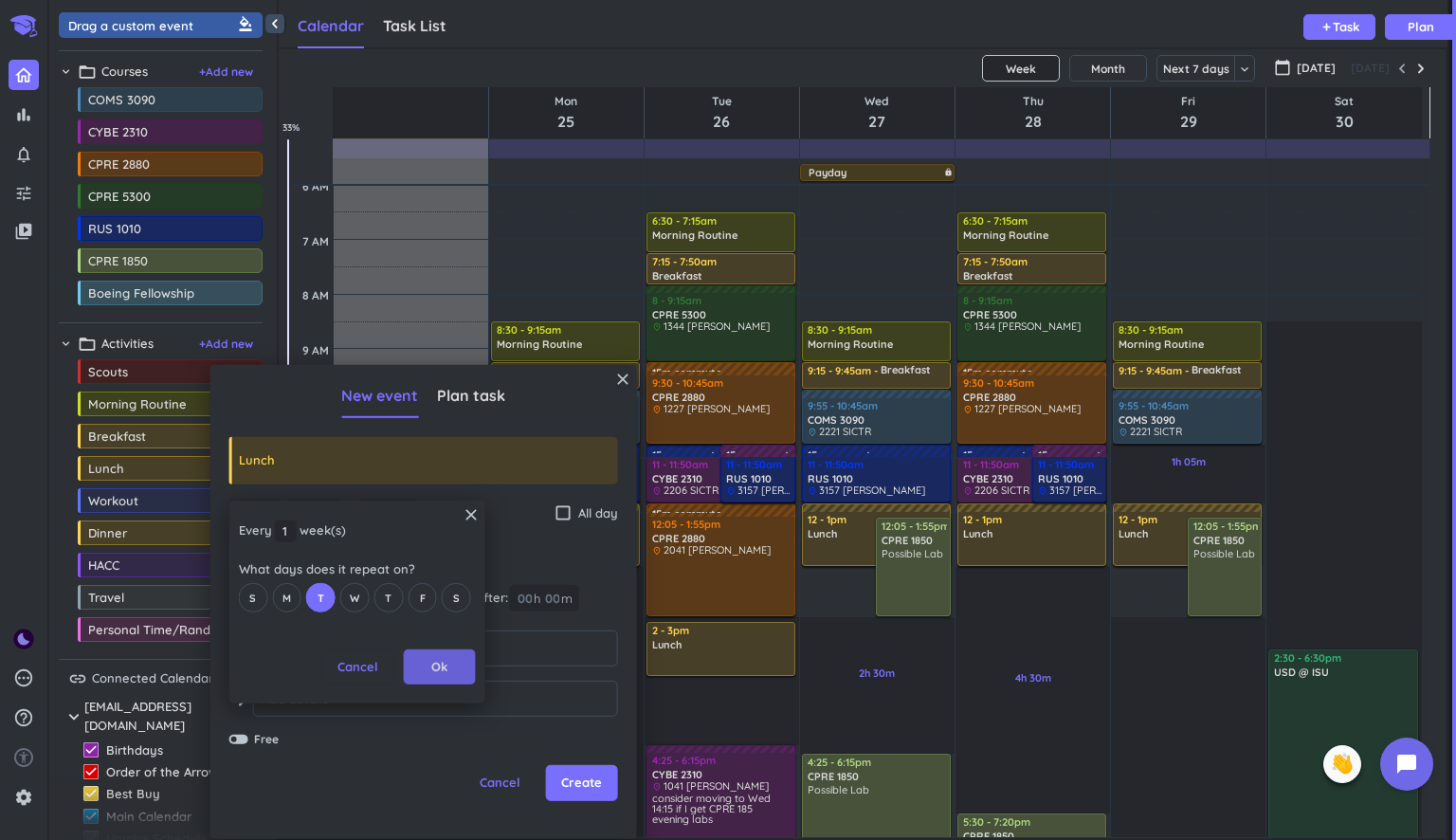 click on "Ok" at bounding box center (440, 667) 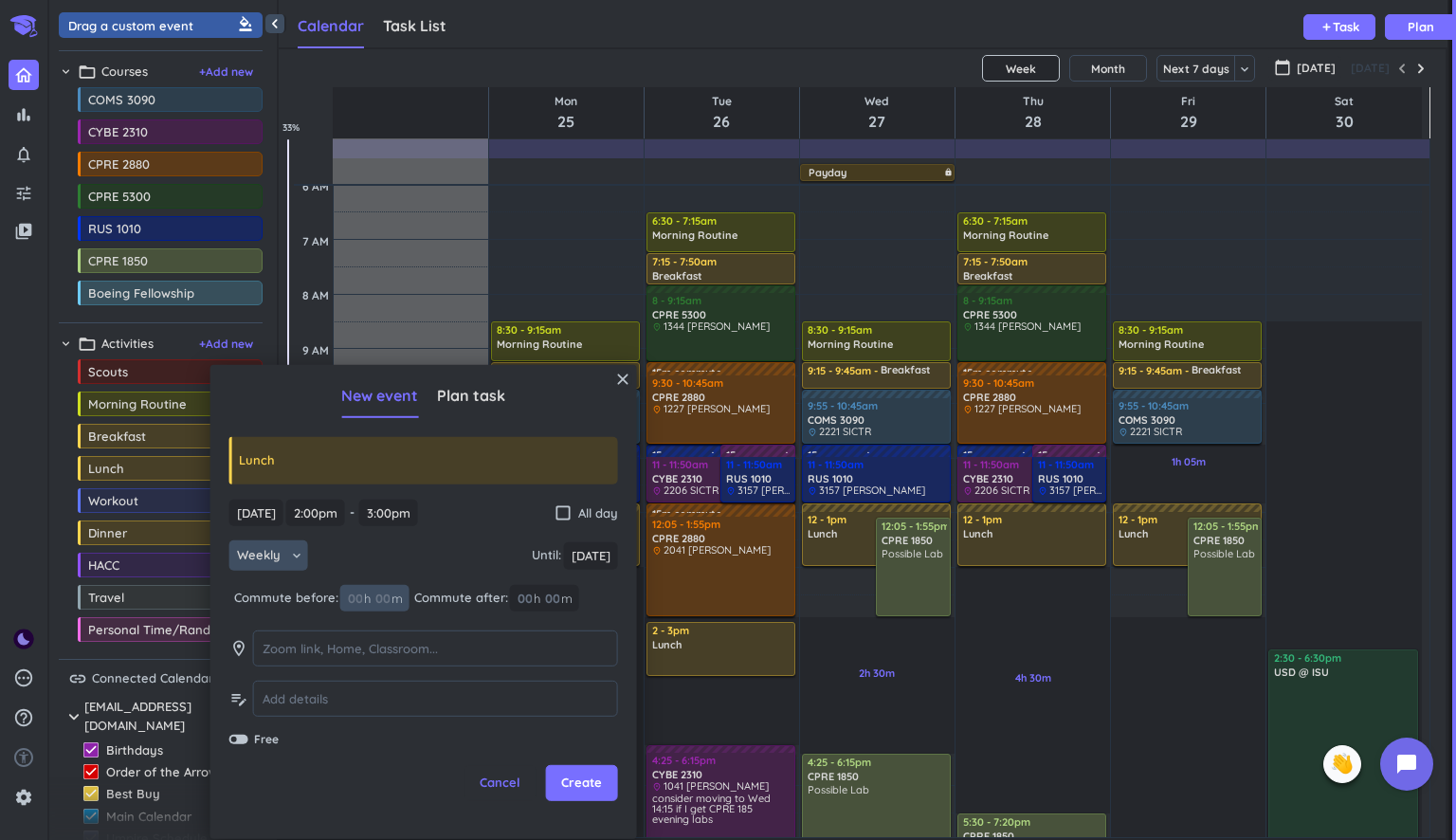 click at bounding box center [382, 598] 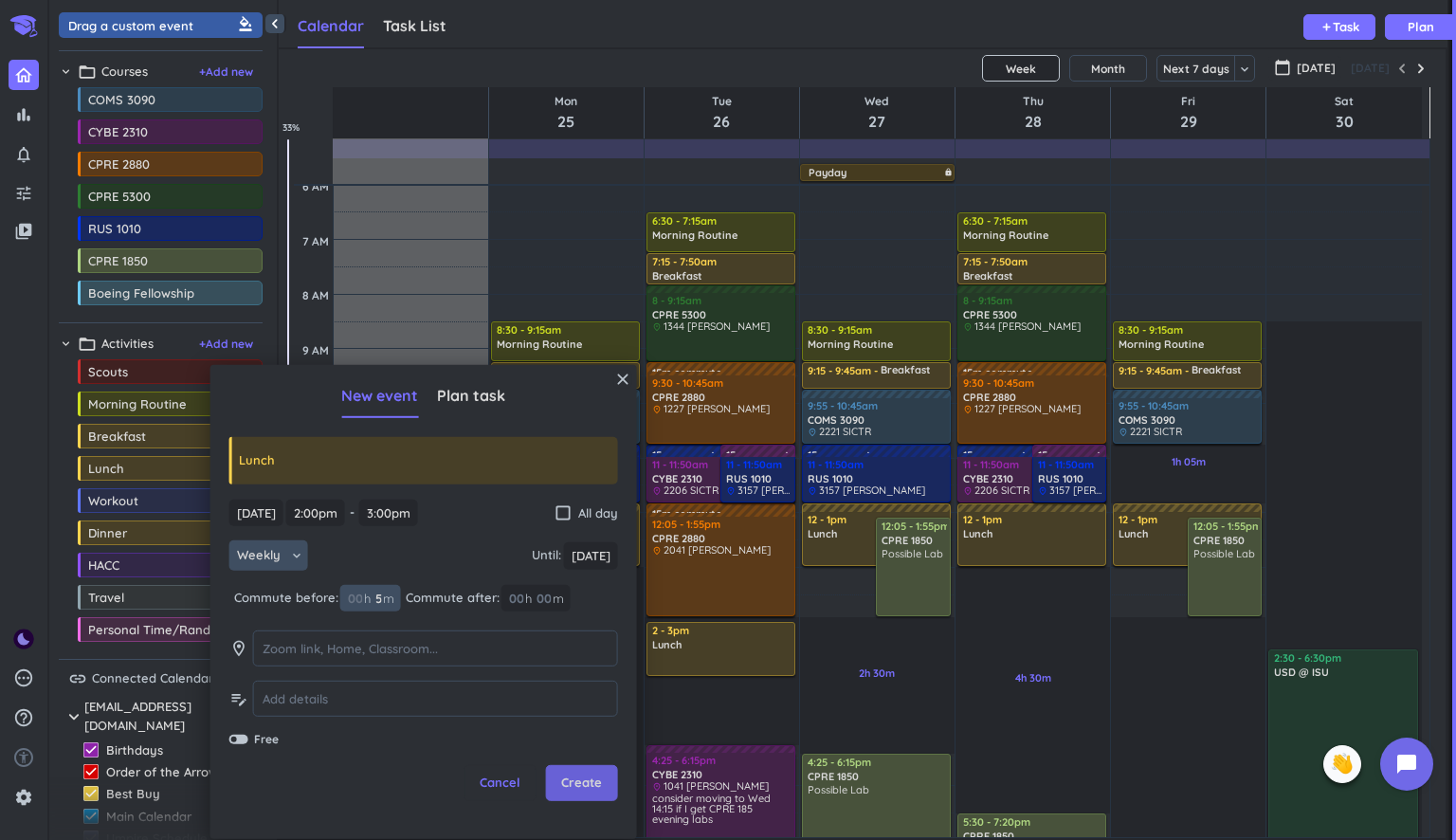 type on "5" 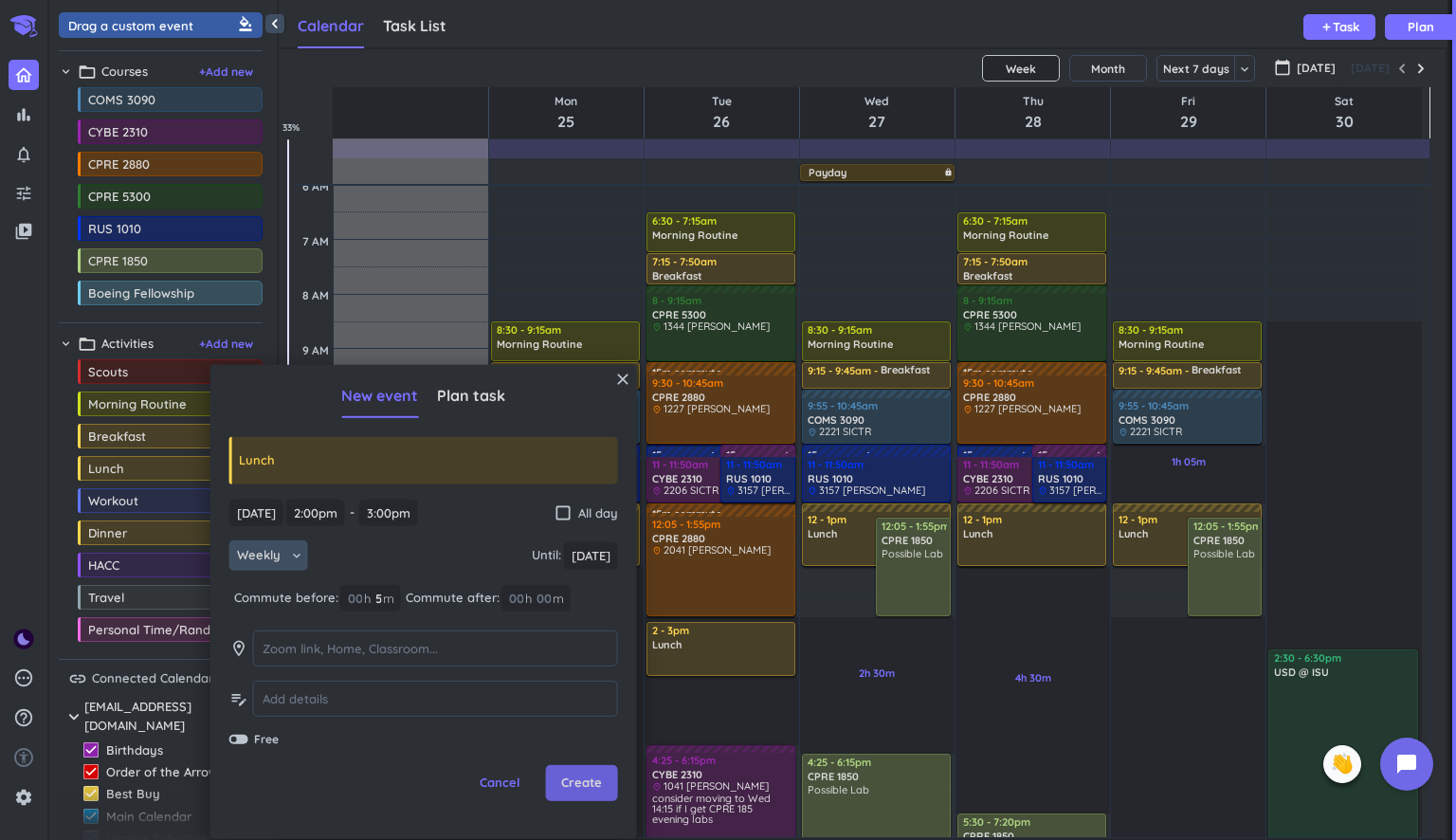 click on "Create" at bounding box center (581, 783) 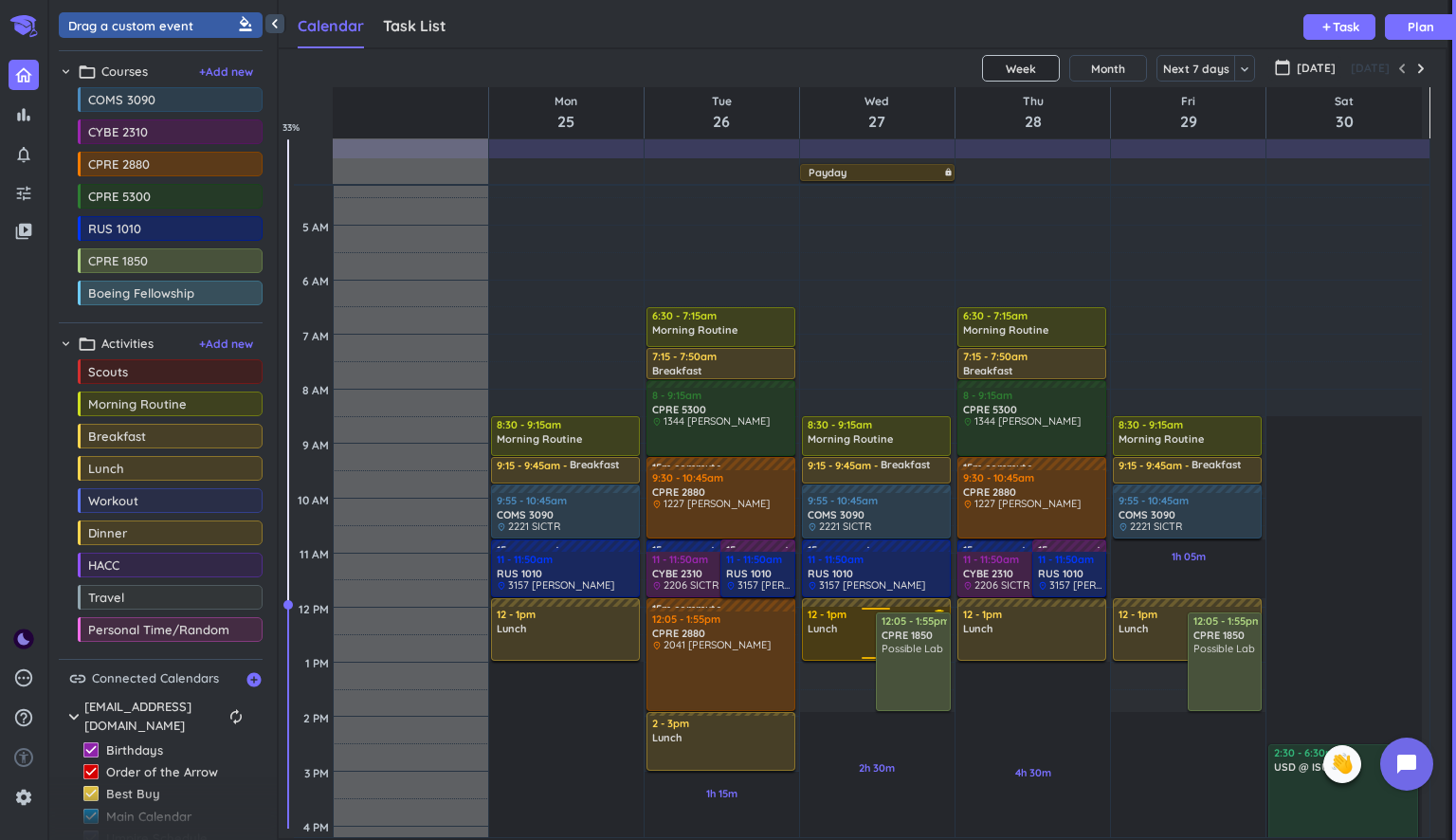 scroll, scrollTop: 110, scrollLeft: 0, axis: vertical 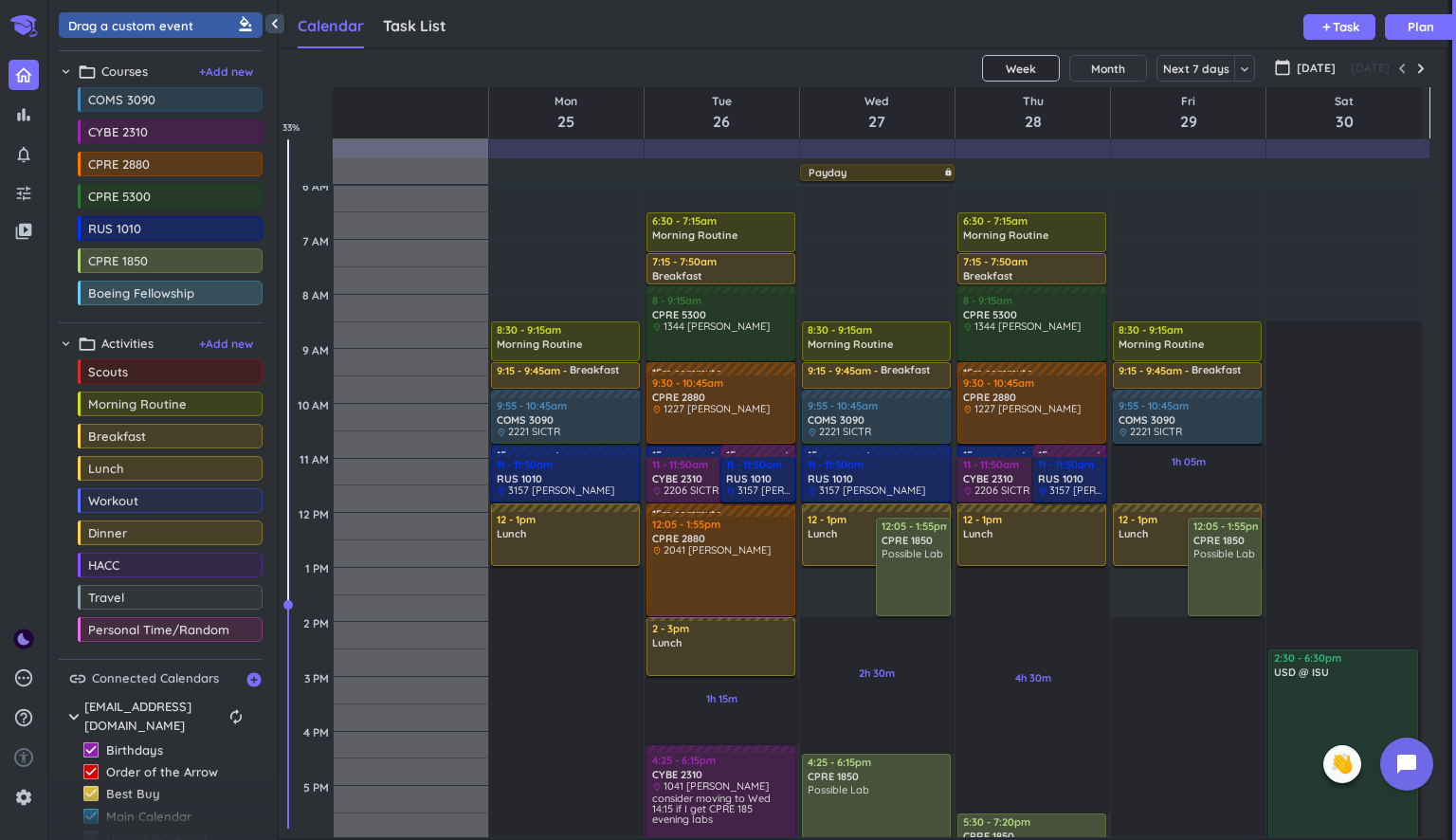 click on "15m commute" at bounding box center (1069, 451) 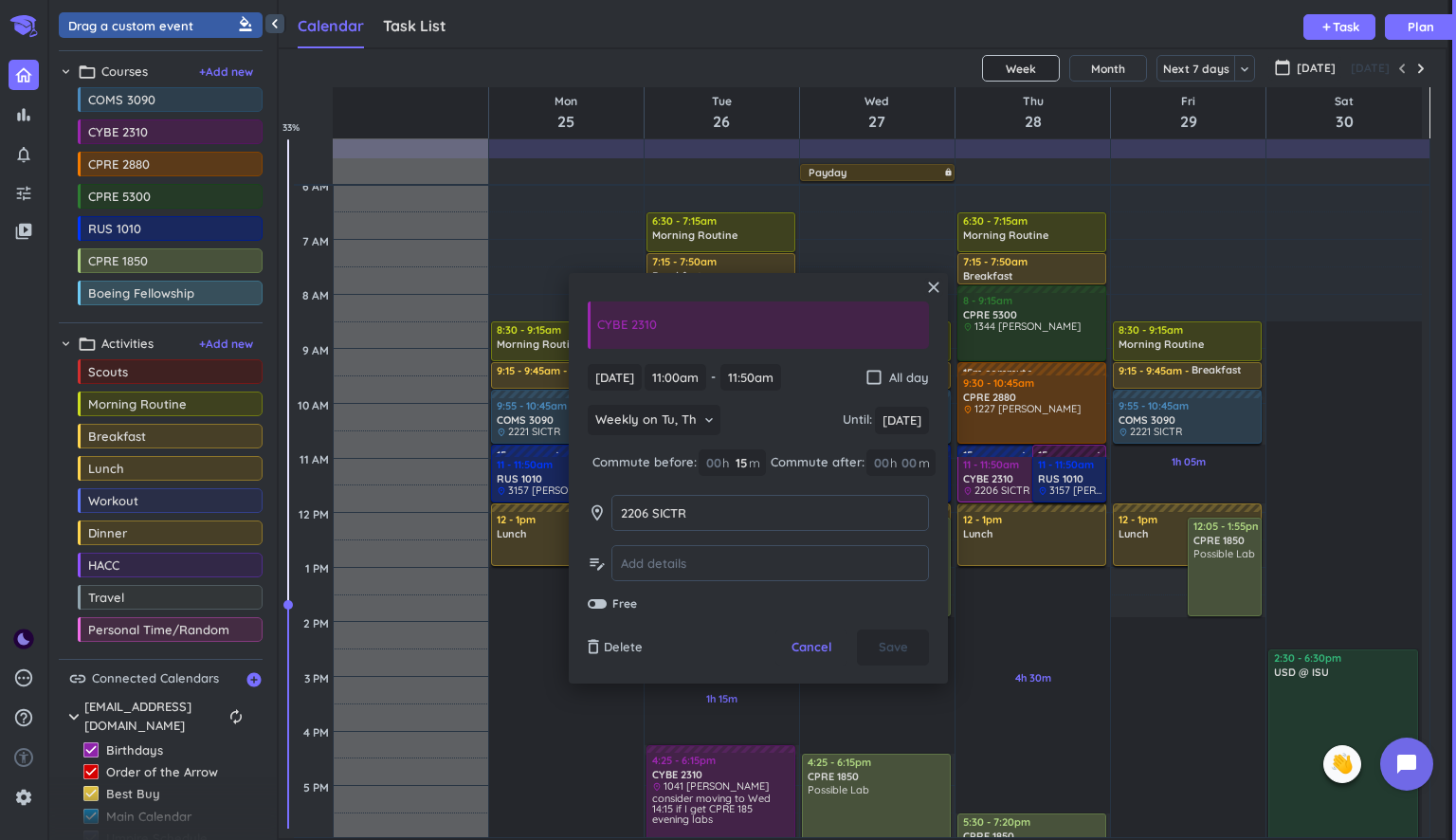 click on "15m commute" at bounding box center [1069, 450] 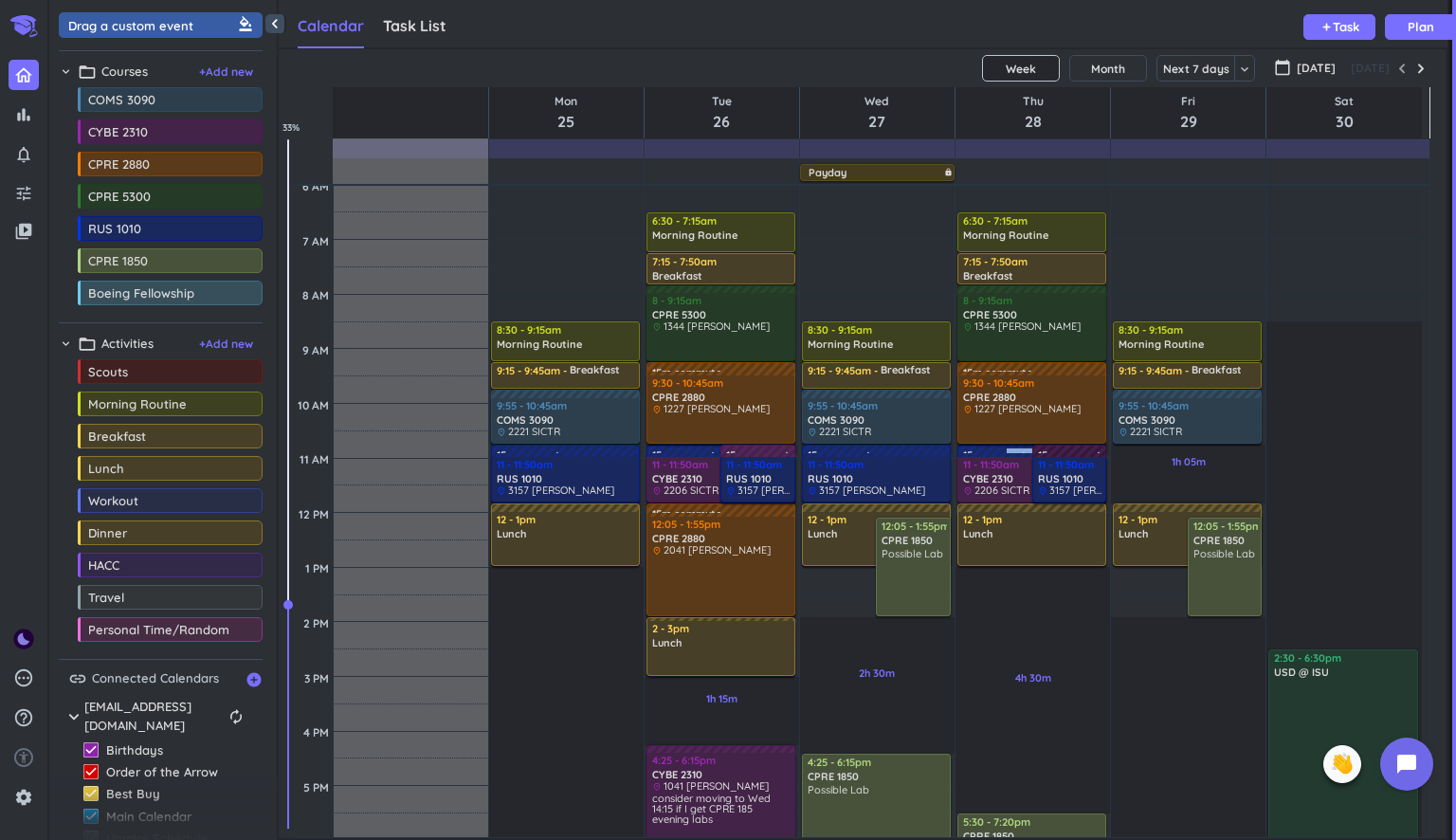 drag, startPoint x: 1050, startPoint y: 446, endPoint x: 1008, endPoint y: 449, distance: 42.10701 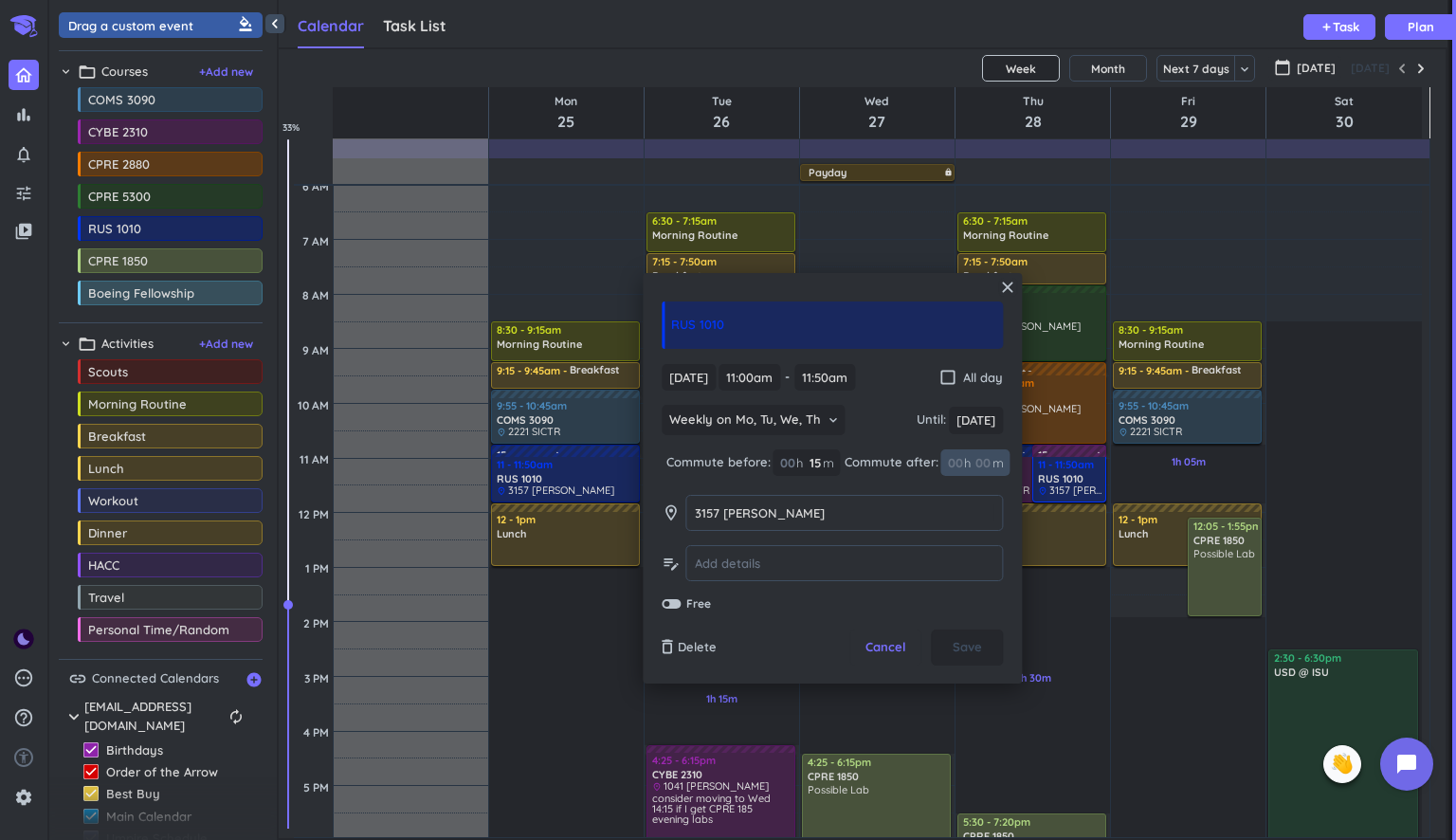 drag, startPoint x: 985, startPoint y: 450, endPoint x: 1013, endPoint y: 453, distance: 28.160256 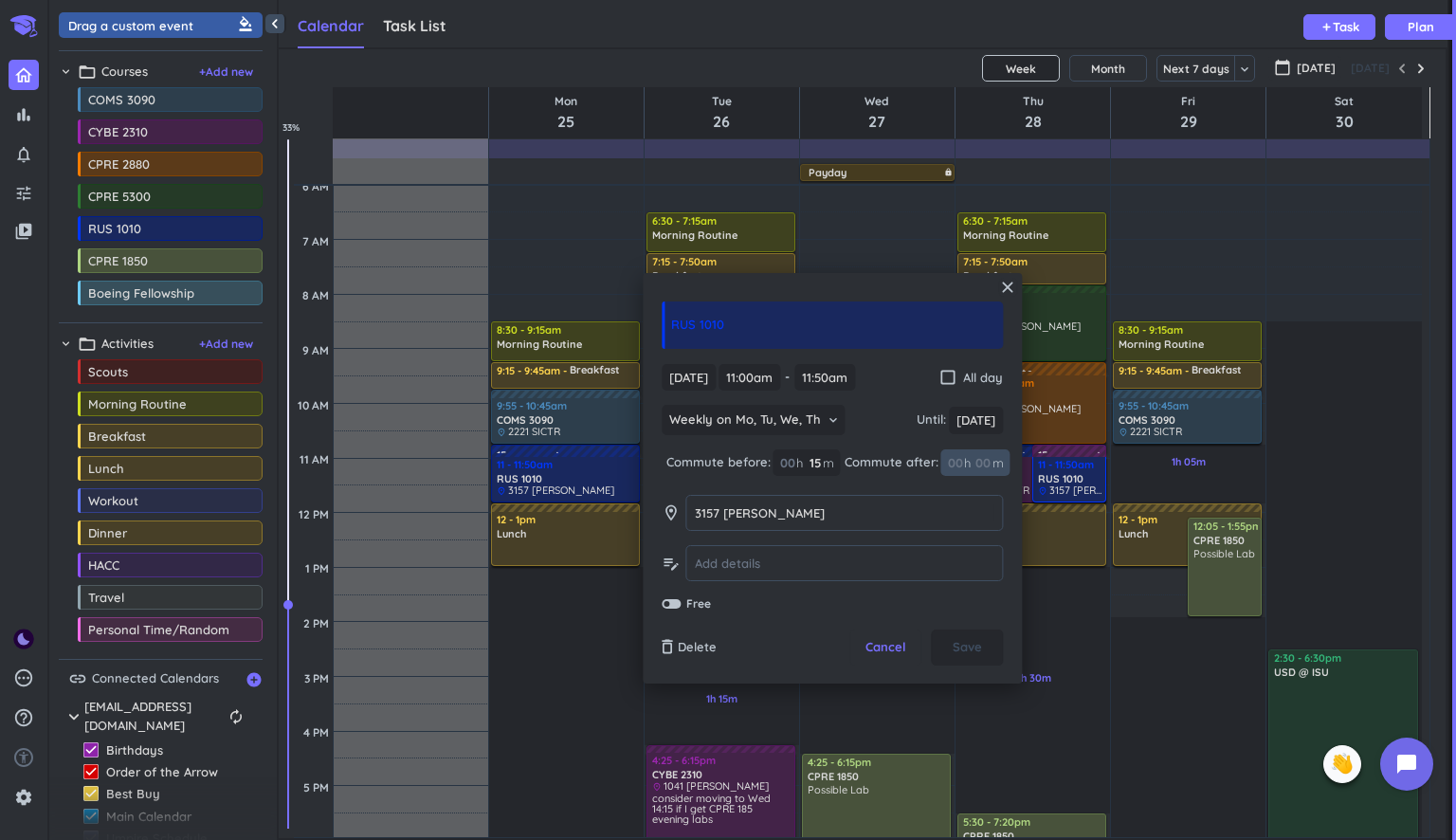 click on "close RUS 1010 Thu, Aug 28 Thu, Aug 28   11:00am 11:00am - 11:50am 11:50am check_box_outline_blank All day Weekly on Mo, Tu, We, Th keyboard_arrow_down Until :  Fri, Dec 12 Fri, Dec 12 Commute before: 00 h 15 15 00 m Commute after: 00 h 00 m room 3157 PEARSON 3157 PEARSON edit_note Free delete_outline Delete Cancel Save" at bounding box center (832, 478) 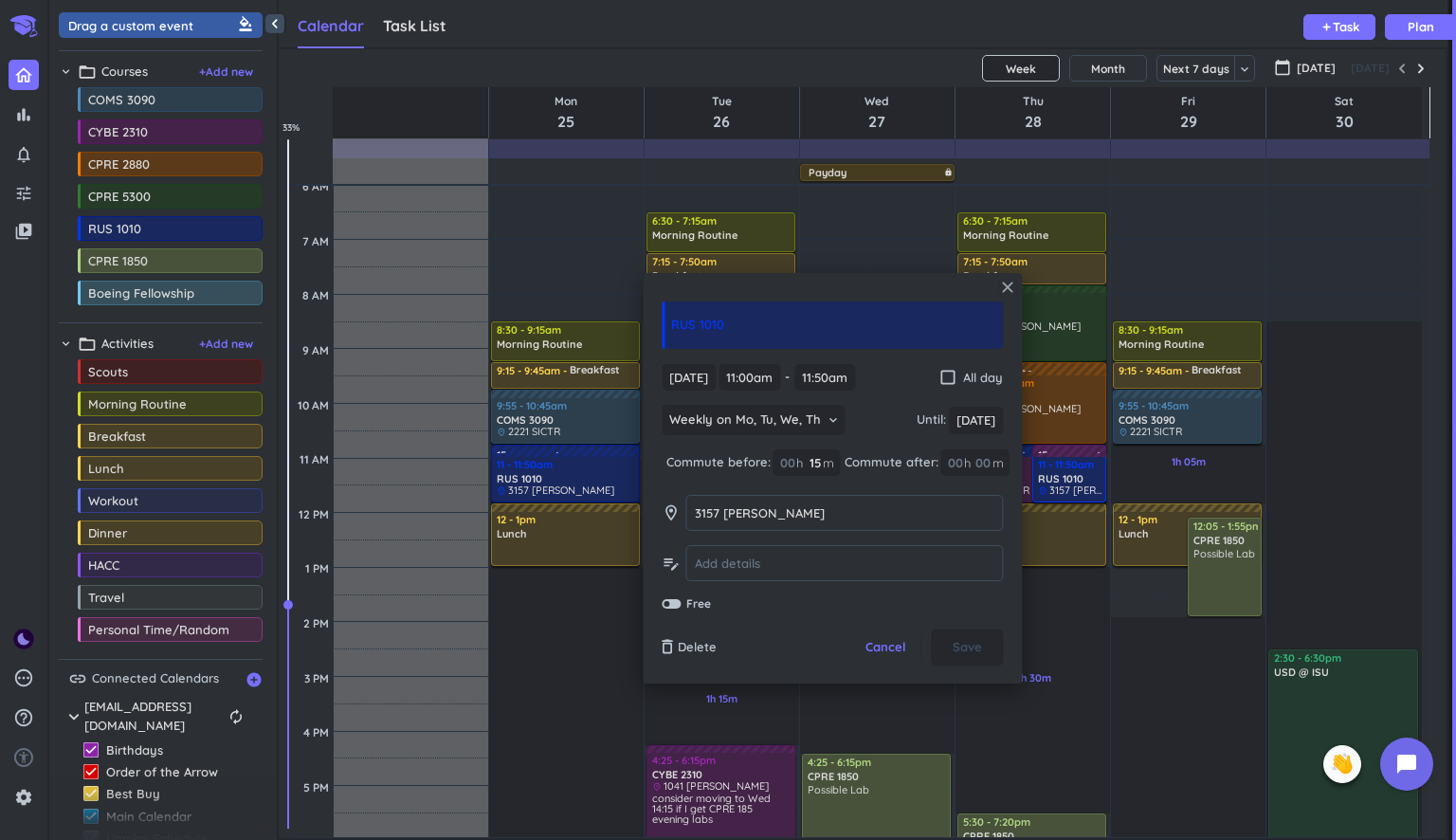 click on "close" at bounding box center (1008, 287) 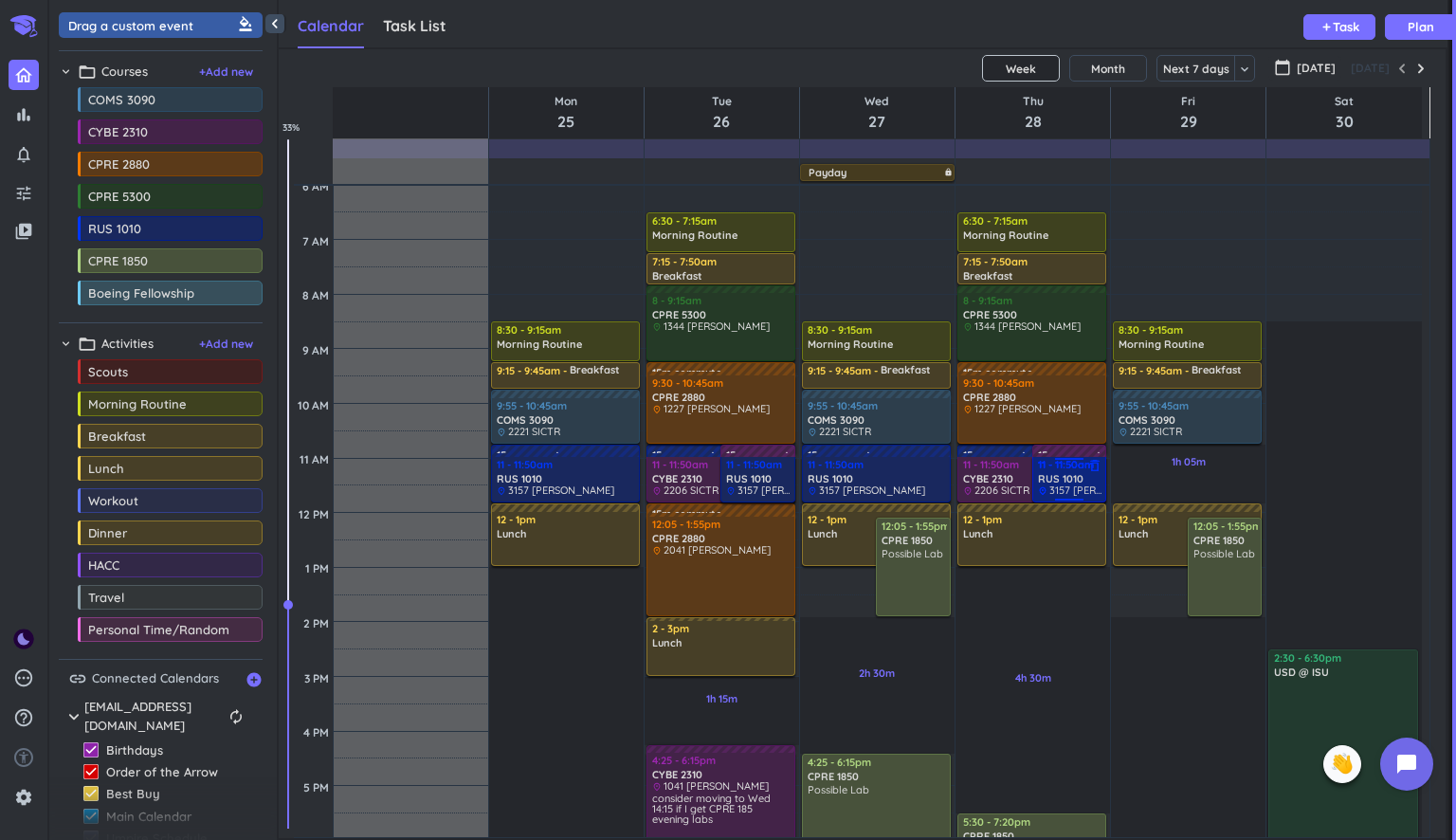click on "RUS 1010" at bounding box center (1061, 479) 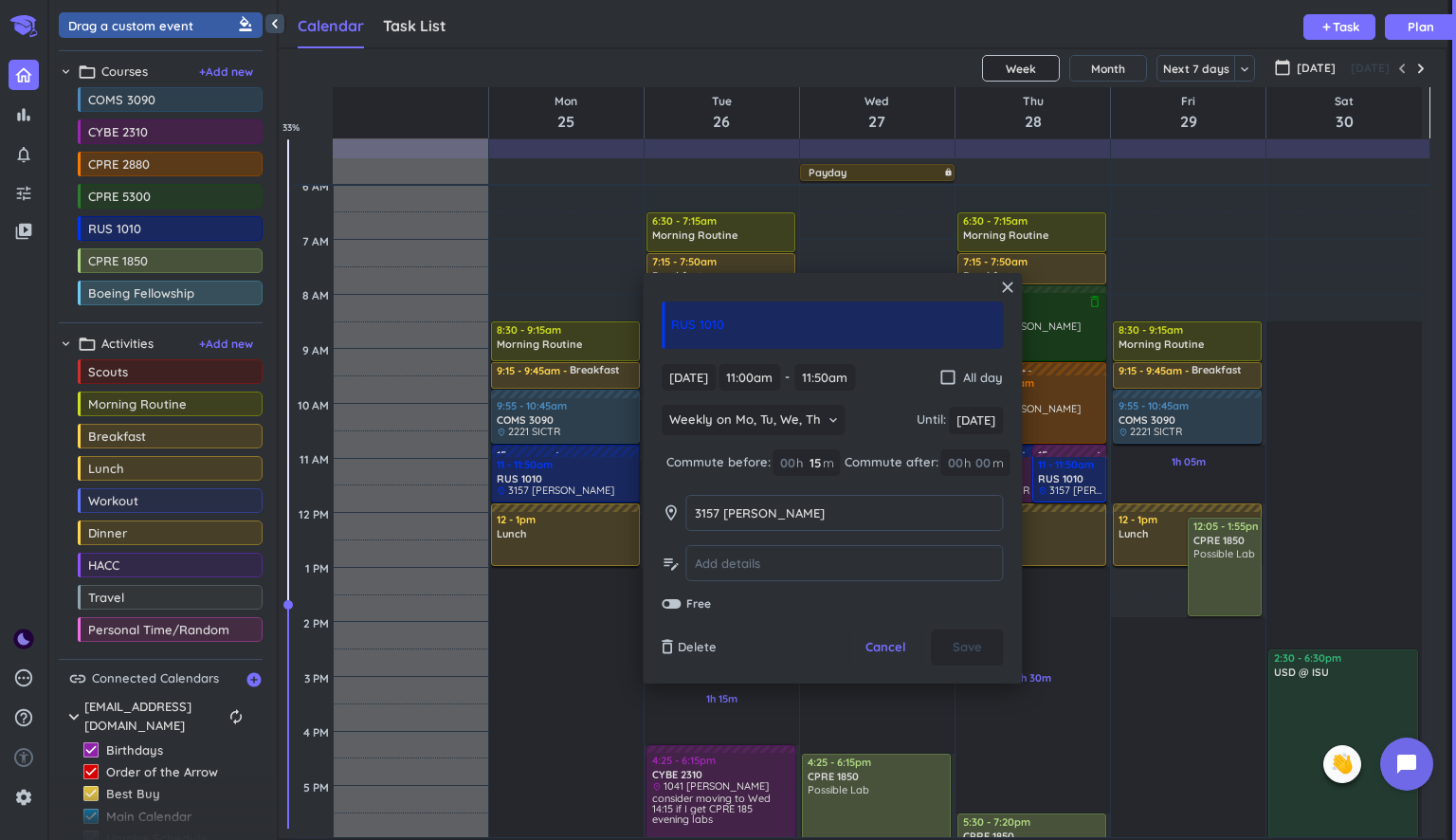 click on "close" at bounding box center (1008, 287) 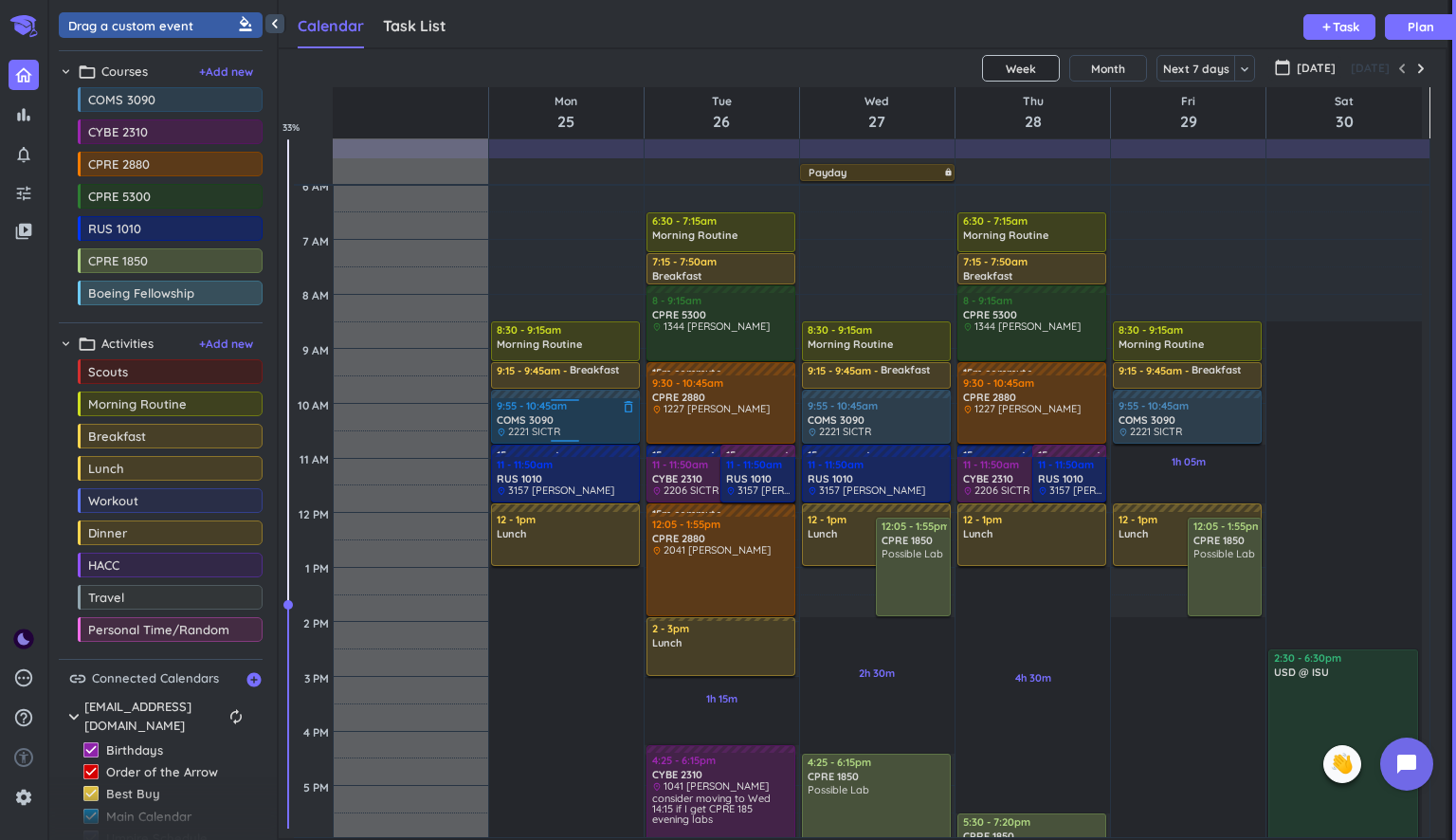 click on "COMS 3090" at bounding box center [566, 420] 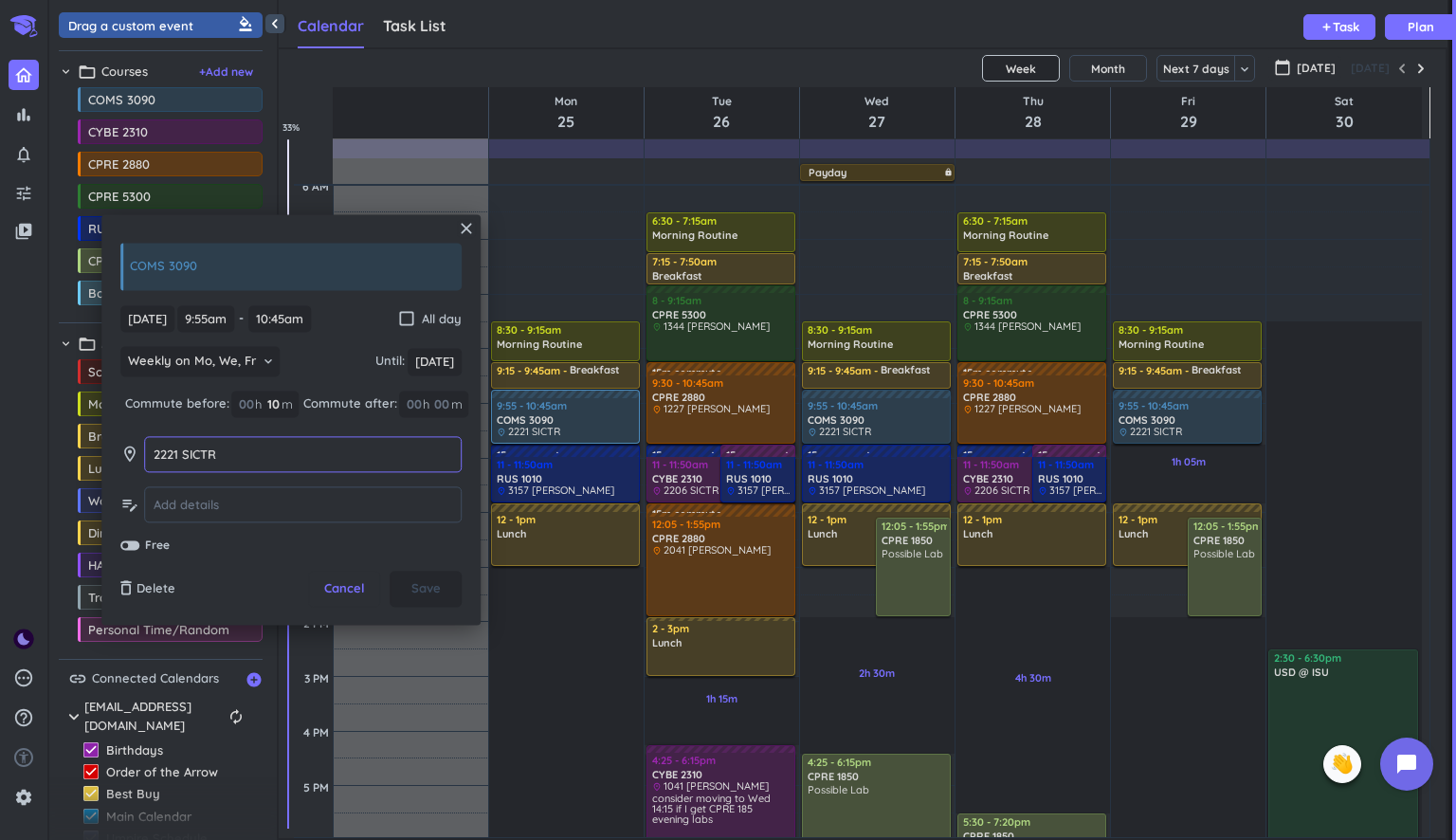 click on "2221 SICTR" at bounding box center (302, 454) 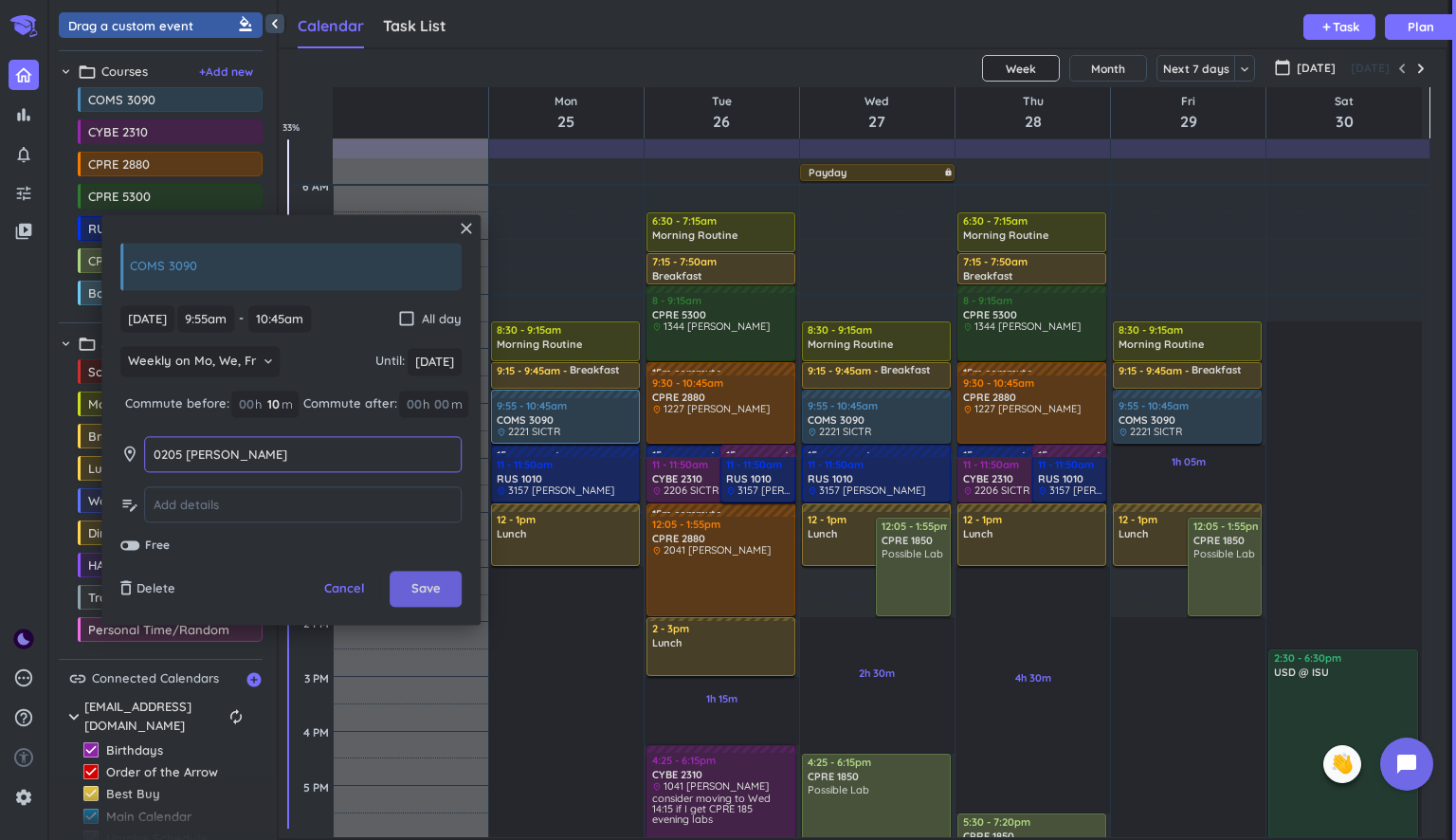 type on "0205 CARVER" 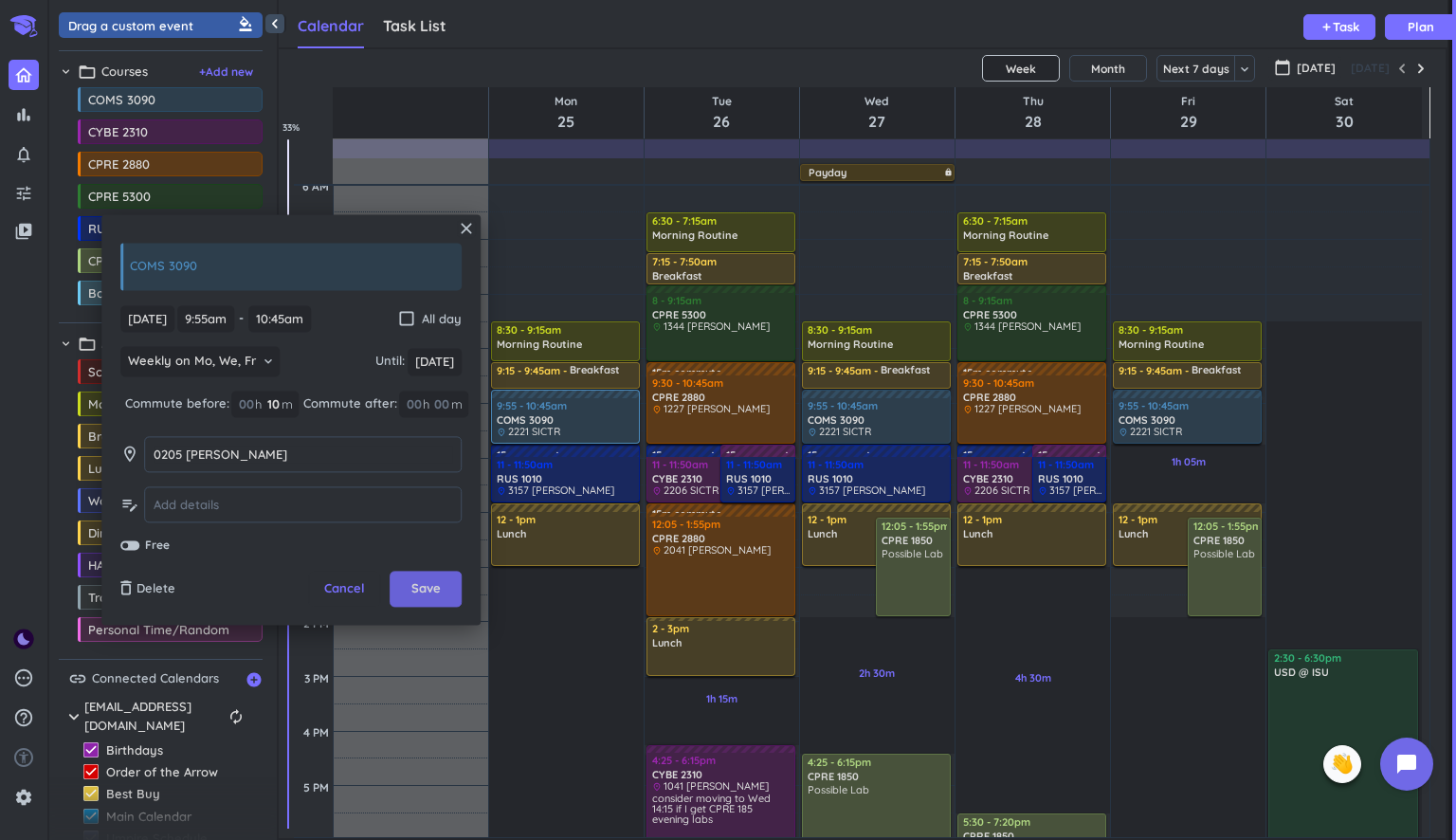 click on "Save" at bounding box center (426, 590) 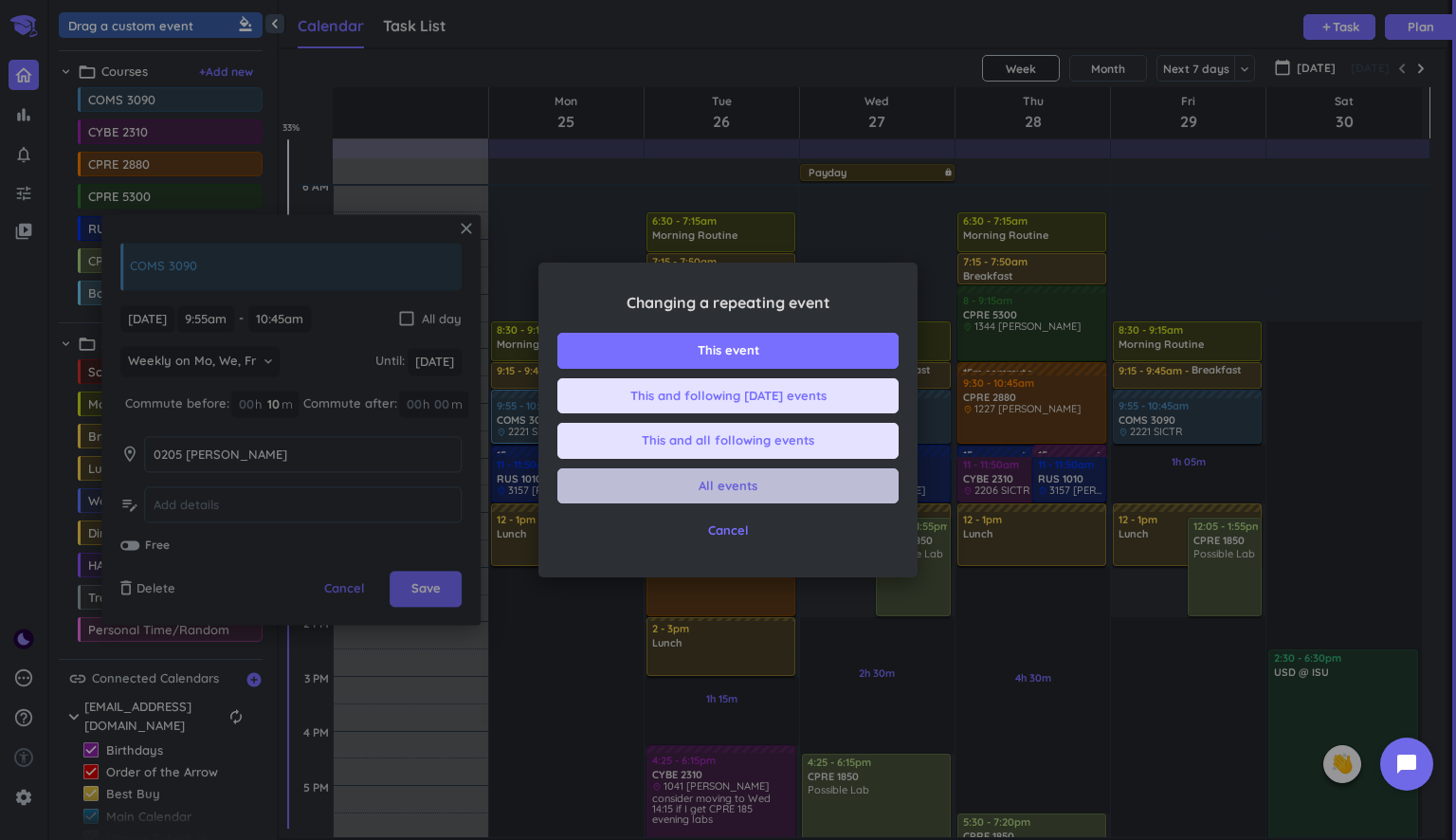 click on "All events" at bounding box center (728, 486) 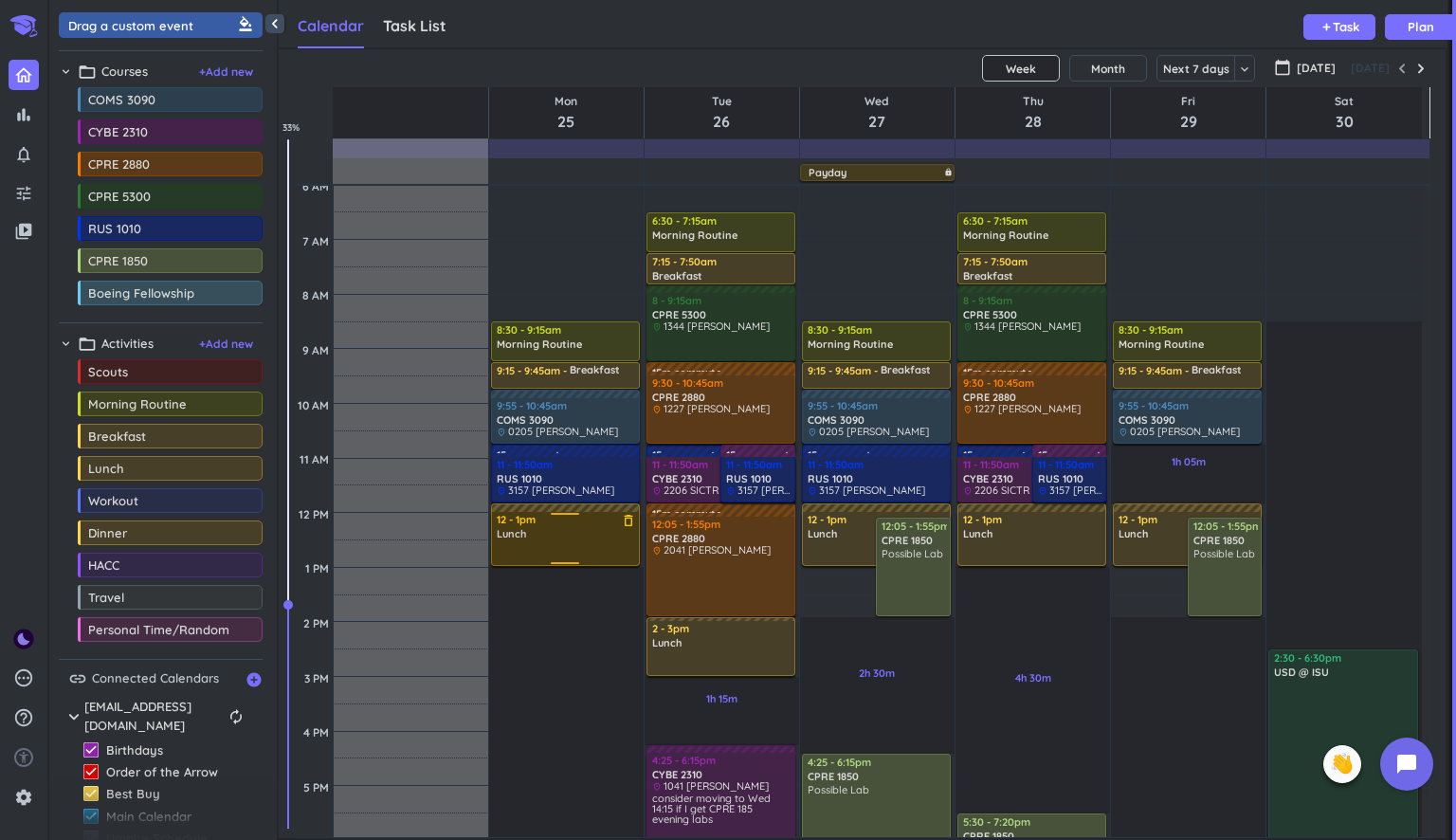 click at bounding box center [566, 552] 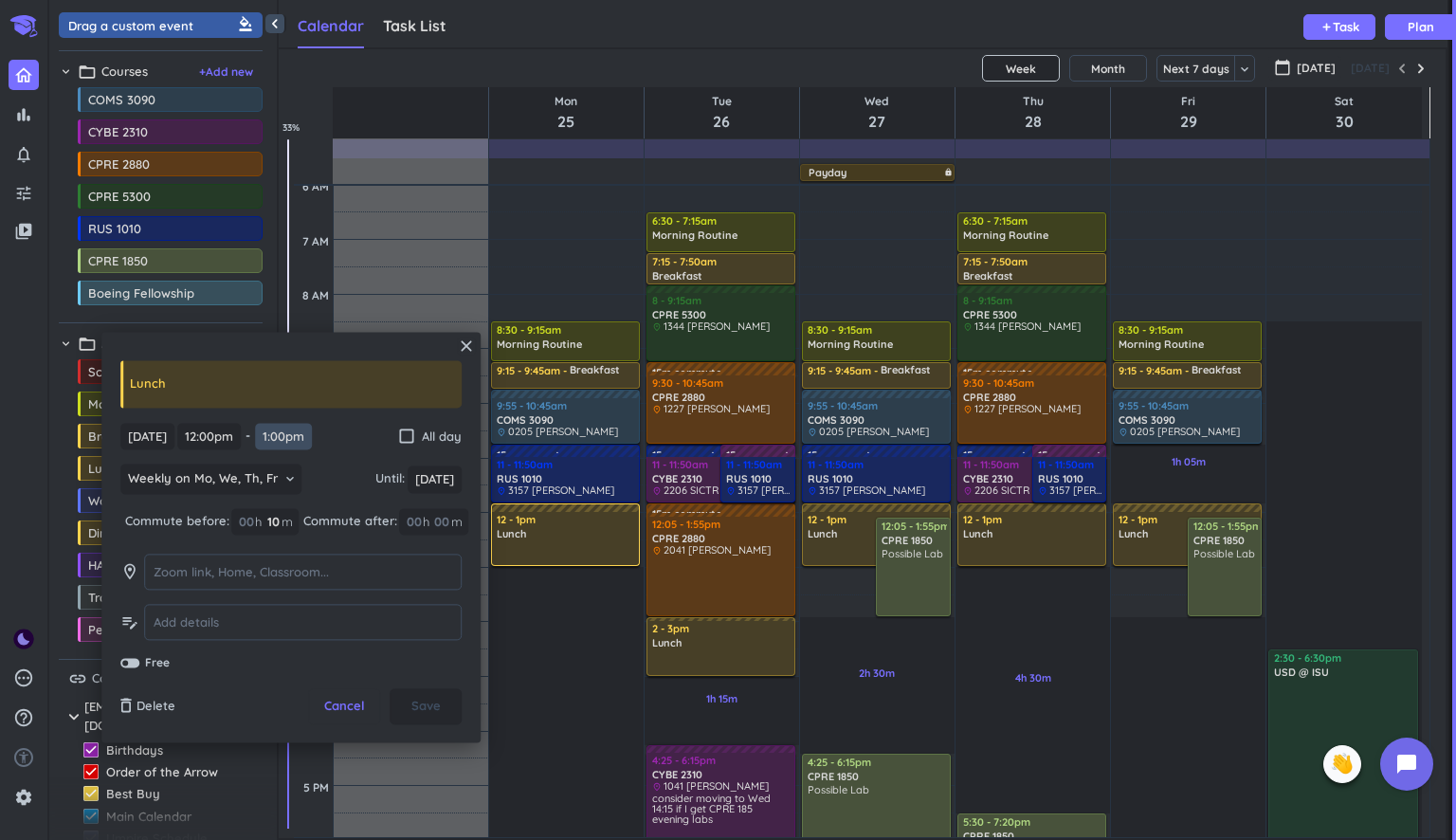 click on "1:00pm" at bounding box center [283, 436] 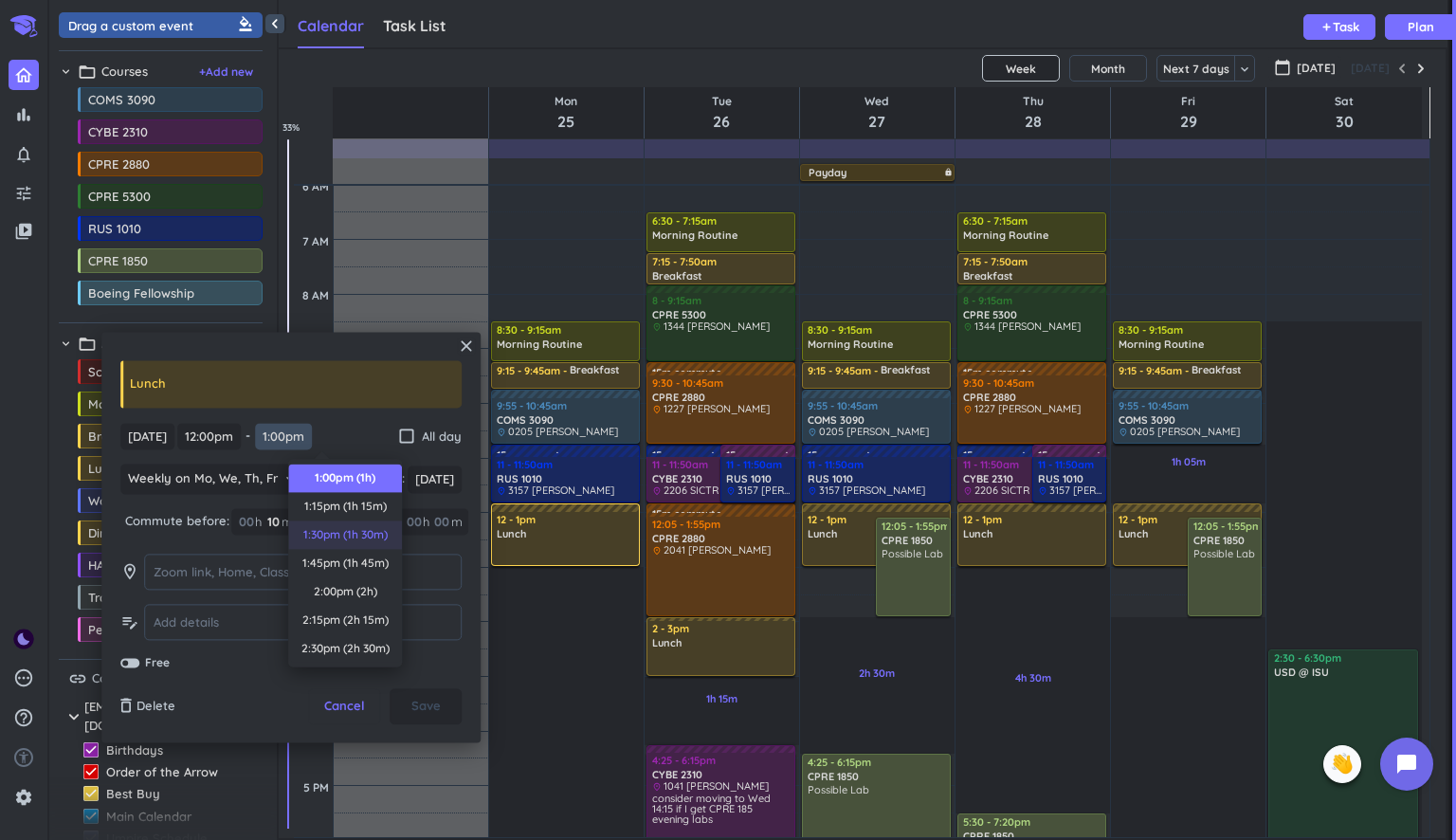 scroll, scrollTop: 0, scrollLeft: 0, axis: both 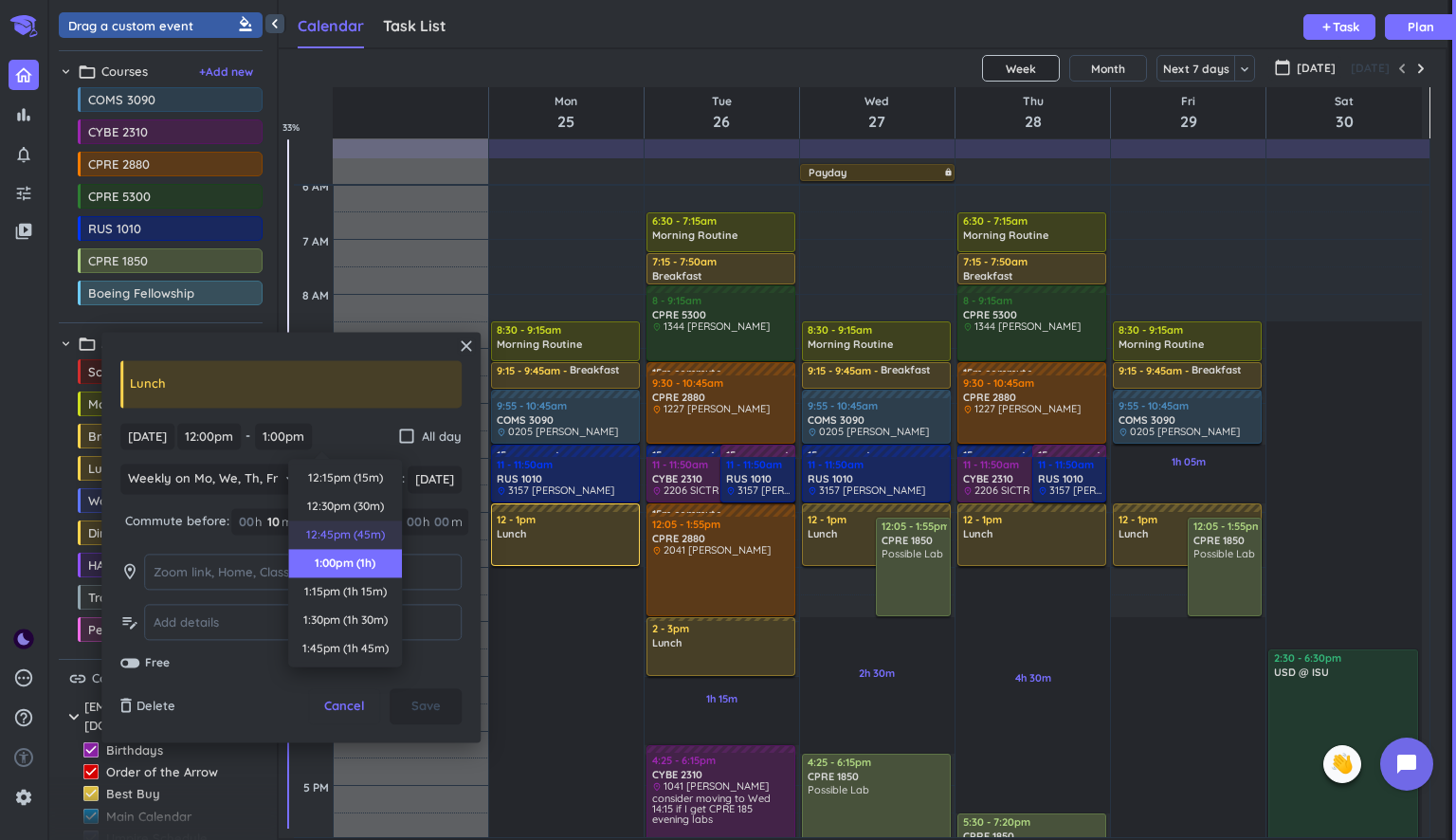 click on "12:45pm (45m)" at bounding box center (345, 535) 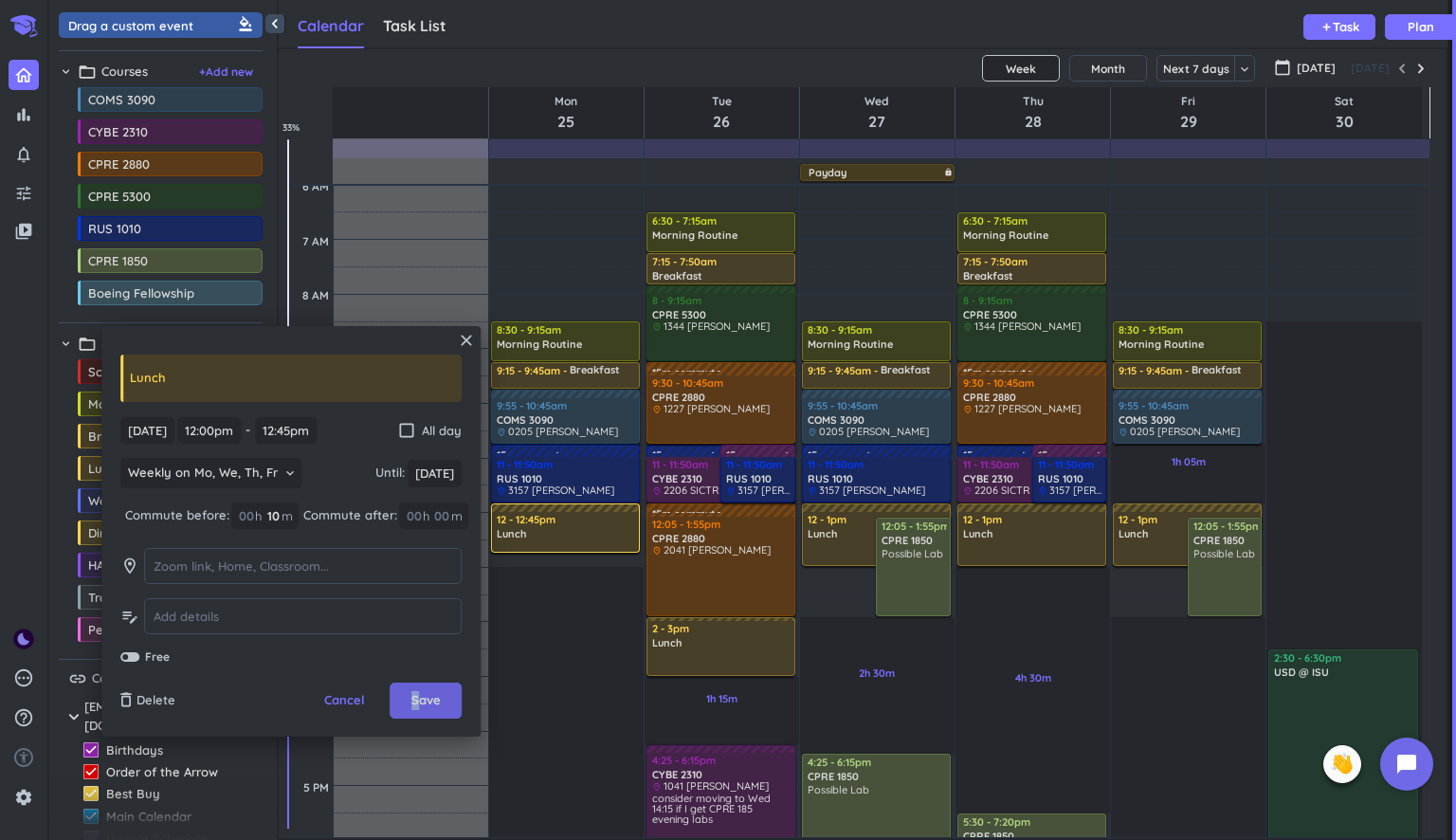 click on "Save" at bounding box center [426, 701] 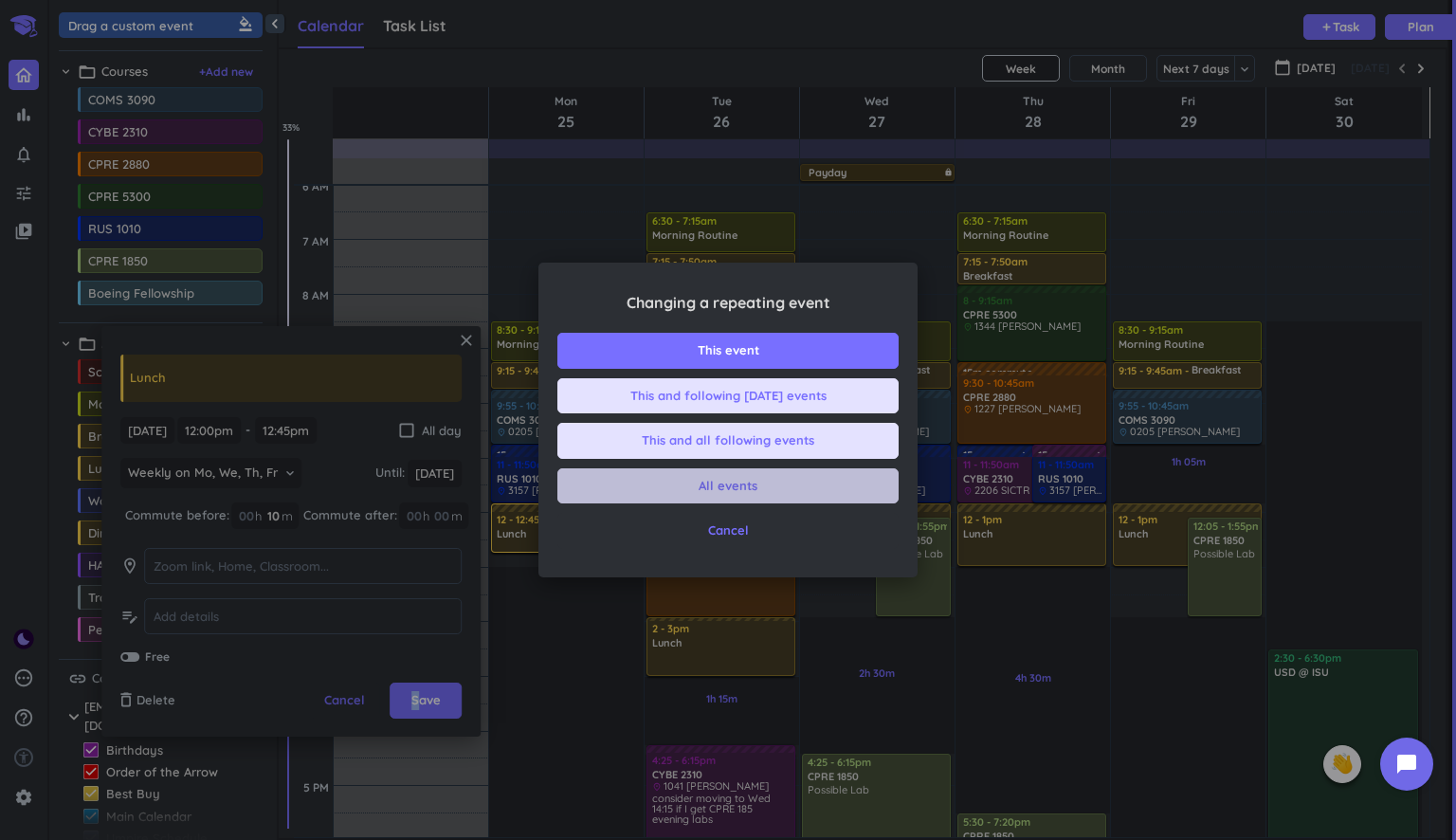click on "All events" at bounding box center (728, 486) 